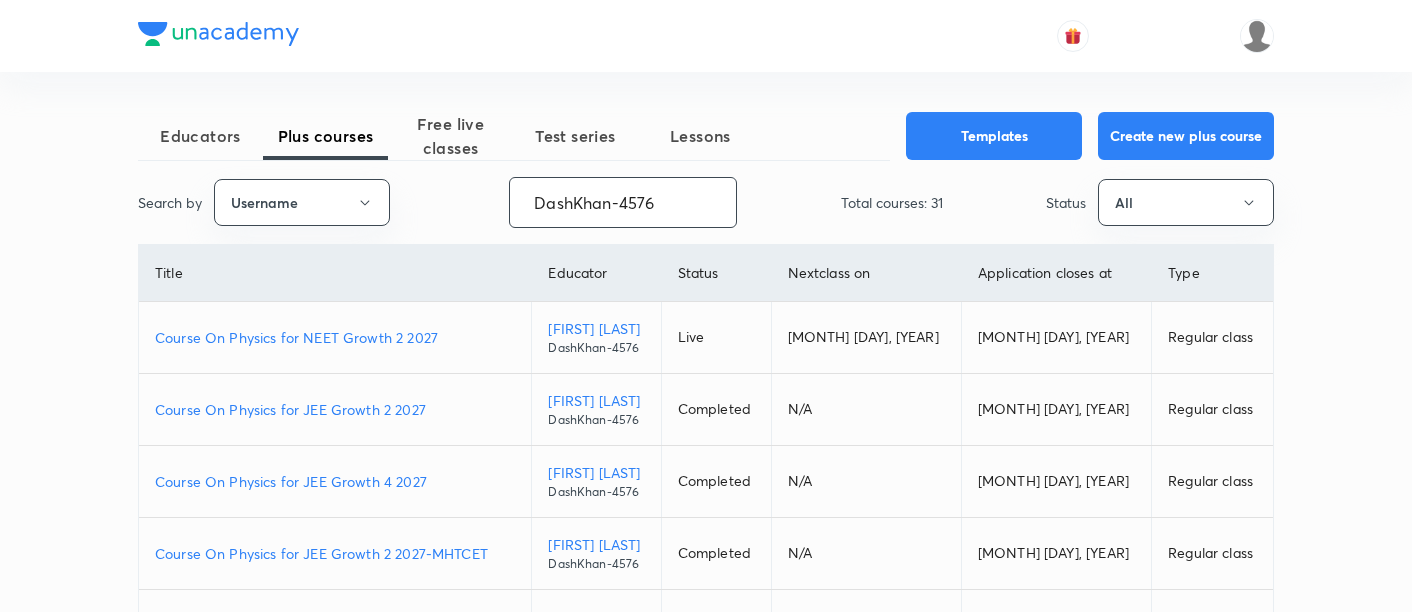 scroll, scrollTop: 0, scrollLeft: 0, axis: both 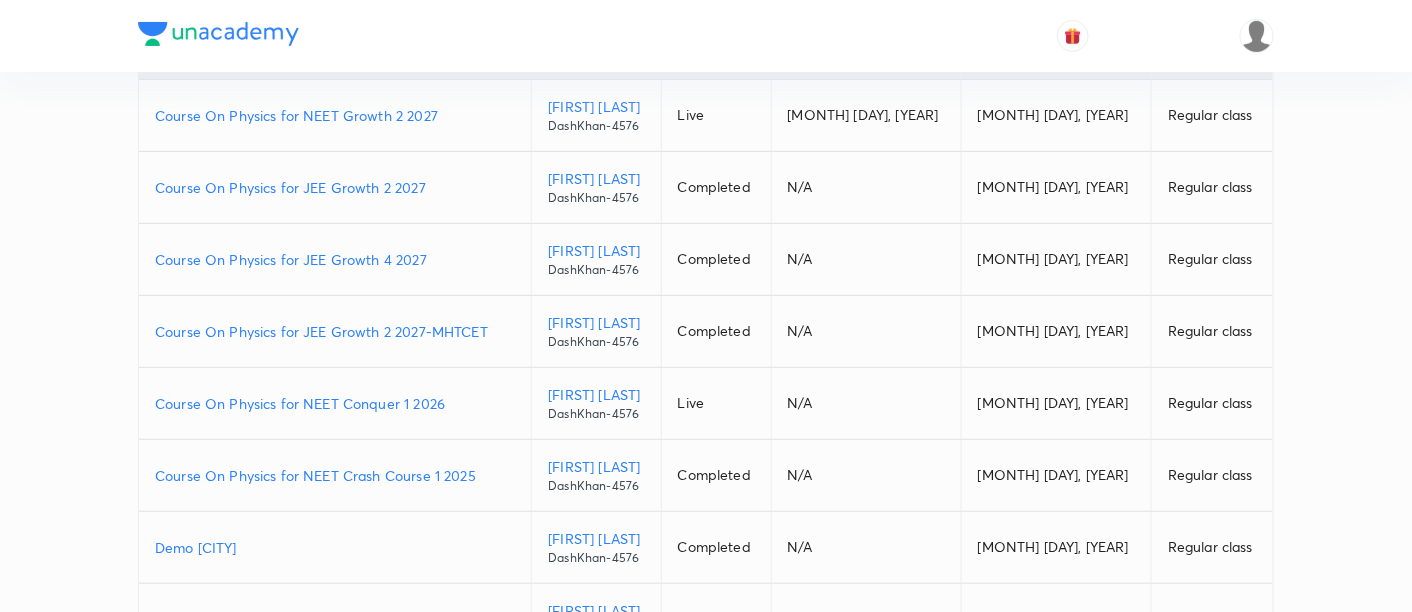 type on "DashKhan-4576" 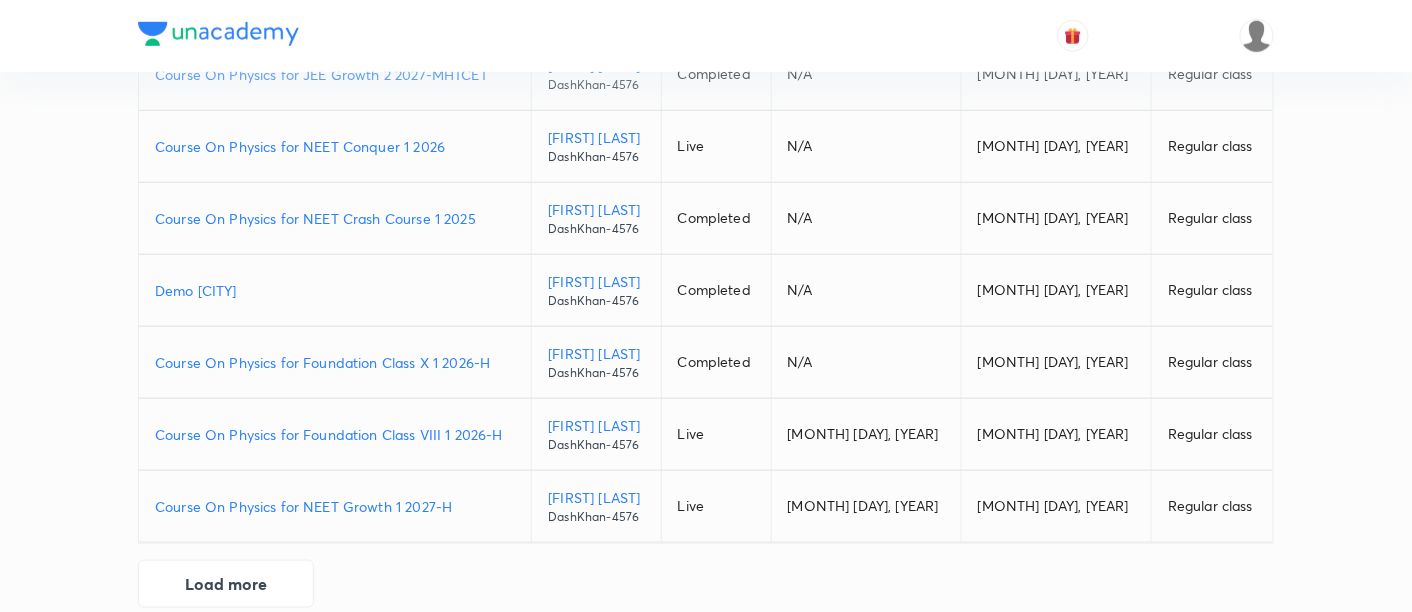 scroll, scrollTop: 506, scrollLeft: 0, axis: vertical 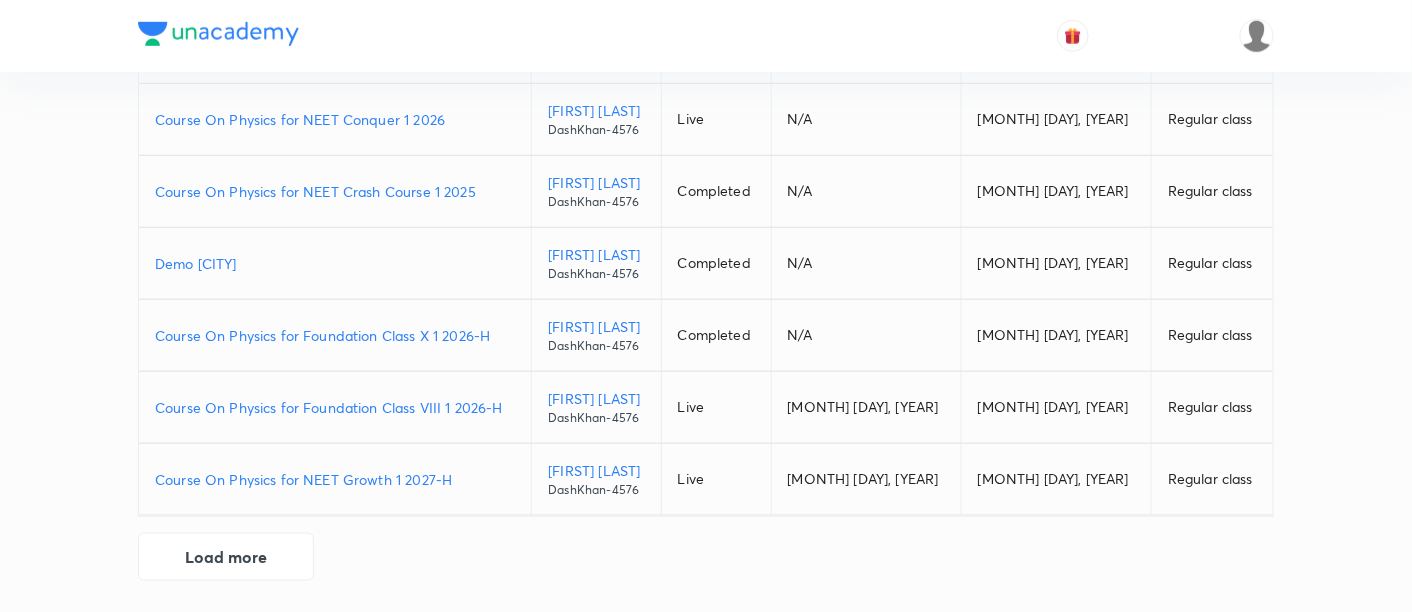 click on "Course On Physics for NEET Growth 1 2027-H" at bounding box center (335, 479) 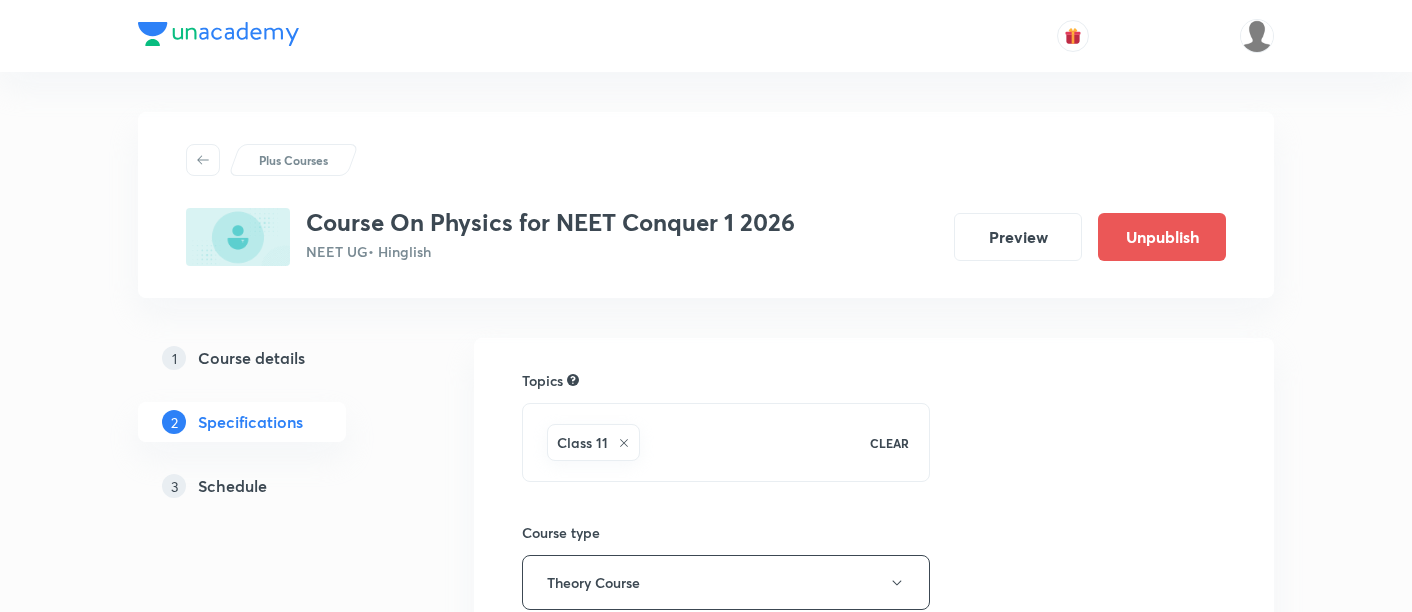 scroll, scrollTop: 0, scrollLeft: 0, axis: both 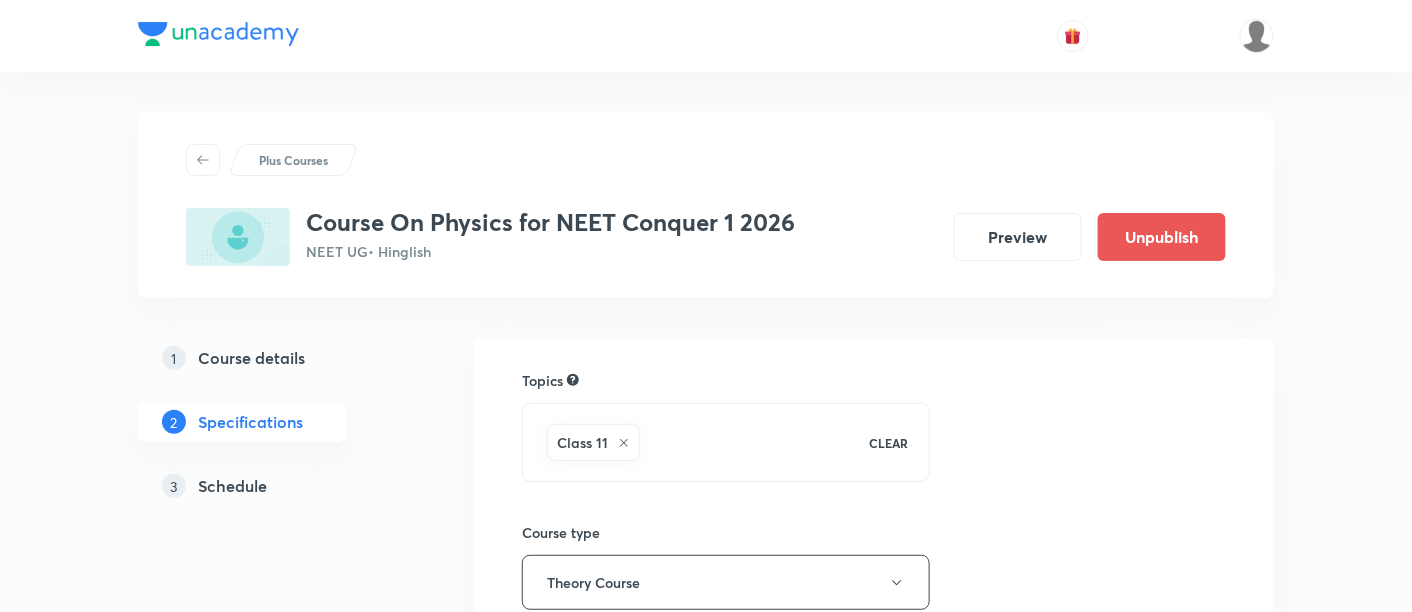 click on "Schedule" at bounding box center [232, 486] 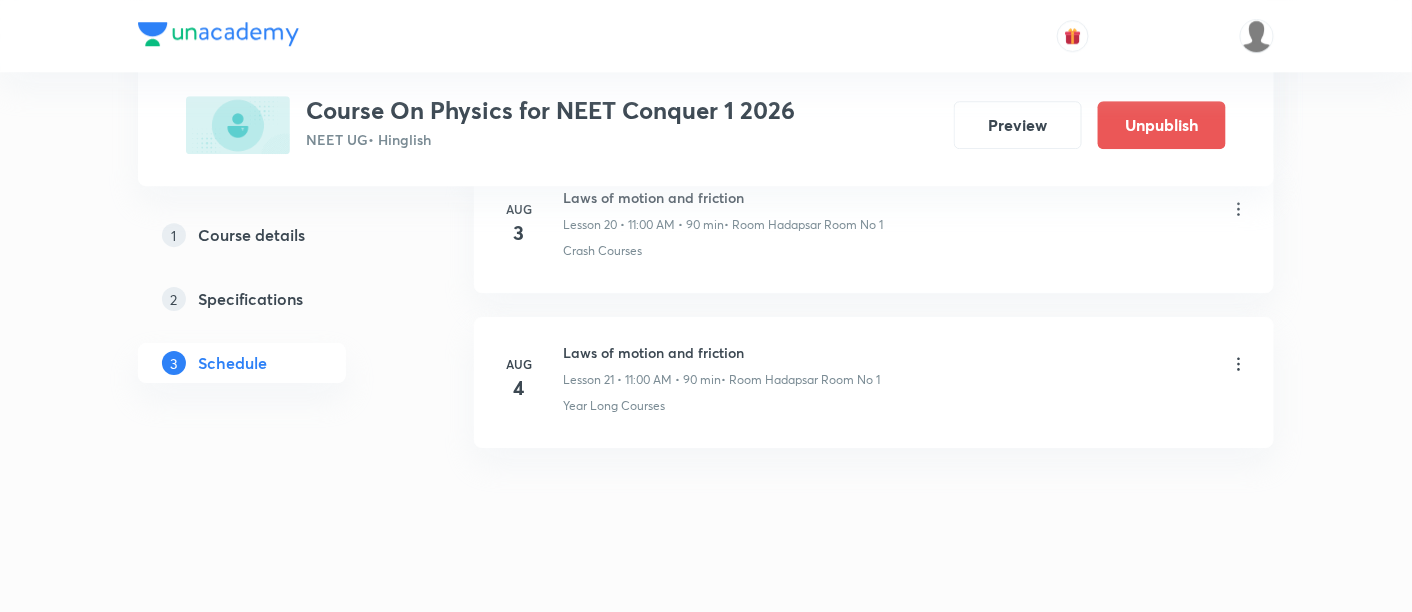 scroll, scrollTop: 4231, scrollLeft: 0, axis: vertical 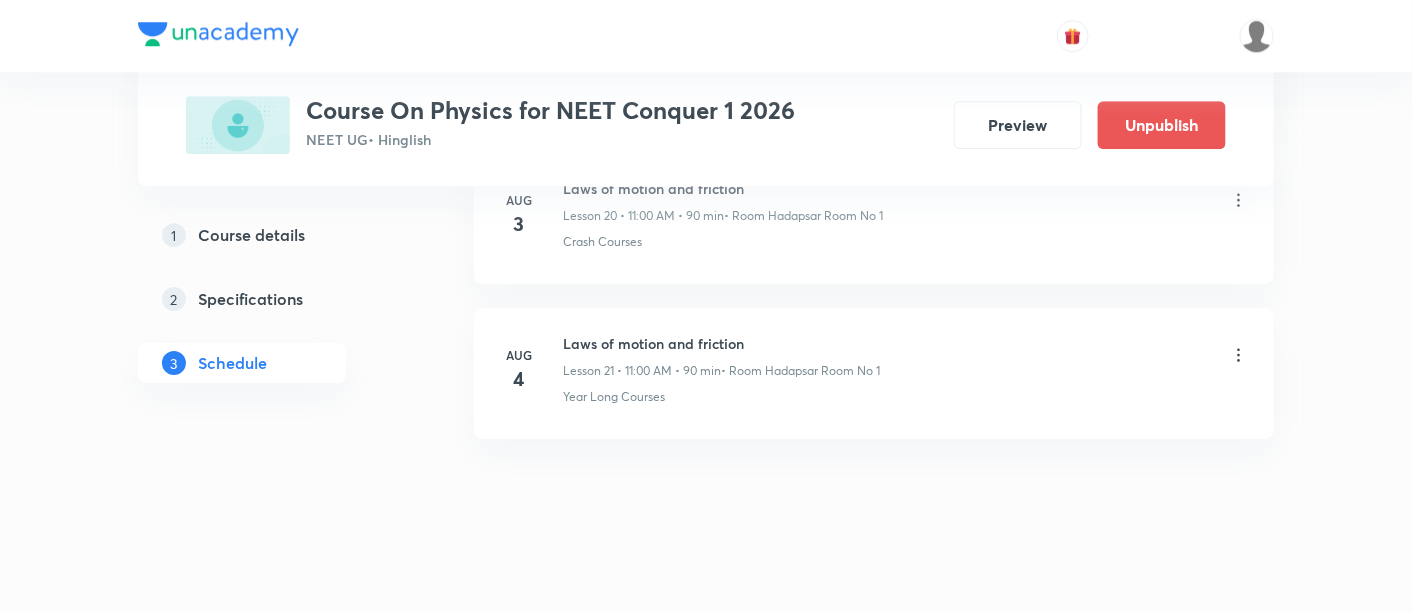 click on "Laws of motion and friction" at bounding box center [721, 343] 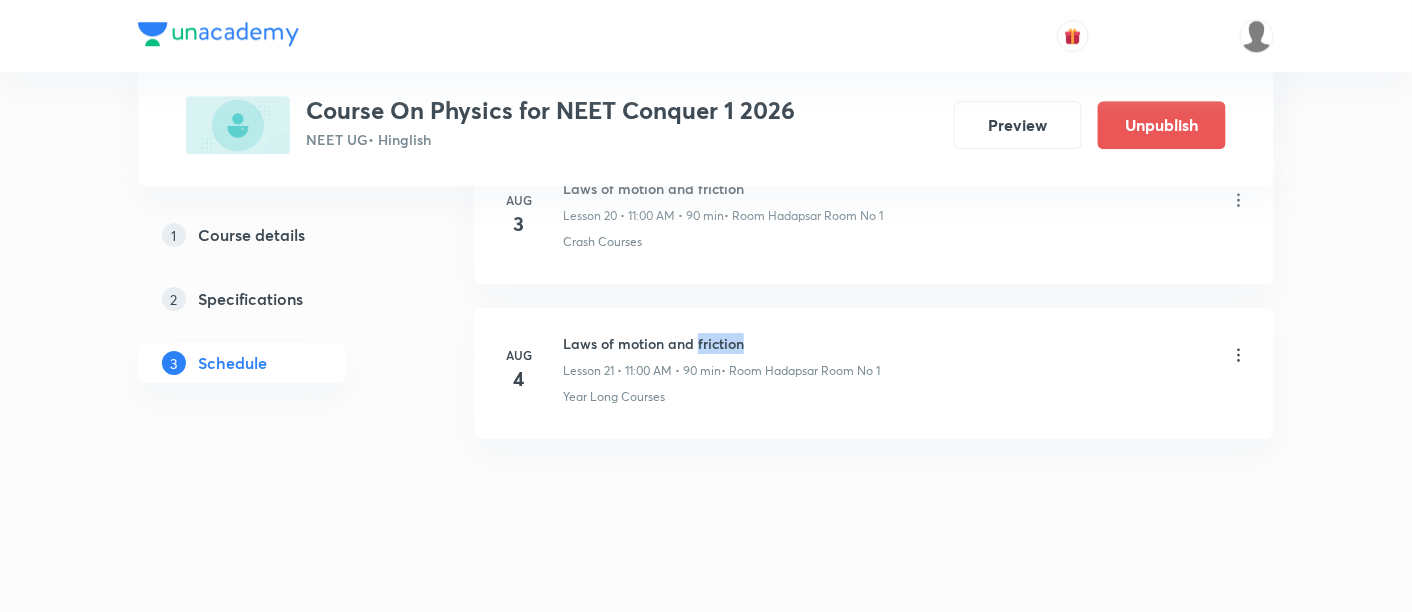 click on "Laws of motion and friction" at bounding box center (721, 343) 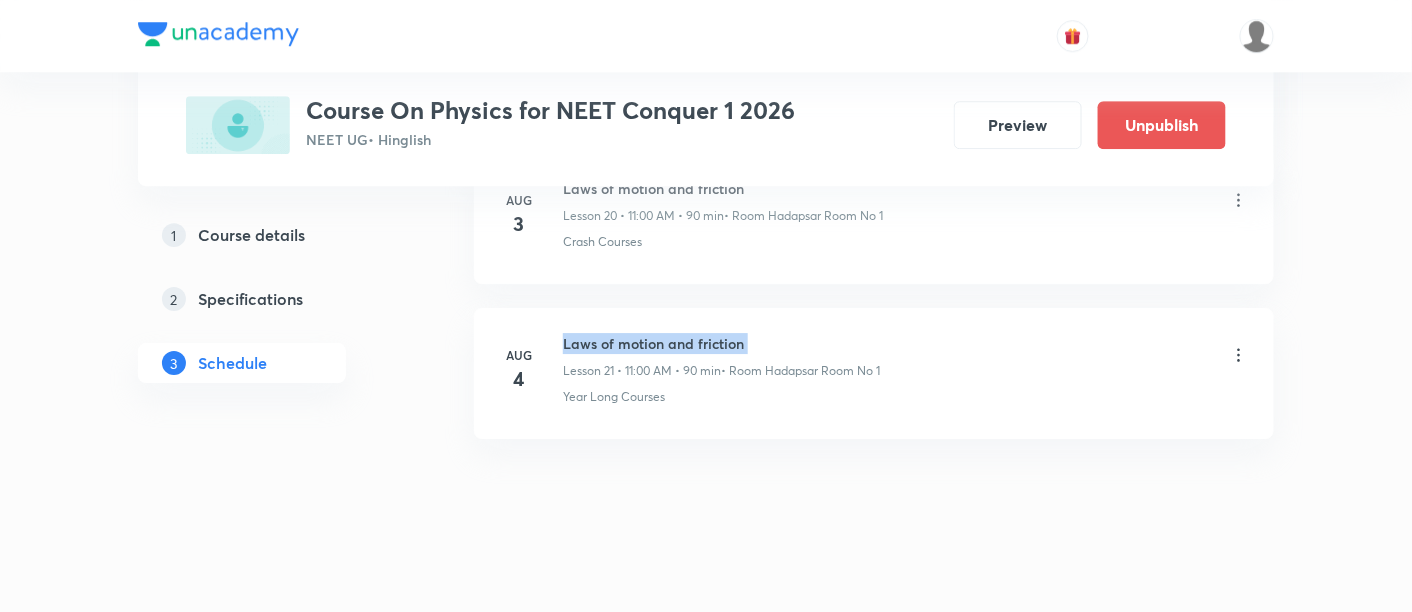 click on "Laws of motion and friction" at bounding box center [721, 343] 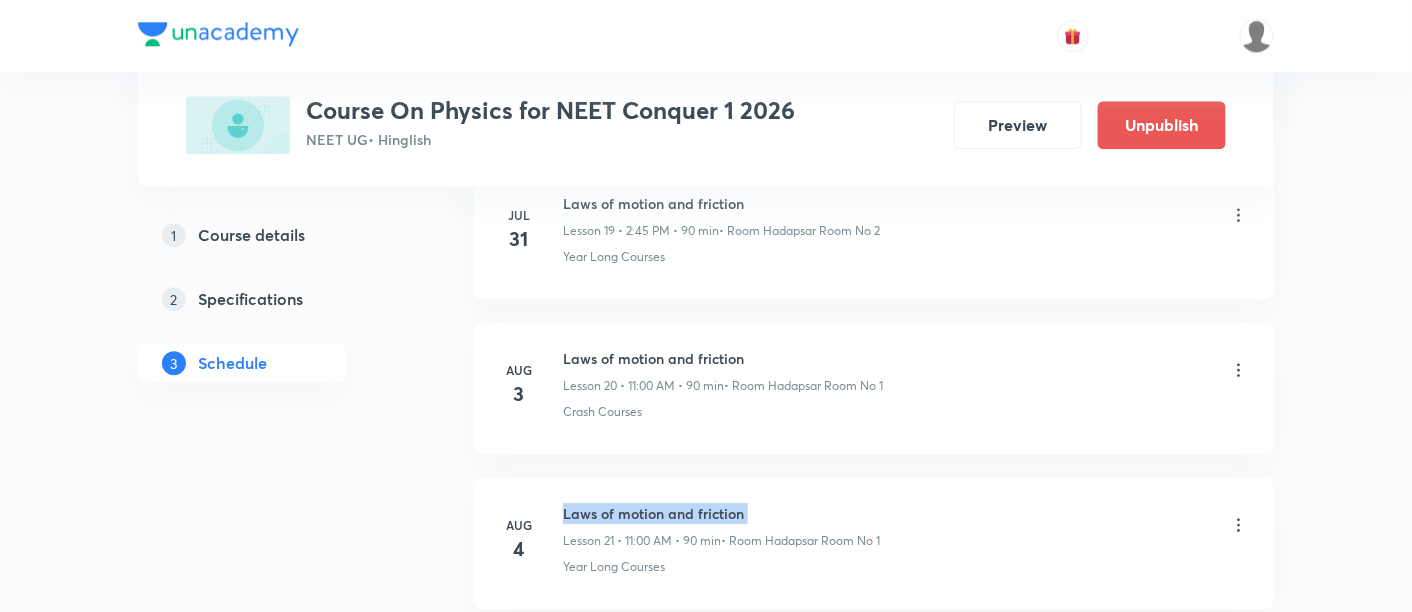 copy on "Laws of motion and friction" 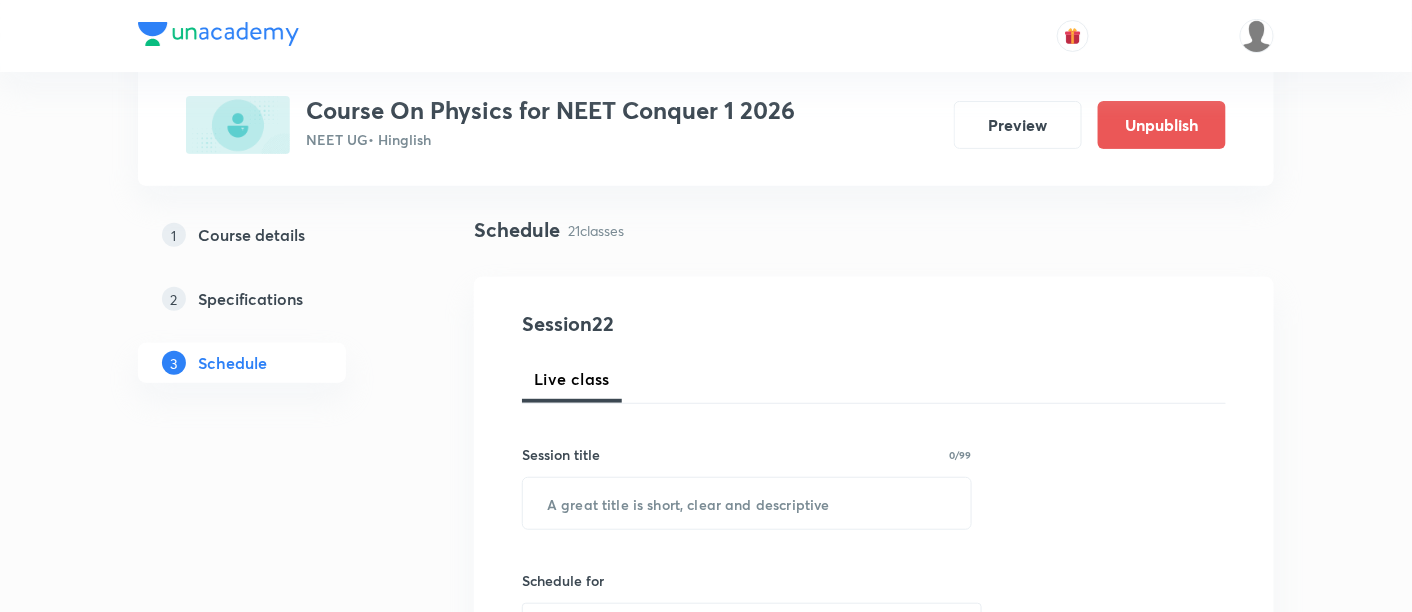 scroll, scrollTop: 0, scrollLeft: 0, axis: both 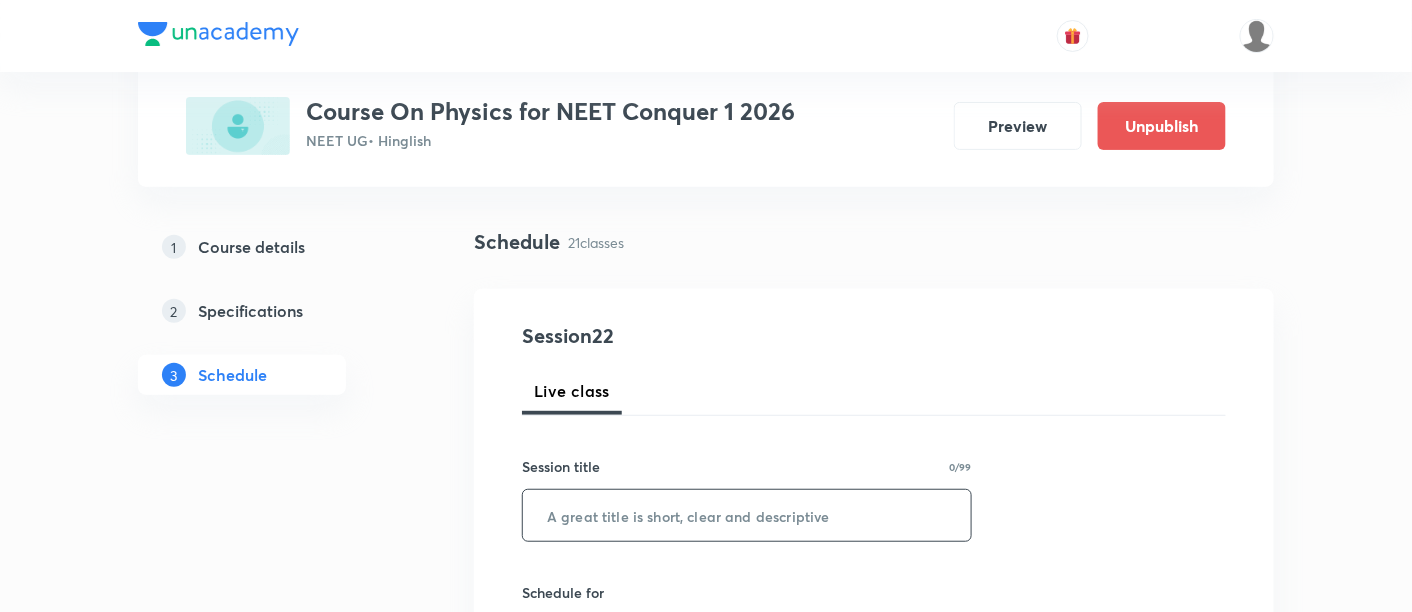 click at bounding box center (747, 515) 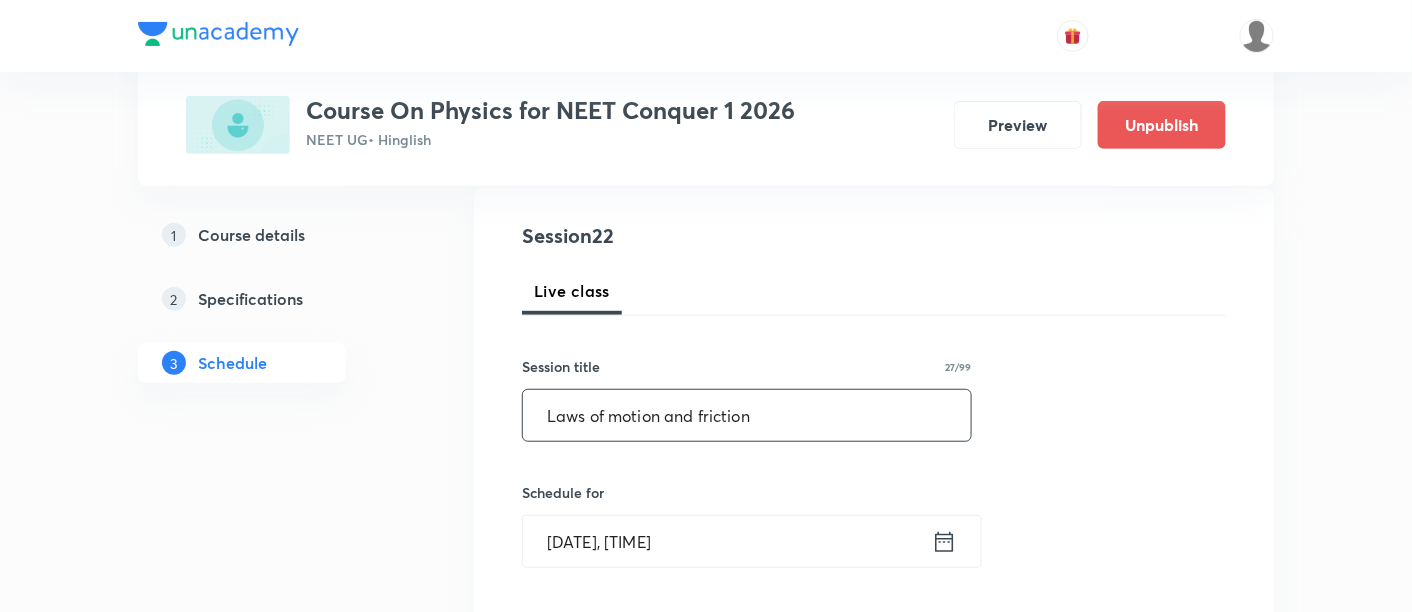 scroll, scrollTop: 333, scrollLeft: 0, axis: vertical 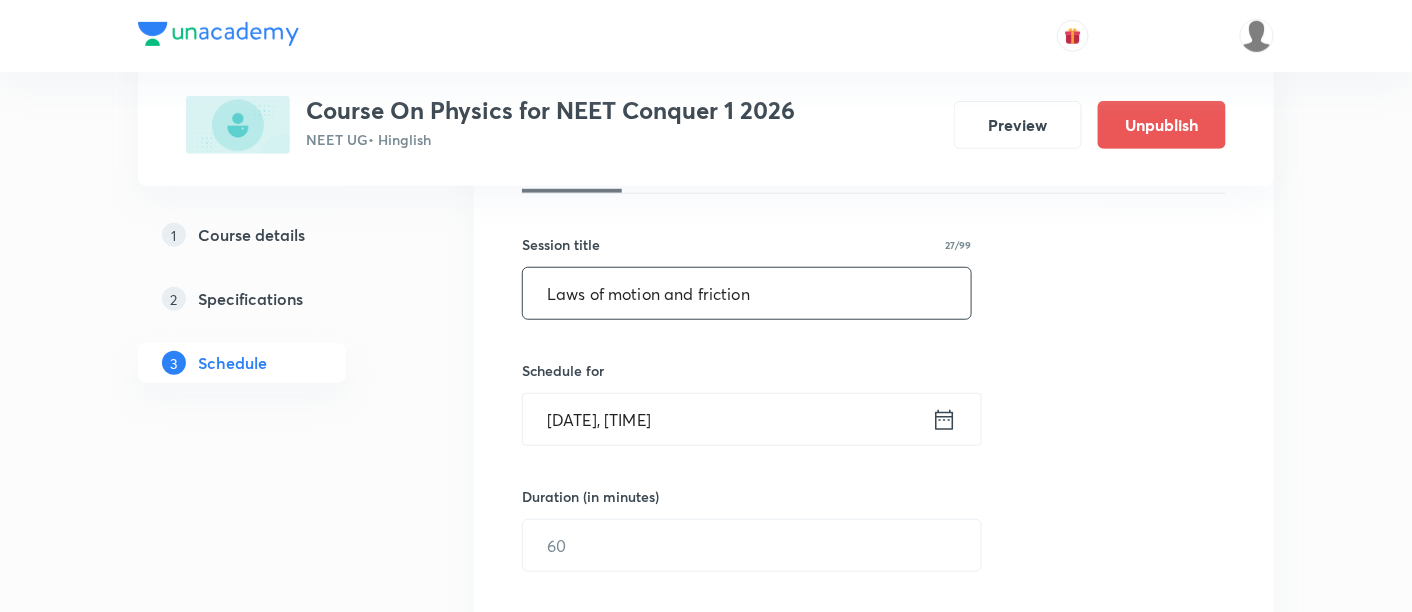 type on "Laws of motion and friction" 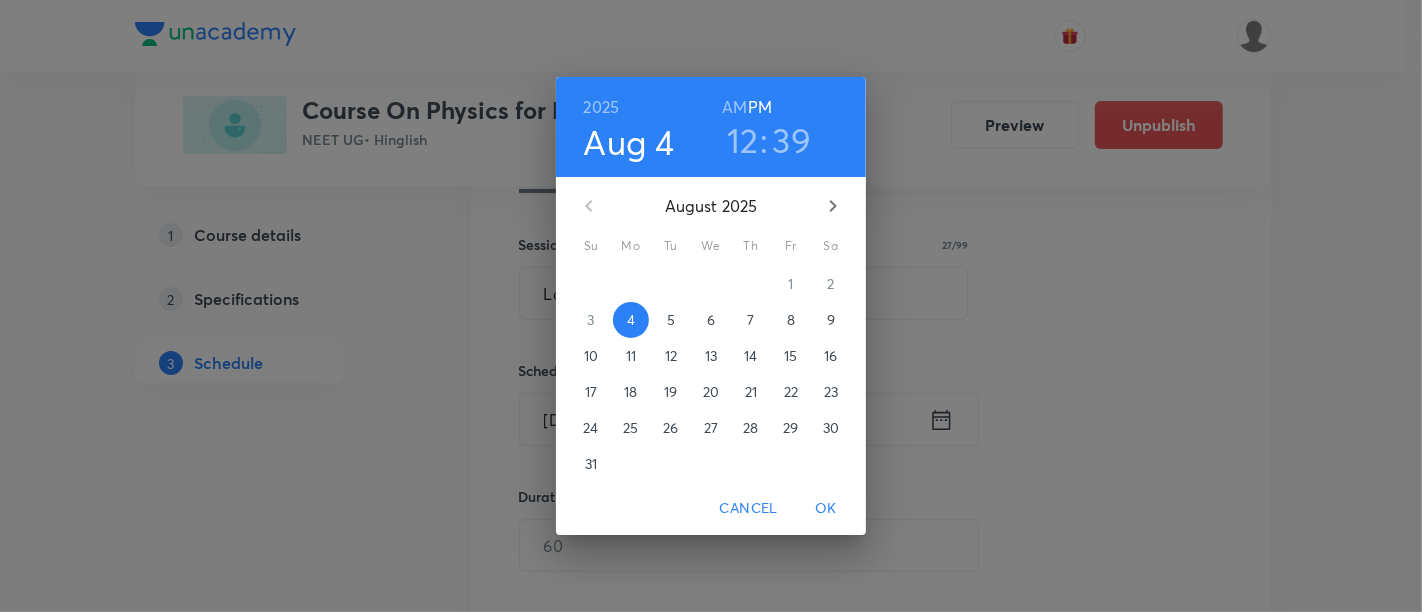 click on "5" at bounding box center (671, 320) 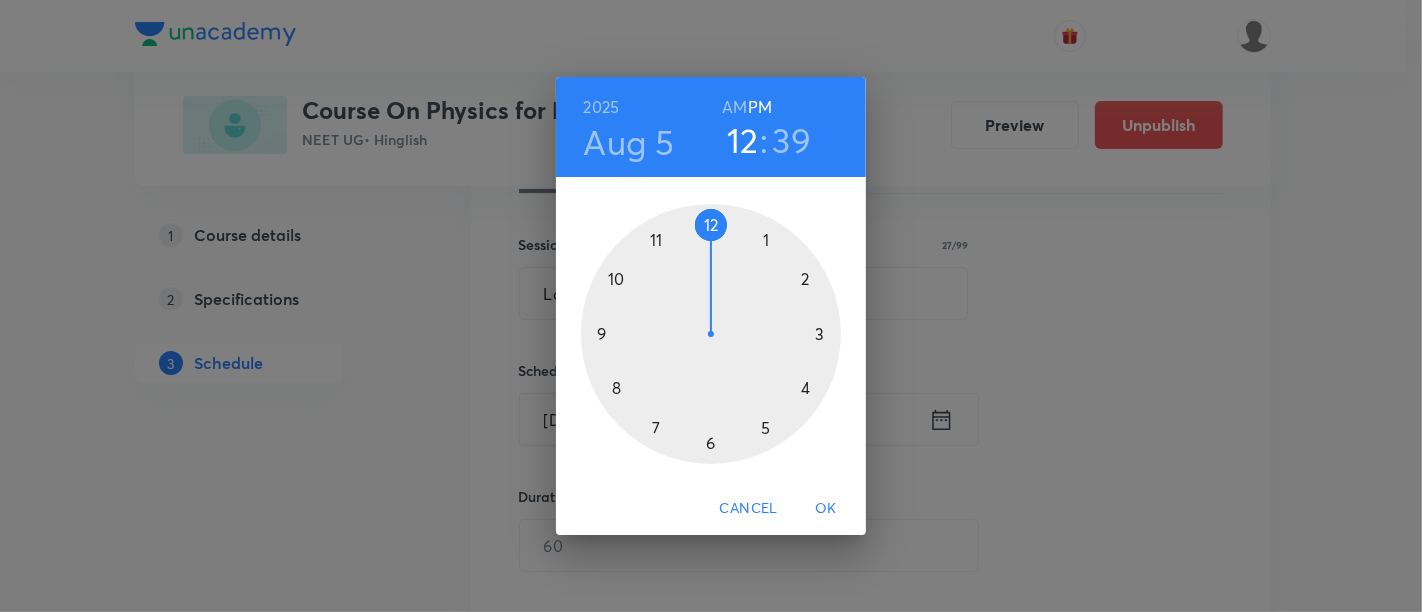 drag, startPoint x: 717, startPoint y: 230, endPoint x: 731, endPoint y: 243, distance: 19.104973 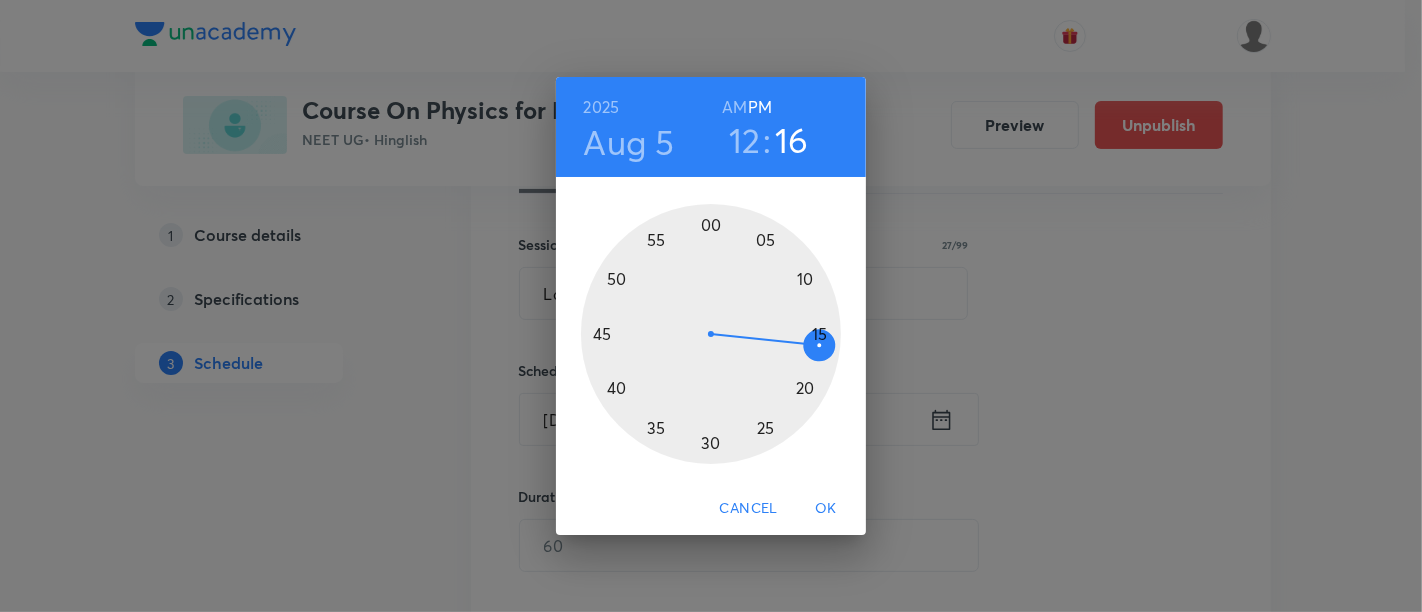 drag, startPoint x: 625, startPoint y: 394, endPoint x: 744, endPoint y: 335, distance: 132.8232 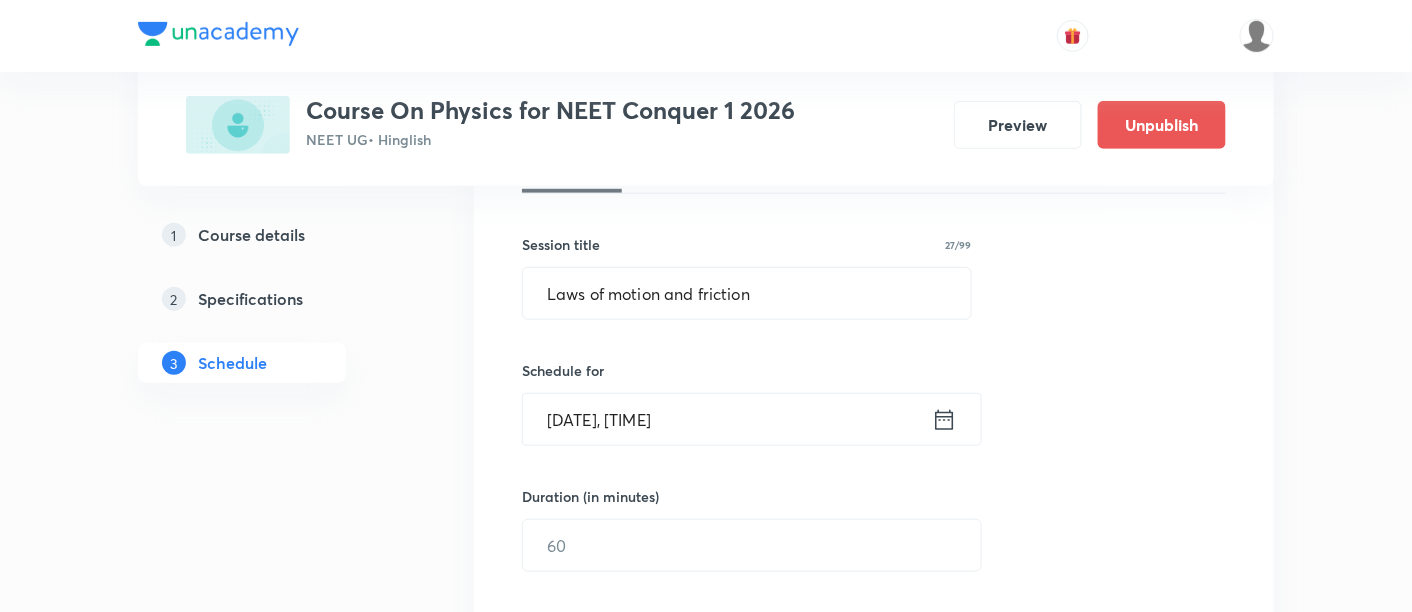 click 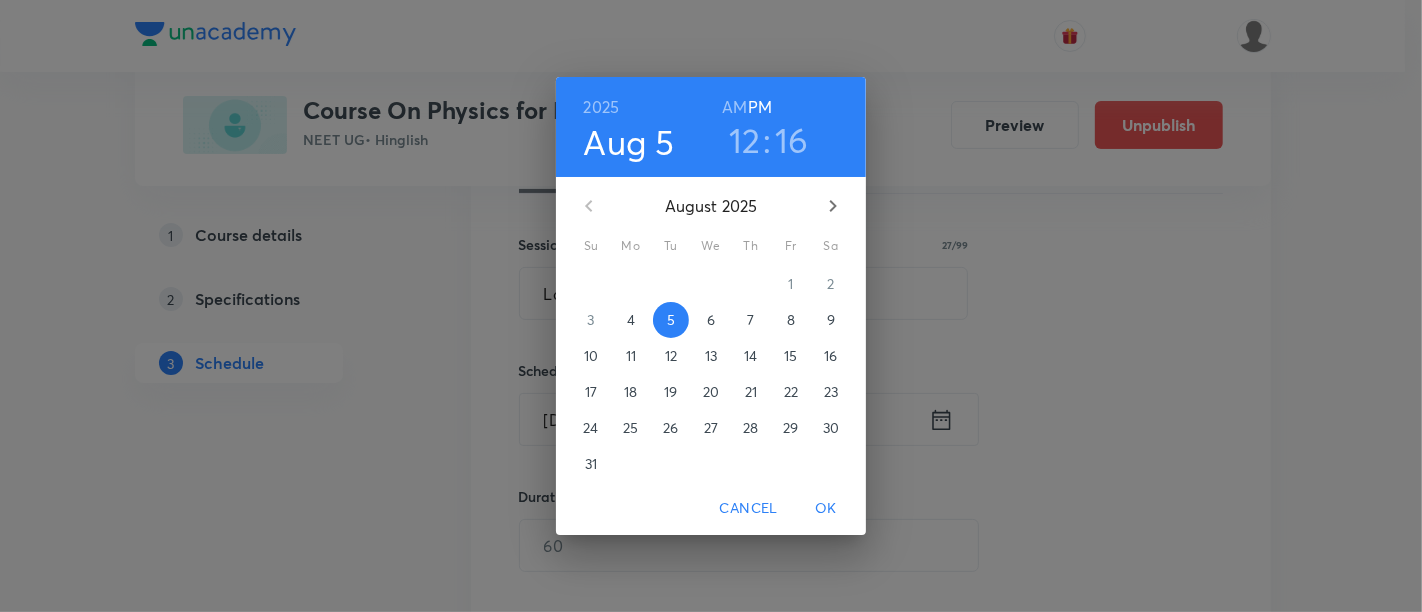 click on "12" at bounding box center [745, 140] 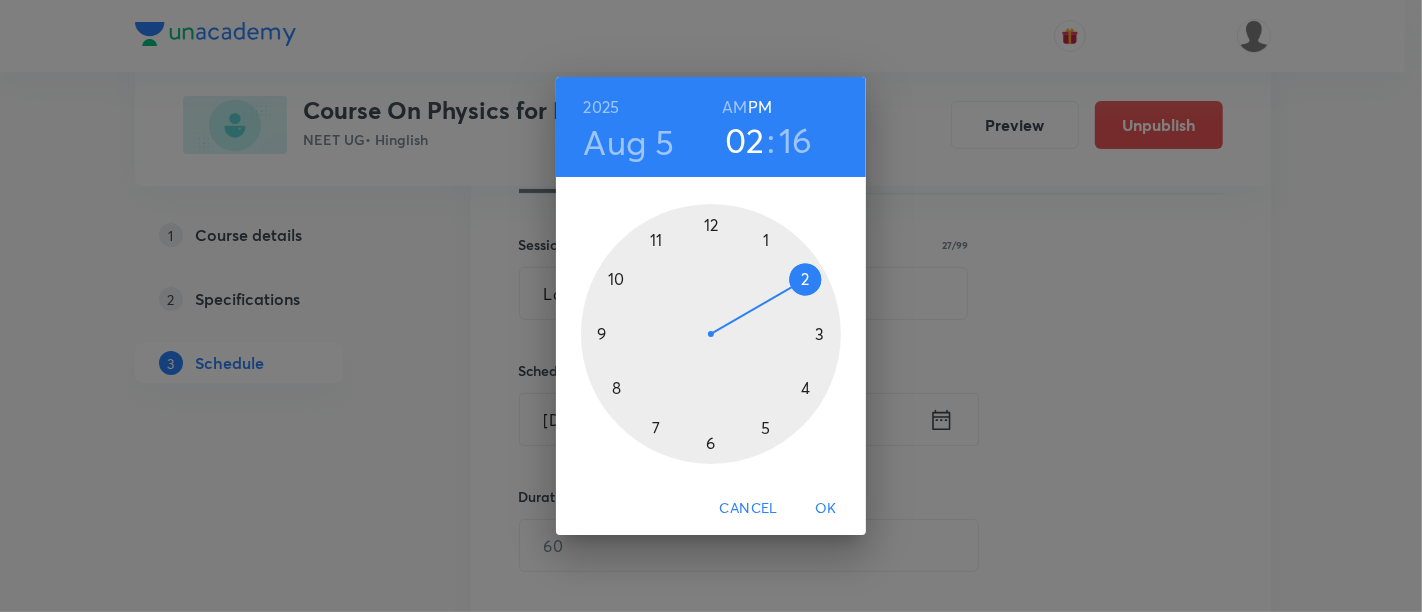 drag, startPoint x: 712, startPoint y: 233, endPoint x: 779, endPoint y: 291, distance: 88.61716 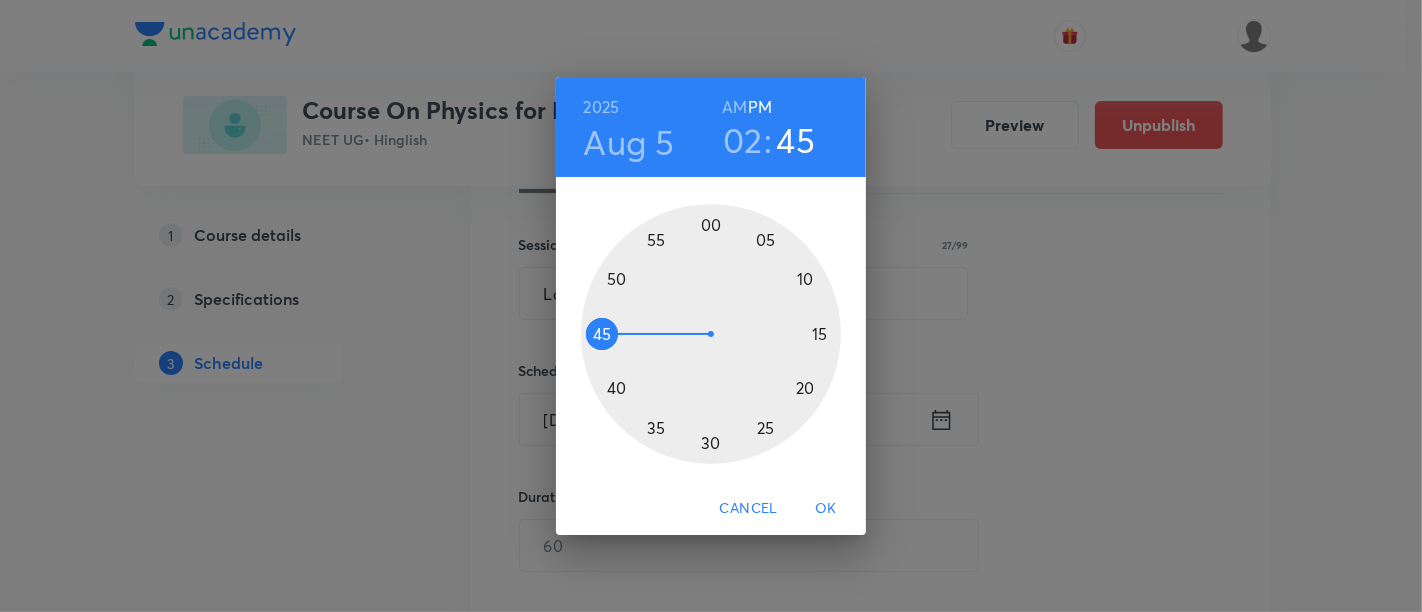 drag, startPoint x: 827, startPoint y: 344, endPoint x: 634, endPoint y: 338, distance: 193.09325 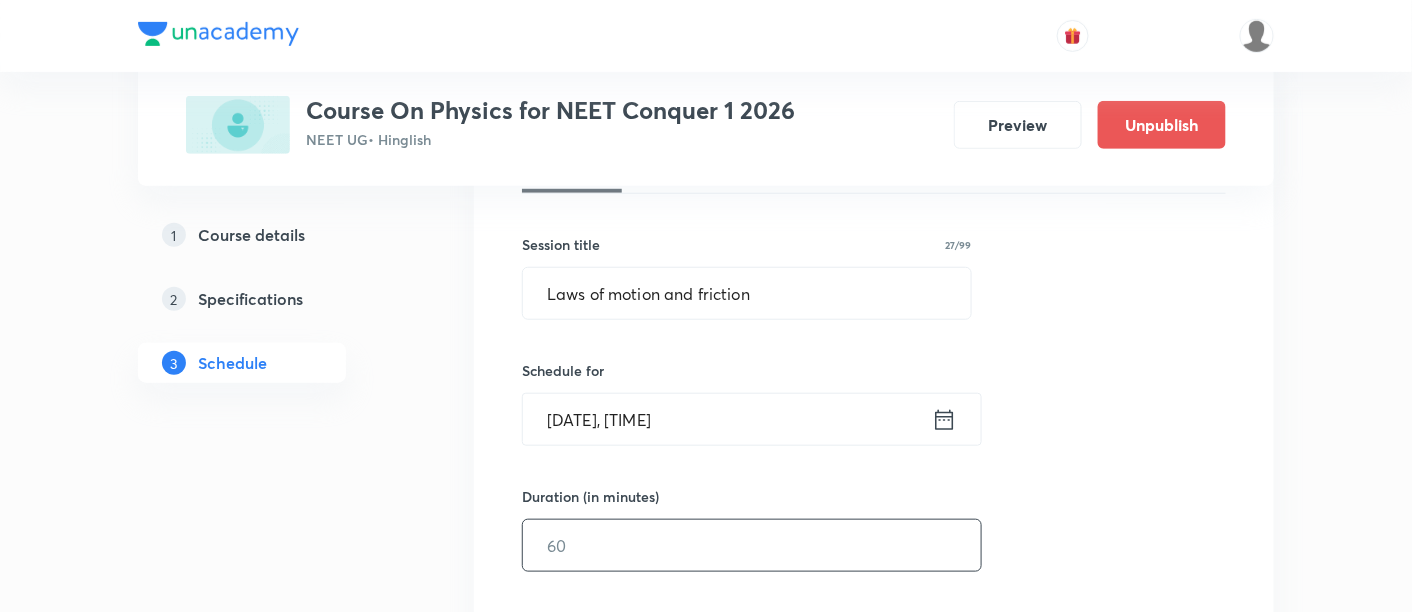 click at bounding box center [752, 545] 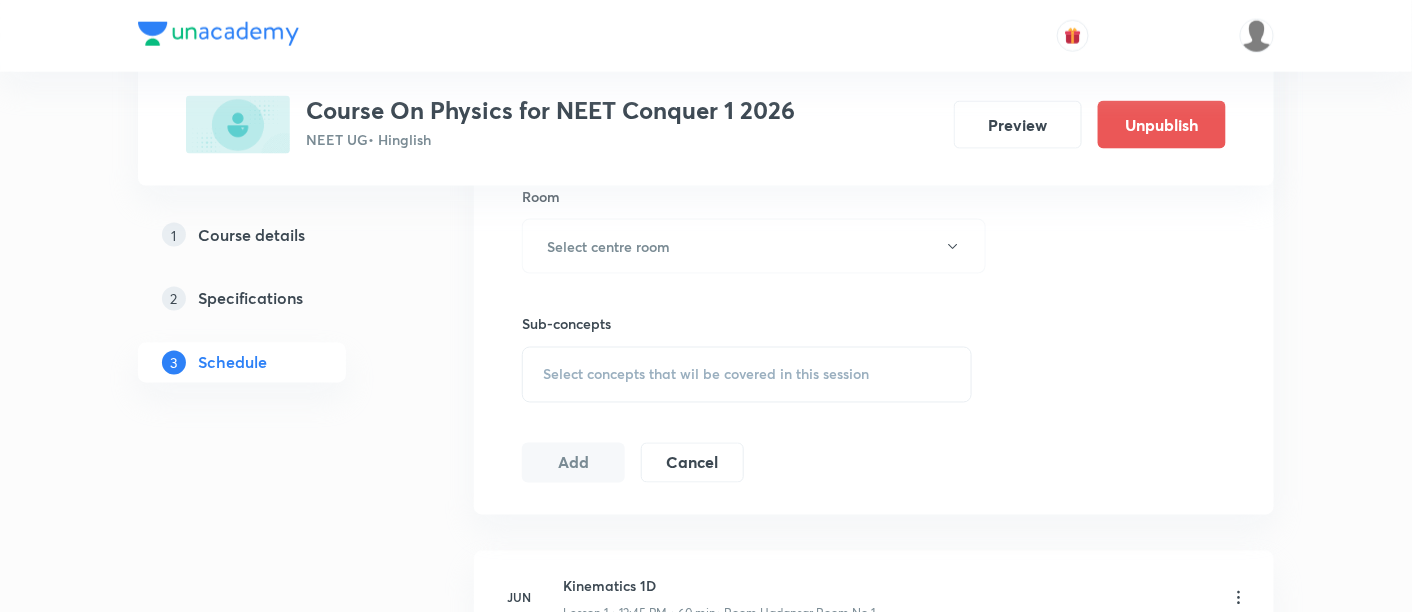 scroll, scrollTop: 666, scrollLeft: 0, axis: vertical 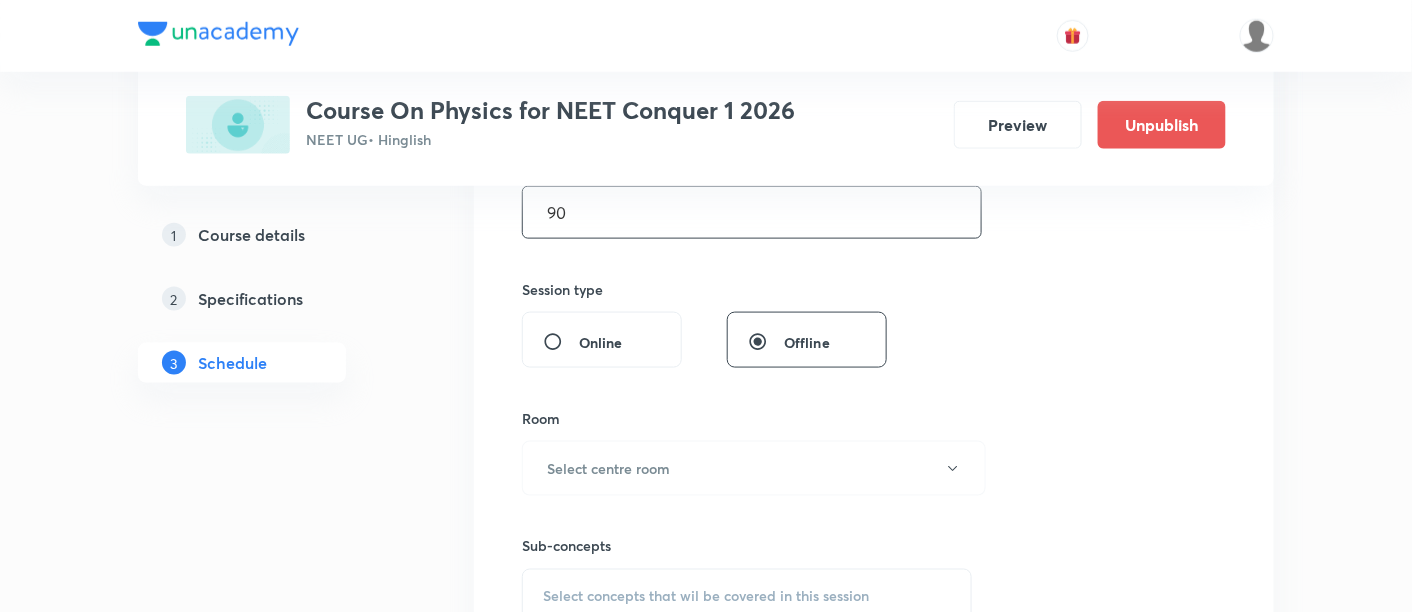 type on "90" 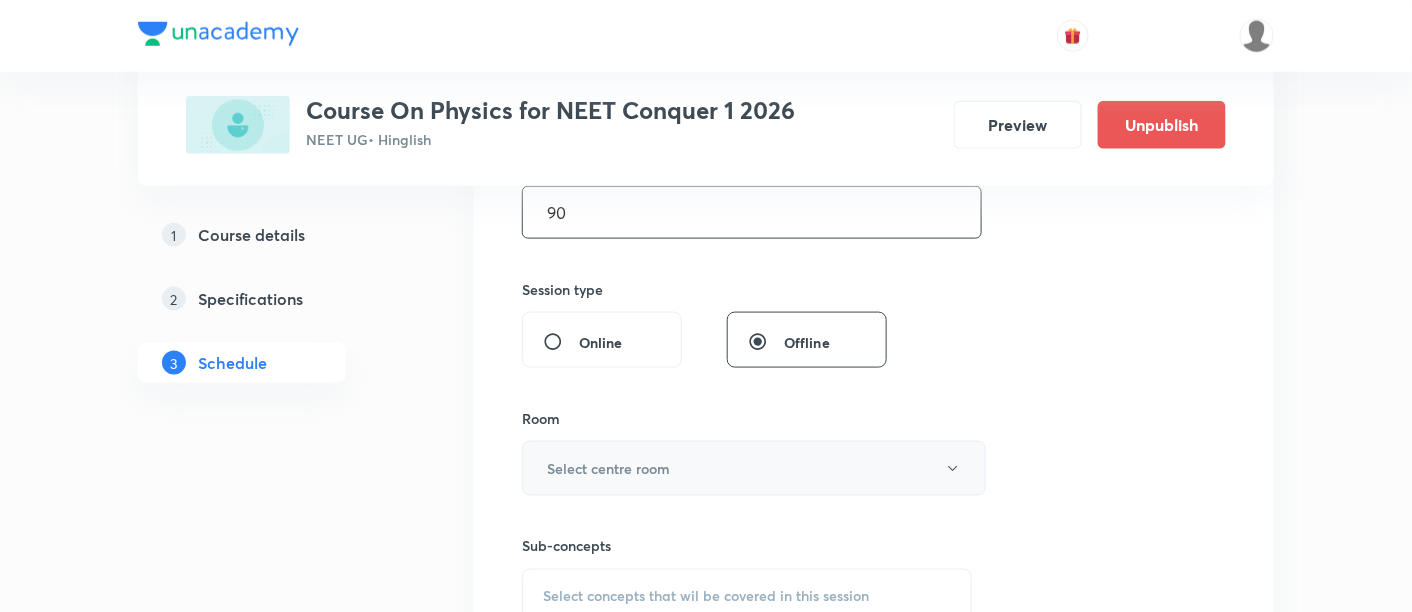 click on "Select centre room" at bounding box center [754, 468] 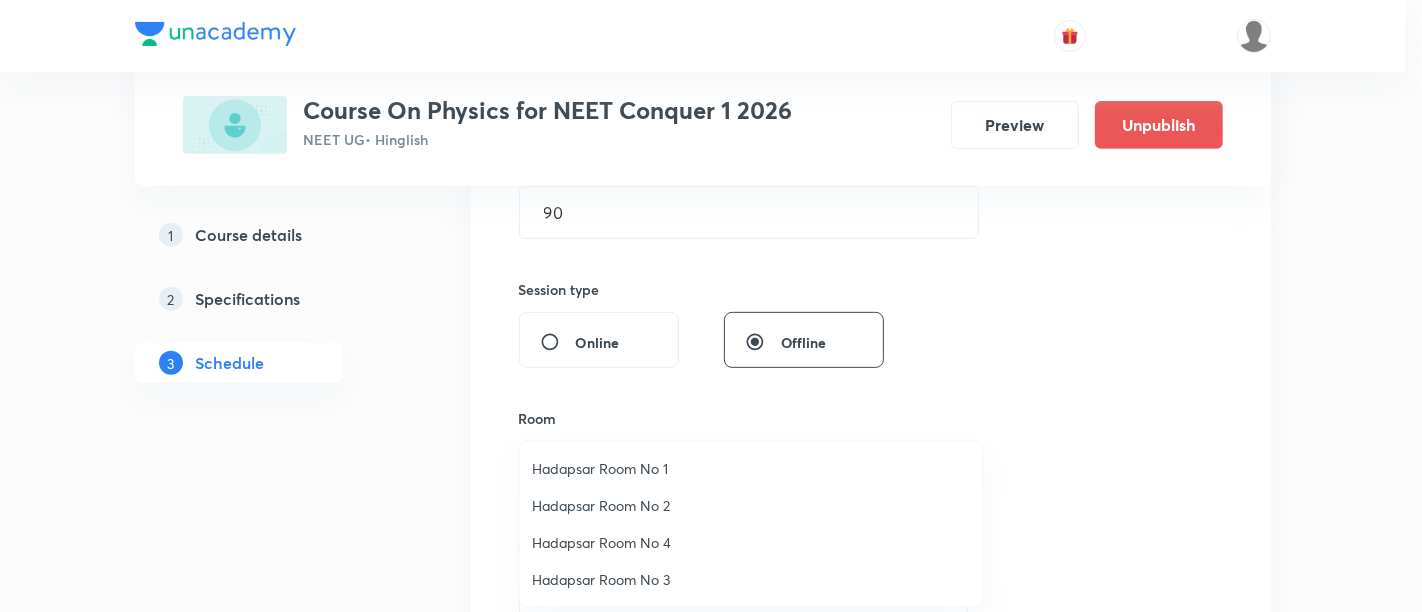 click on "Hadapsar Room No 1" at bounding box center [751, 468] 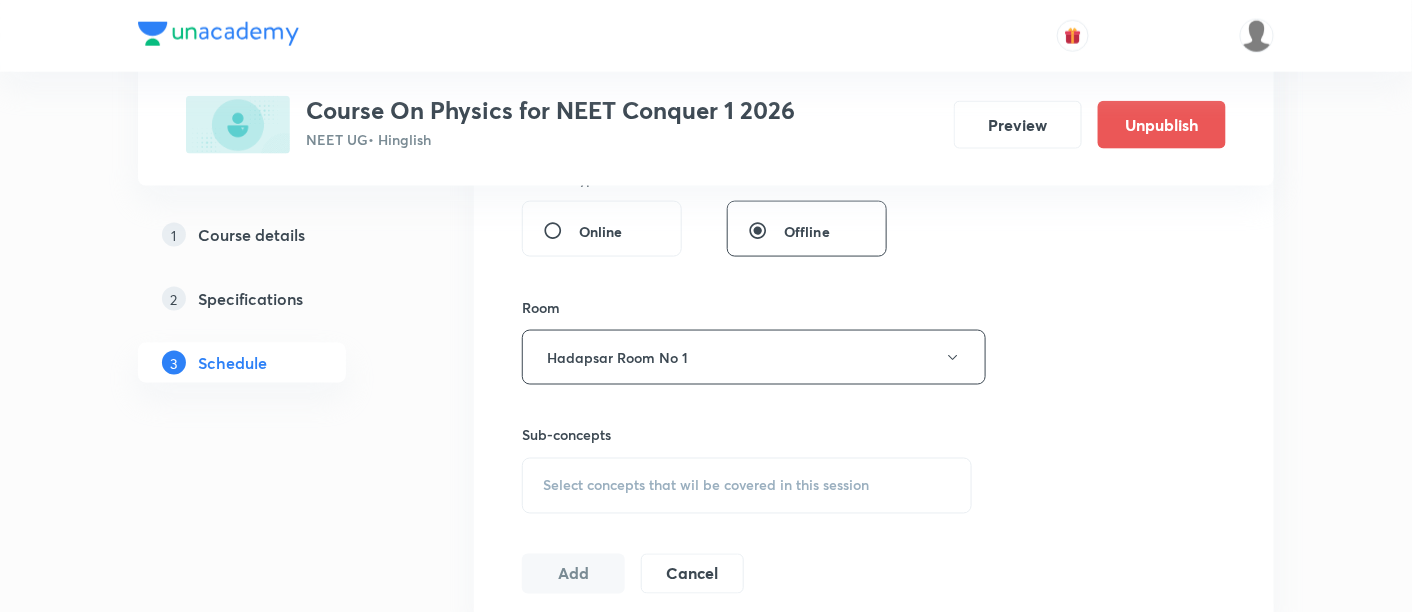 click on "Select concepts that wil be covered in this session" at bounding box center (706, 486) 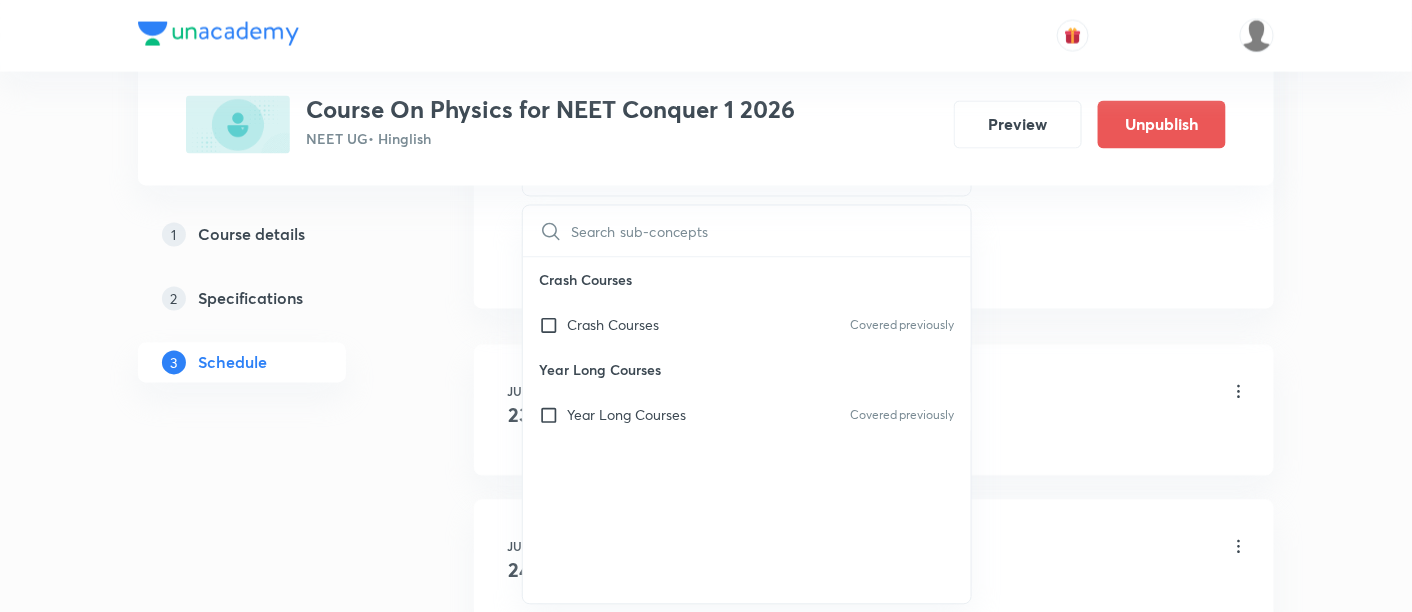 scroll, scrollTop: 1111, scrollLeft: 0, axis: vertical 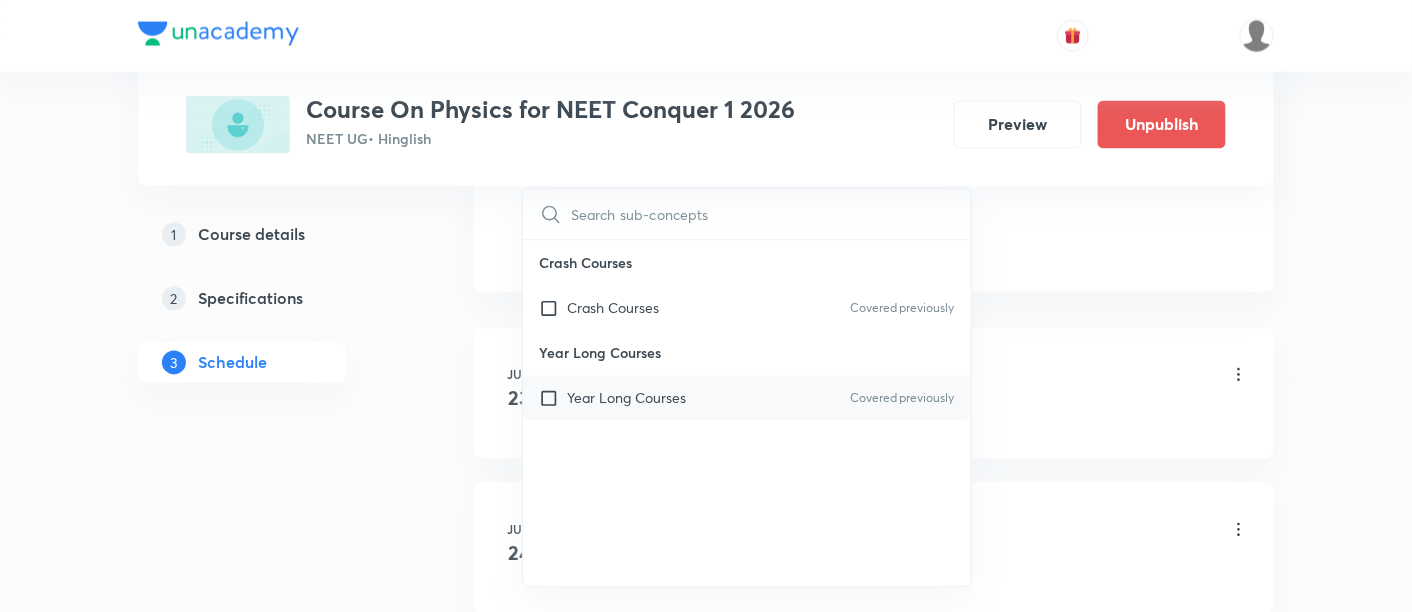 drag, startPoint x: 753, startPoint y: 399, endPoint x: 800, endPoint y: 398, distance: 47.010635 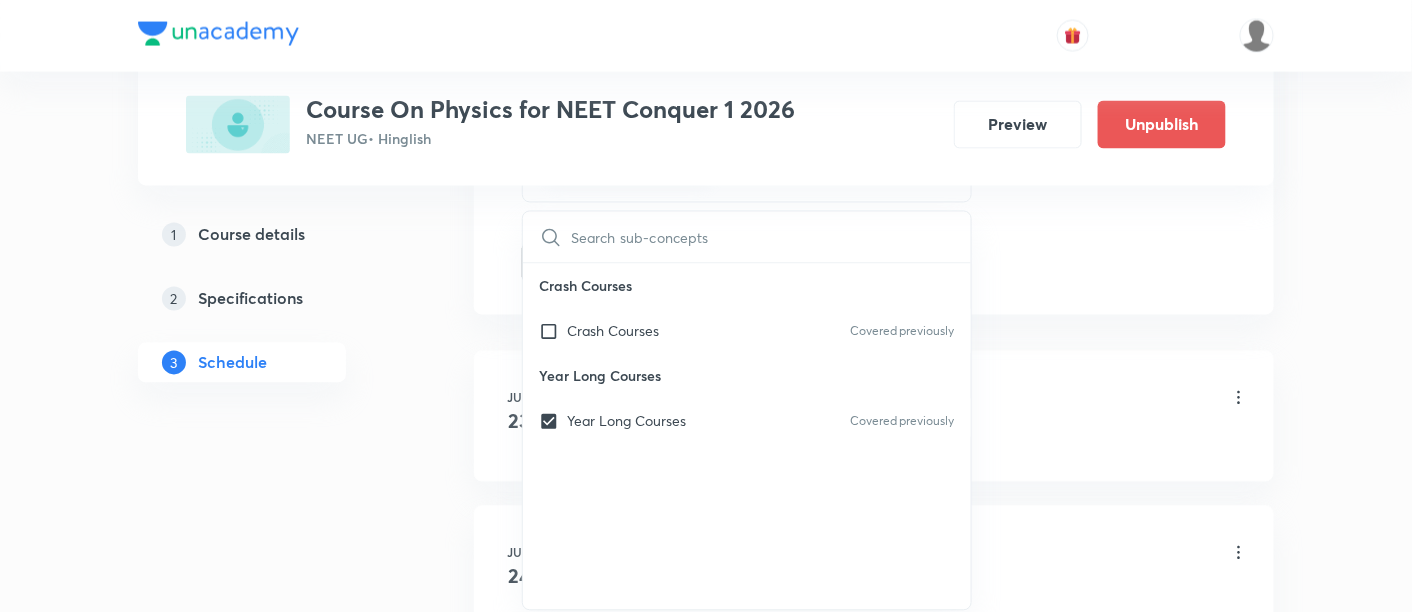 drag, startPoint x: 1046, startPoint y: 247, endPoint x: 1030, endPoint y: 257, distance: 18.867962 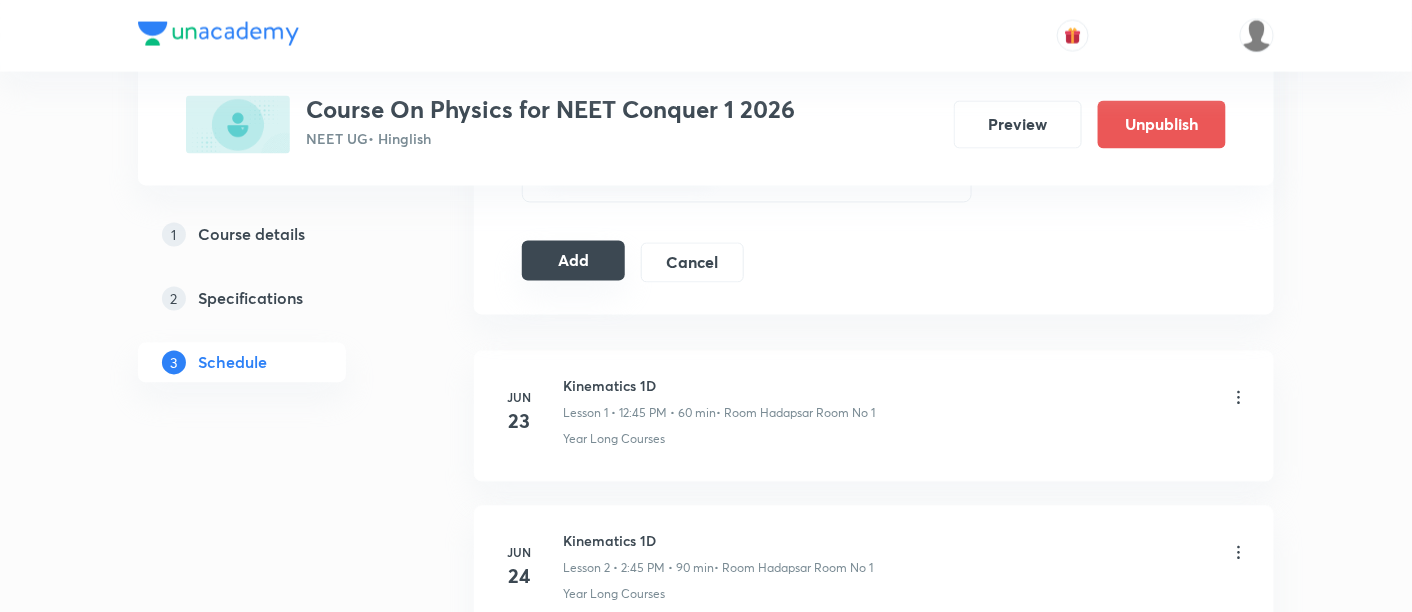 click on "Add" at bounding box center (573, 261) 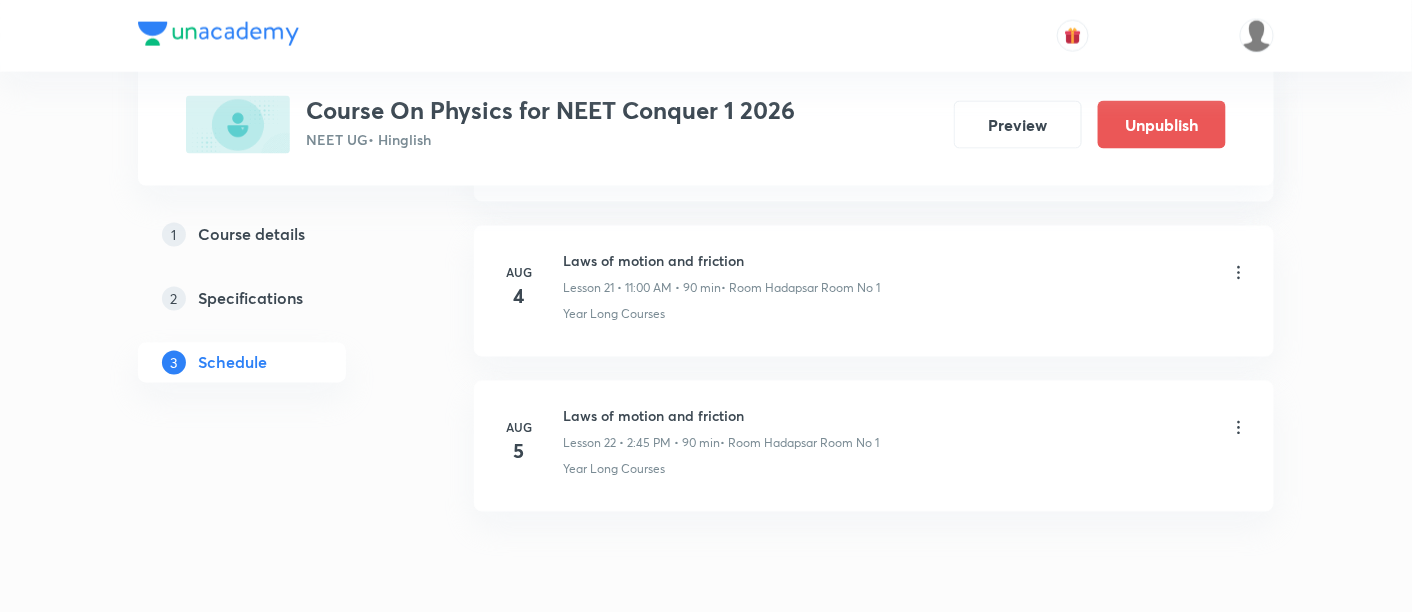 scroll, scrollTop: 3468, scrollLeft: 0, axis: vertical 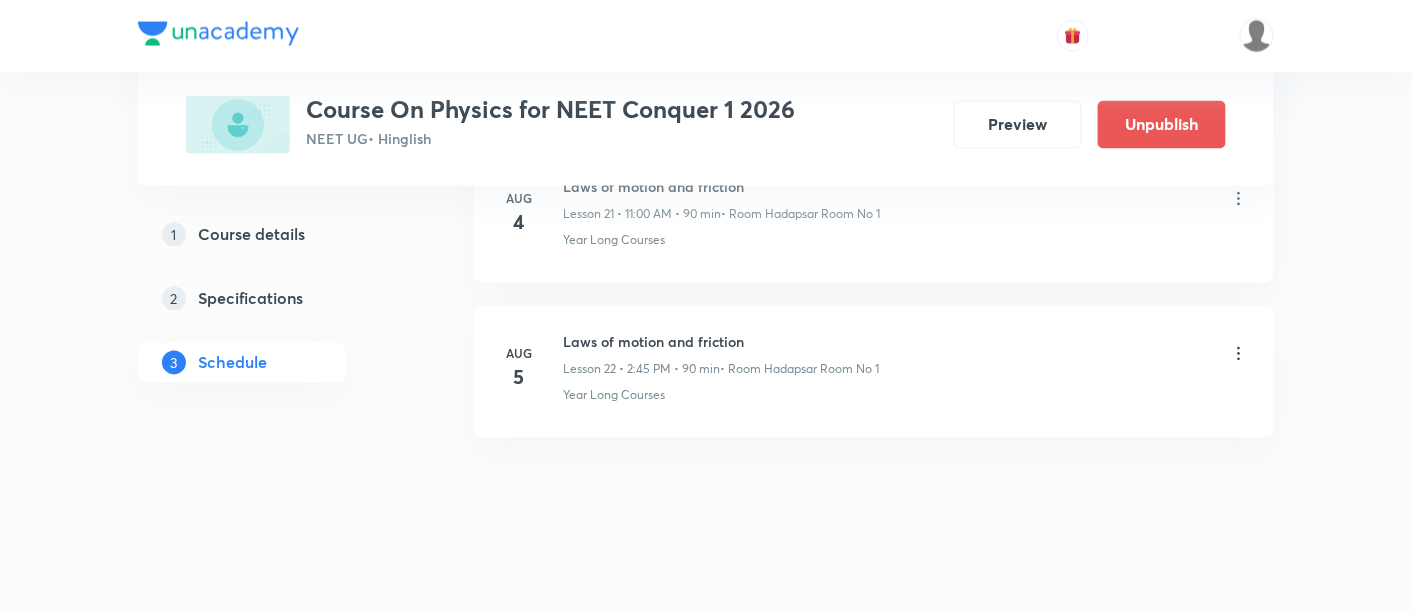 click on "Laws of motion and friction" at bounding box center (721, 342) 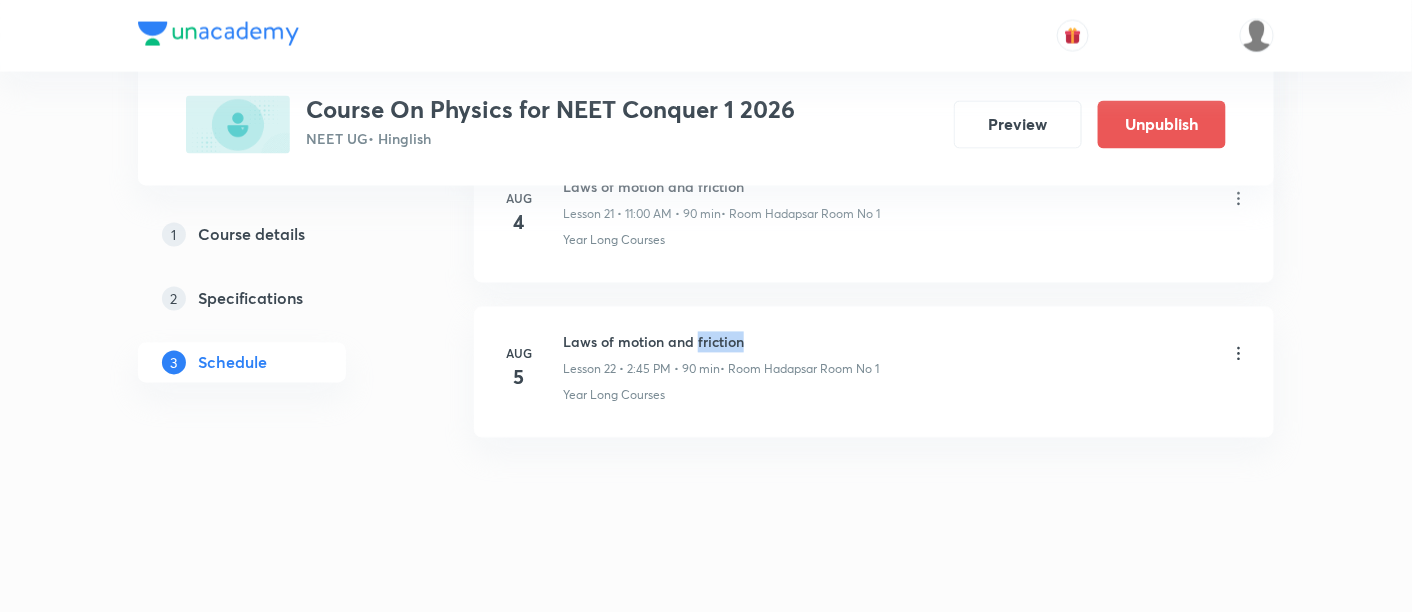 click on "Laws of motion and friction" at bounding box center [721, 342] 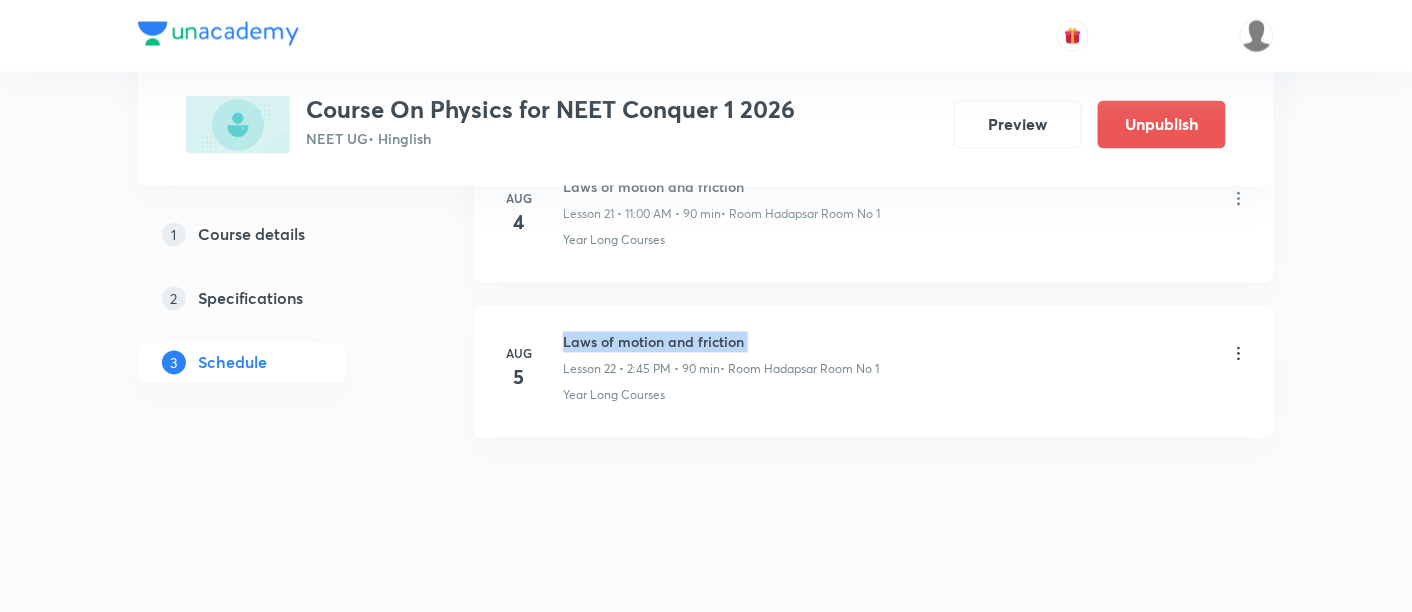 click on "Laws of motion and friction" at bounding box center [721, 342] 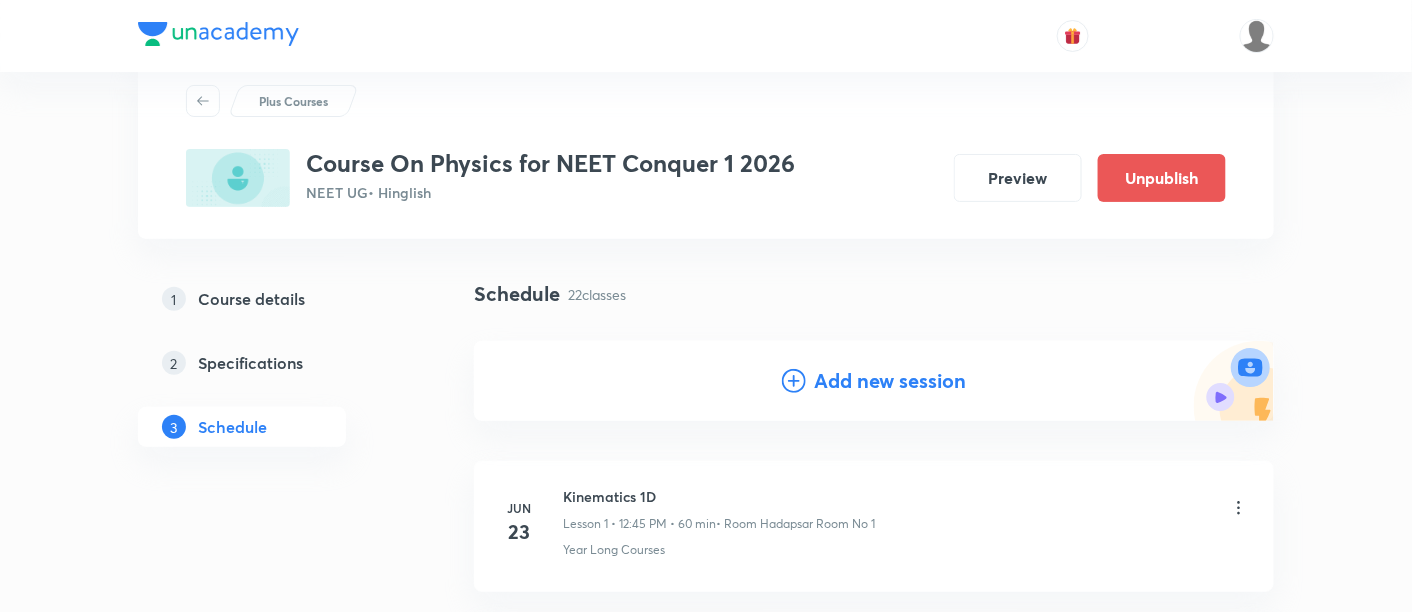 scroll, scrollTop: 0, scrollLeft: 0, axis: both 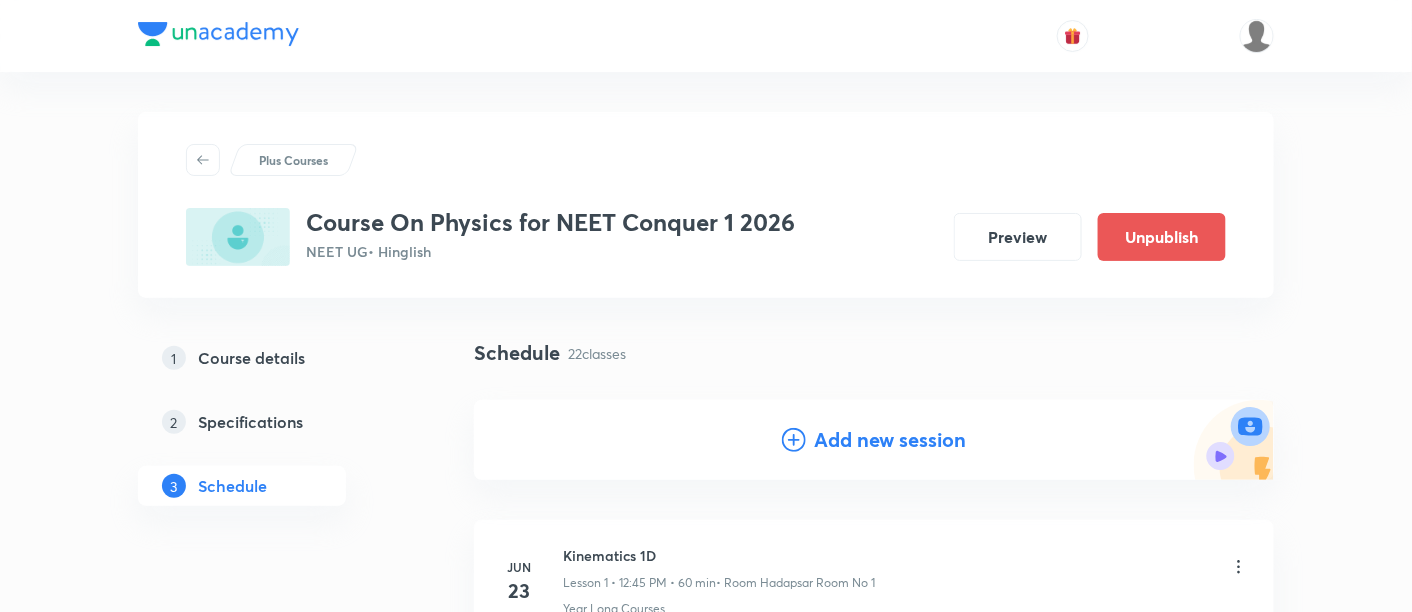 click on "Add new session" at bounding box center (890, 440) 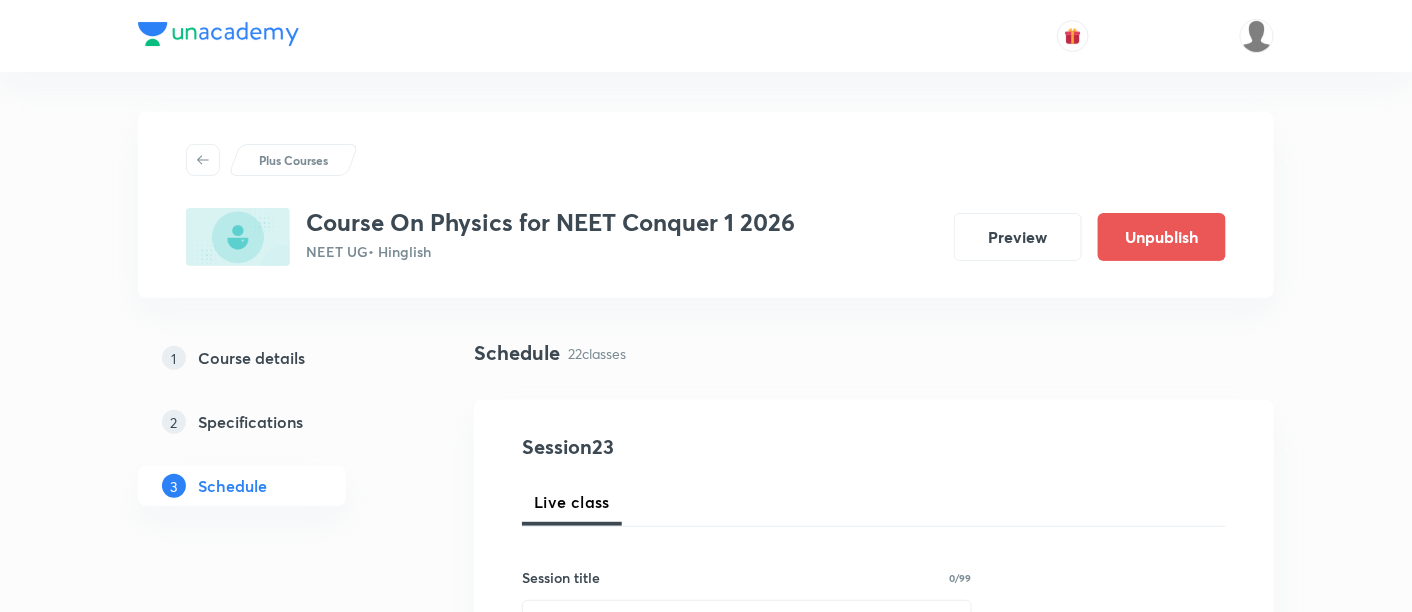 scroll, scrollTop: 222, scrollLeft: 0, axis: vertical 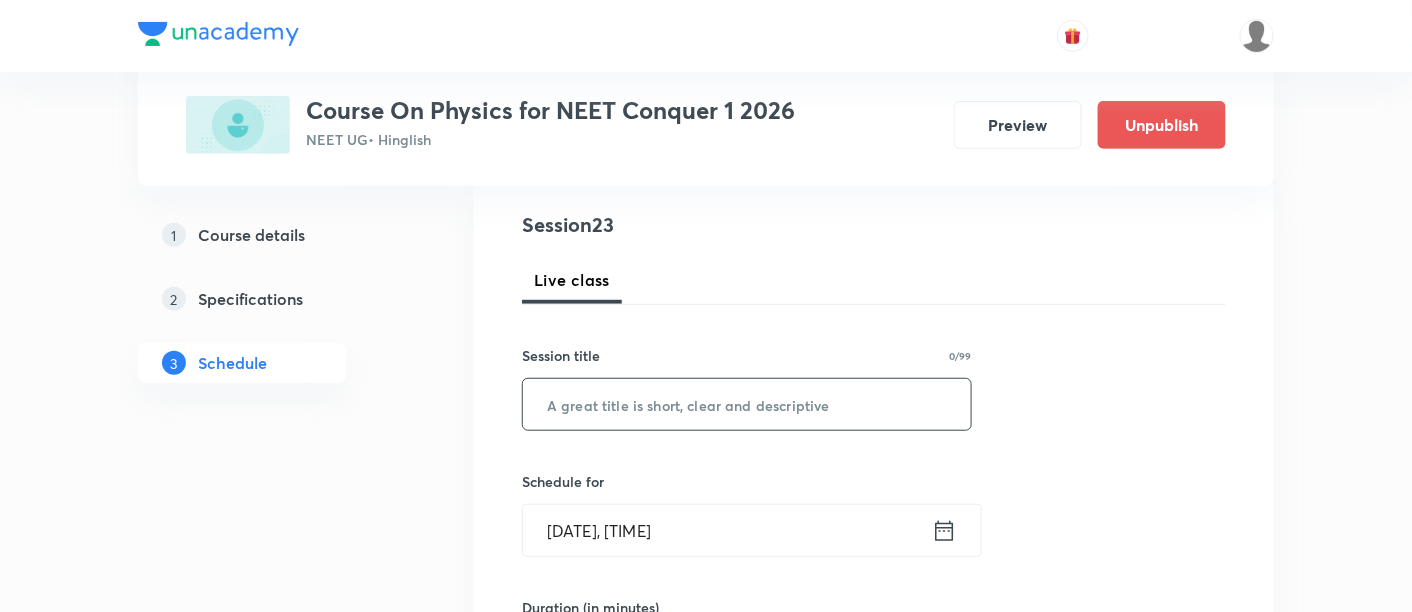 click at bounding box center (747, 404) 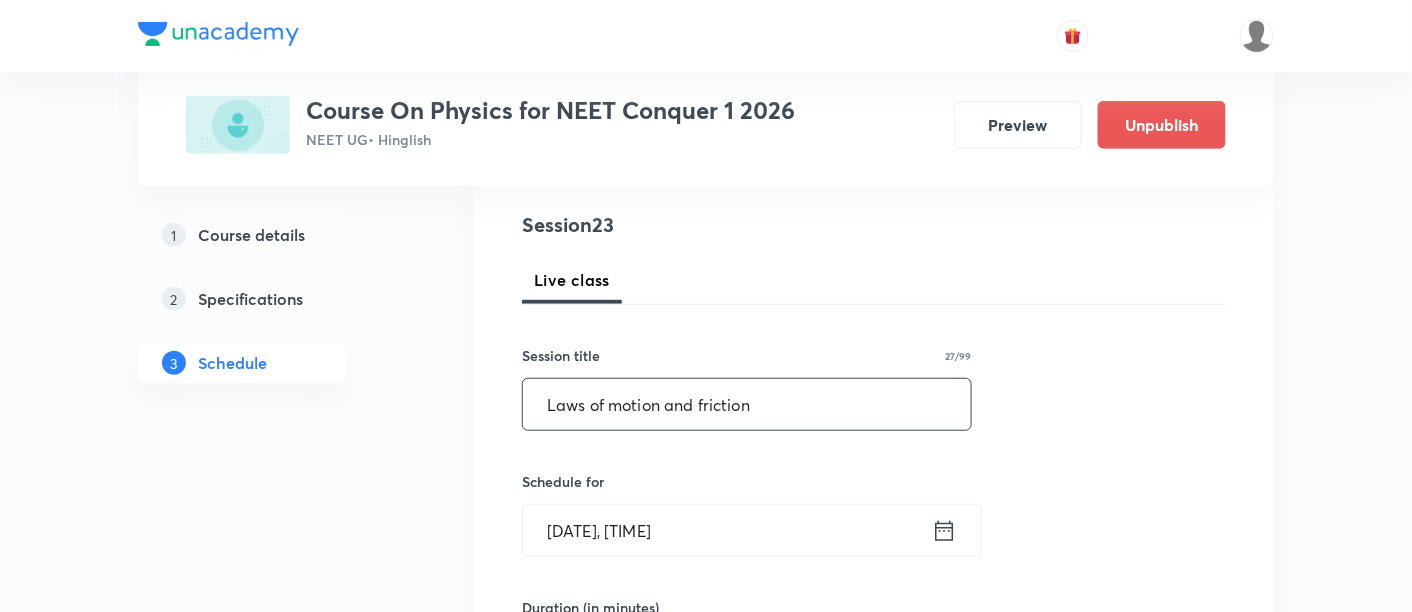 type on "Laws of motion and friction" 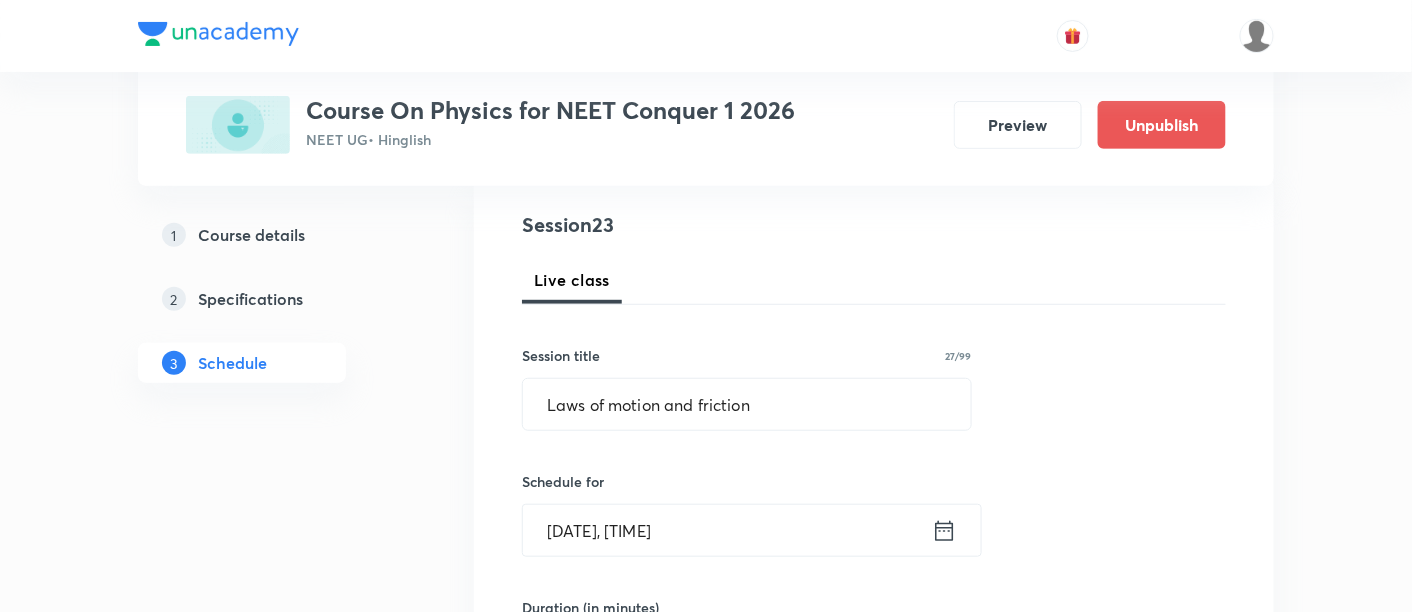 click 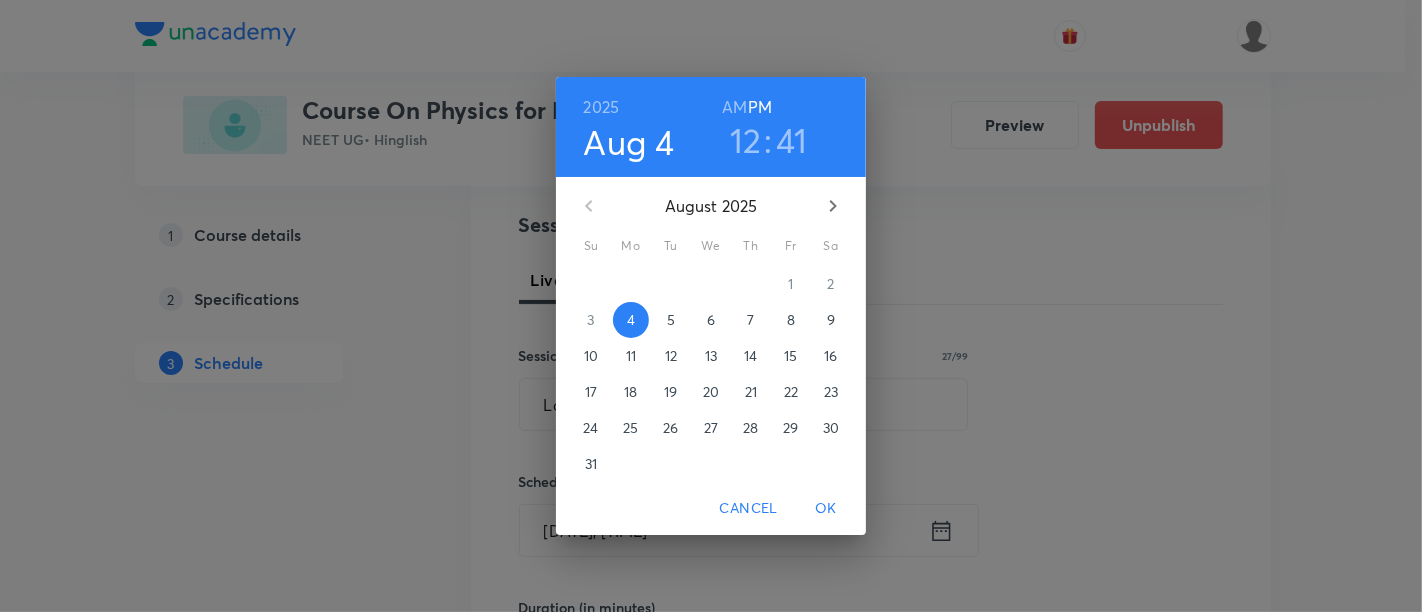 click on "6" at bounding box center [711, 320] 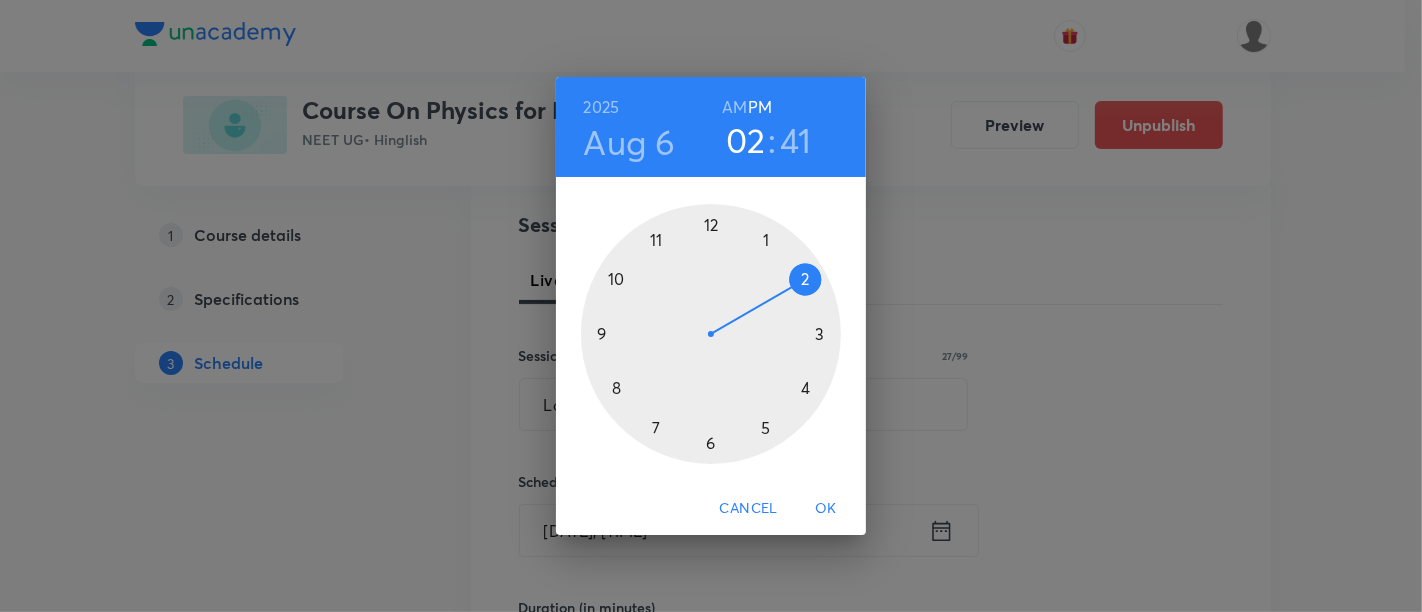 drag, startPoint x: 715, startPoint y: 220, endPoint x: 801, endPoint y: 278, distance: 103.73042 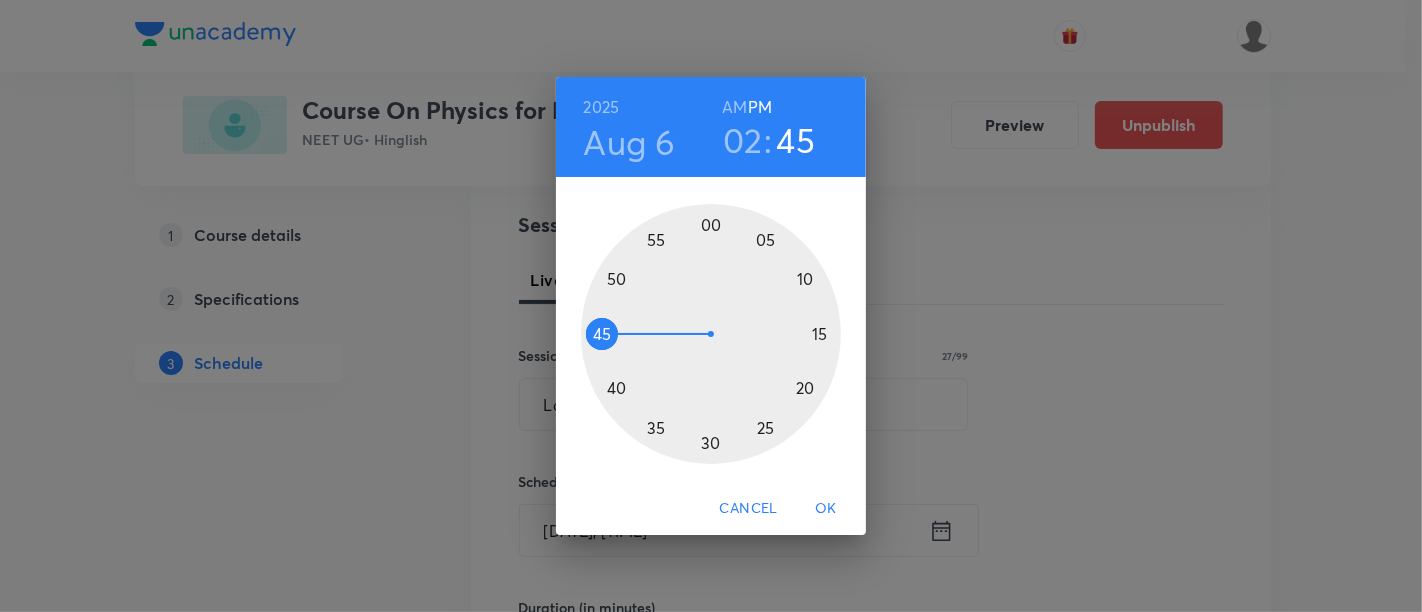 drag, startPoint x: 618, startPoint y: 381, endPoint x: 619, endPoint y: 337, distance: 44.011364 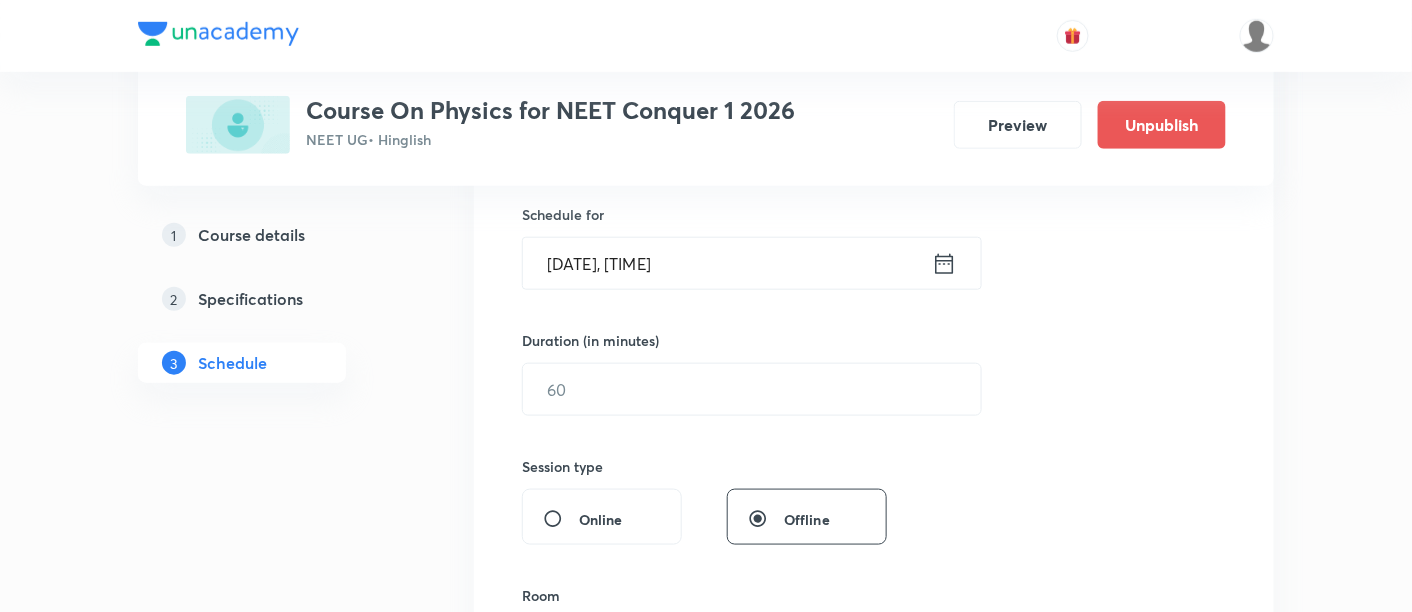 scroll, scrollTop: 555, scrollLeft: 0, axis: vertical 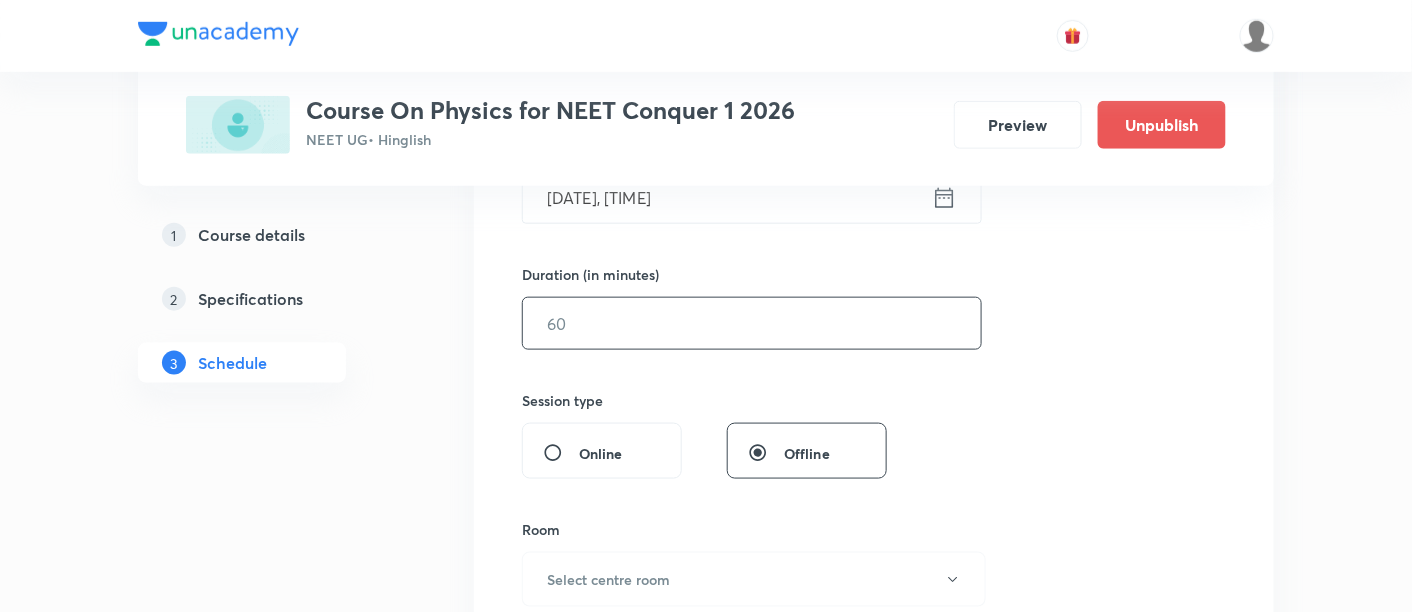 click at bounding box center (752, 323) 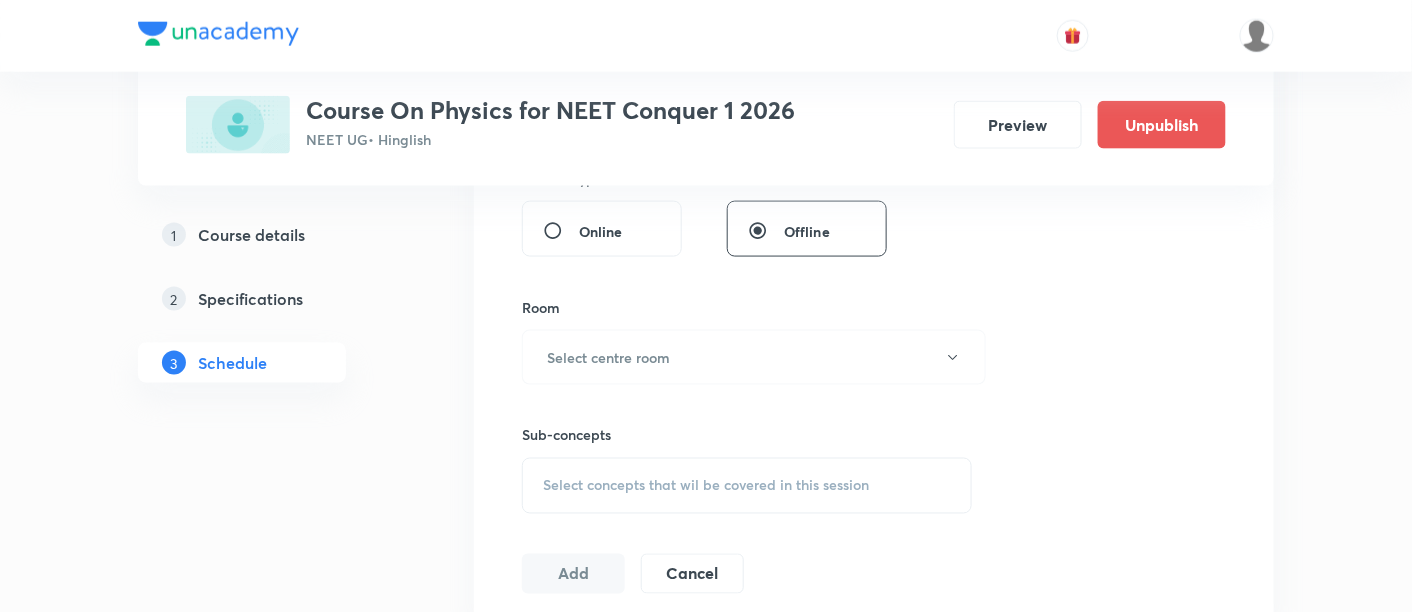scroll, scrollTop: 777, scrollLeft: 0, axis: vertical 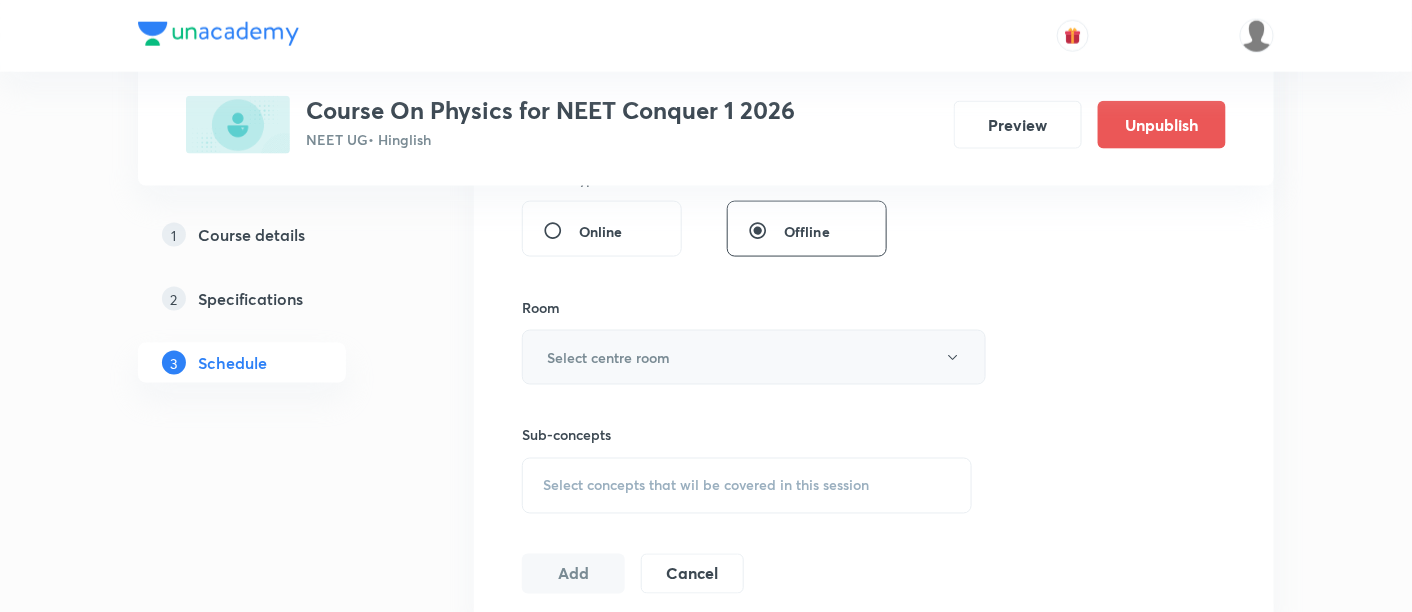 type on "90" 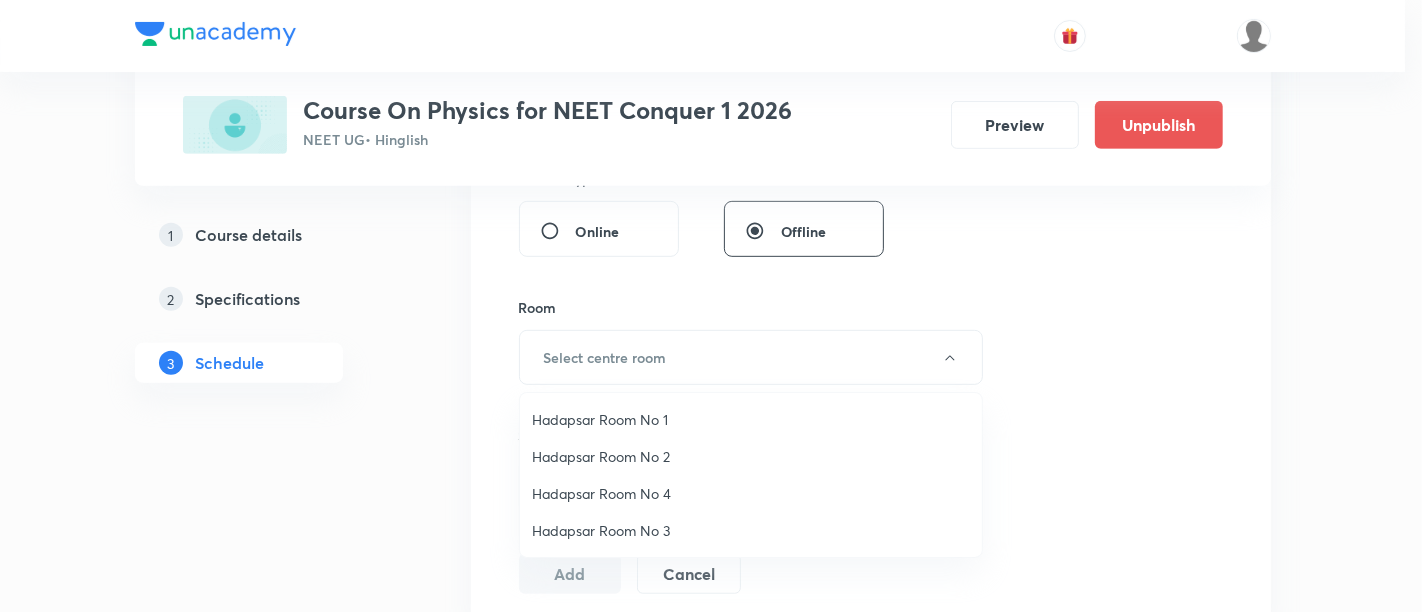 click on "Hadapsar Room No 1" at bounding box center (751, 419) 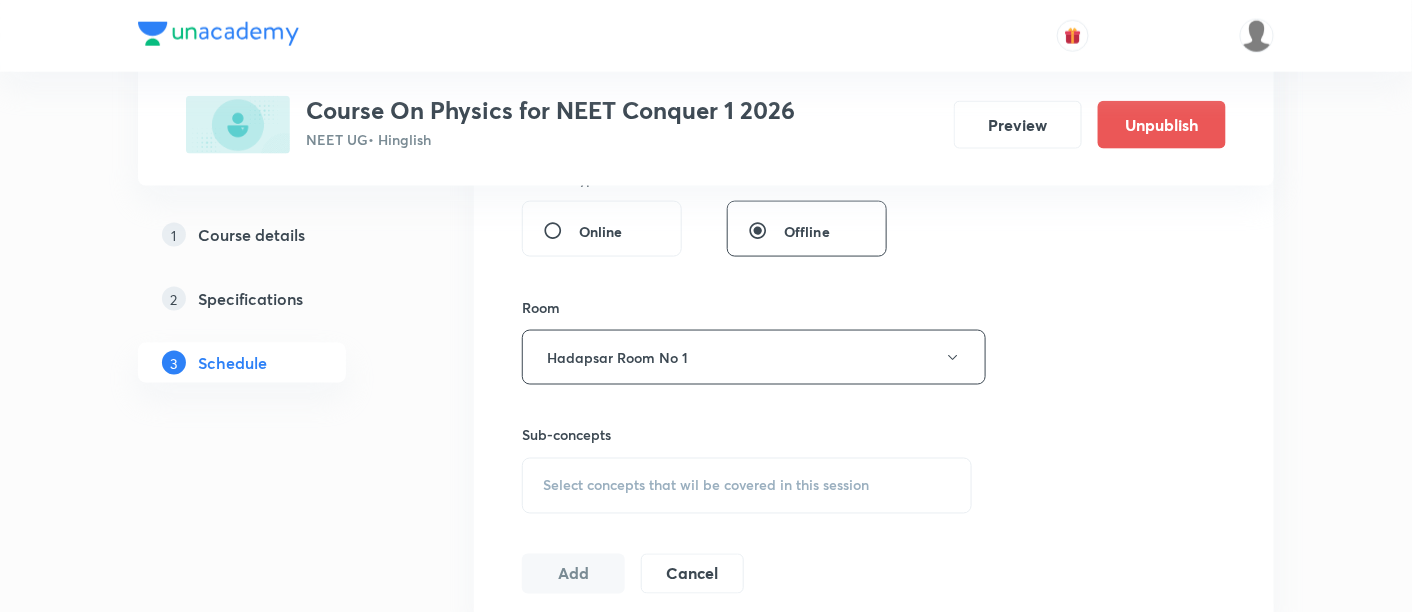 click on "Select concepts that wil be covered in this session" at bounding box center [706, 486] 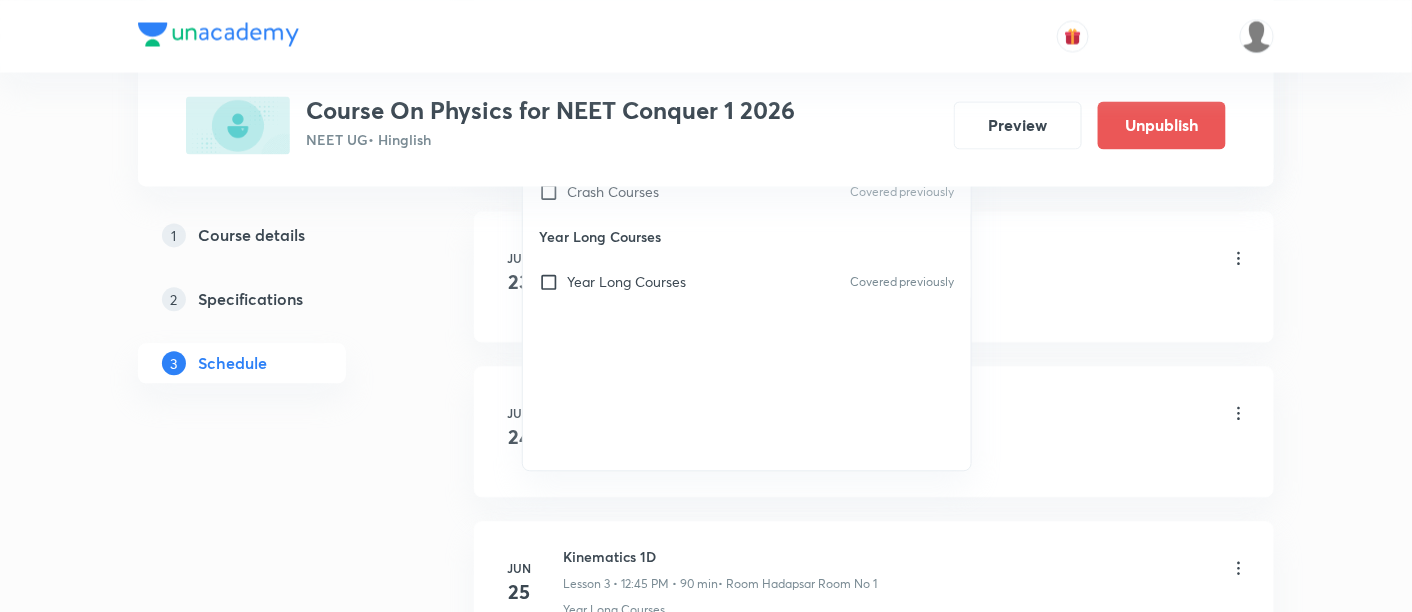 scroll, scrollTop: 1222, scrollLeft: 0, axis: vertical 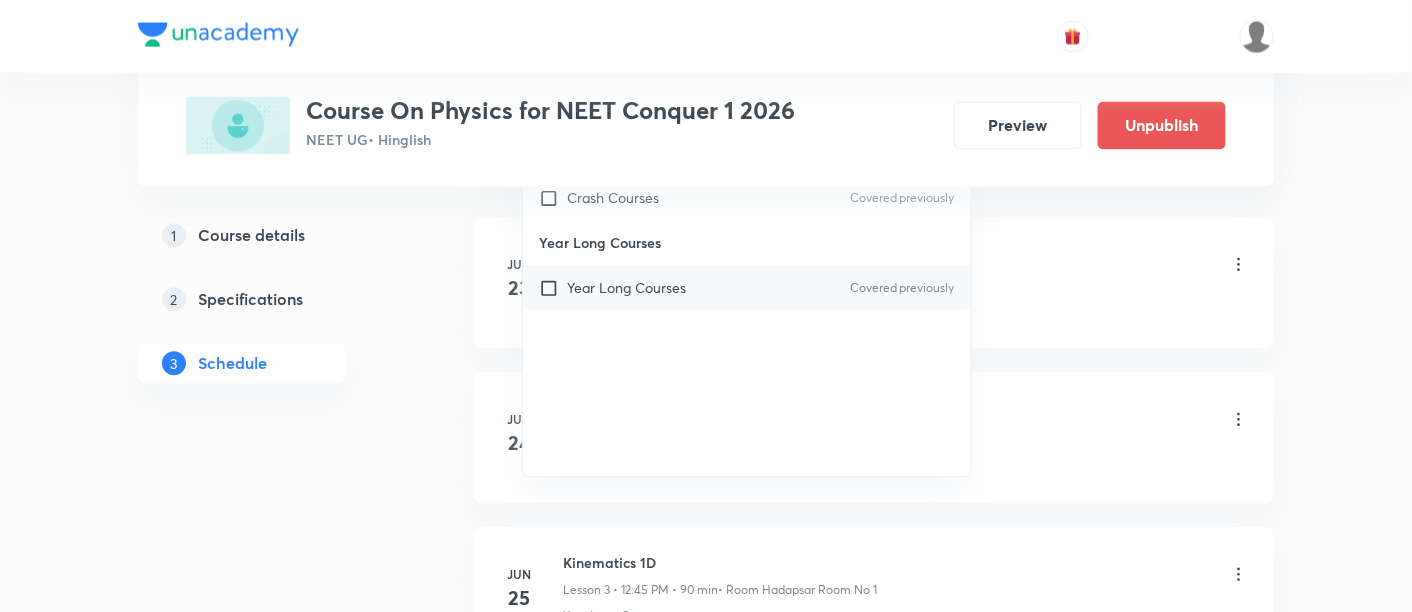 click on "Year Long Courses Covered previously" at bounding box center [747, 287] 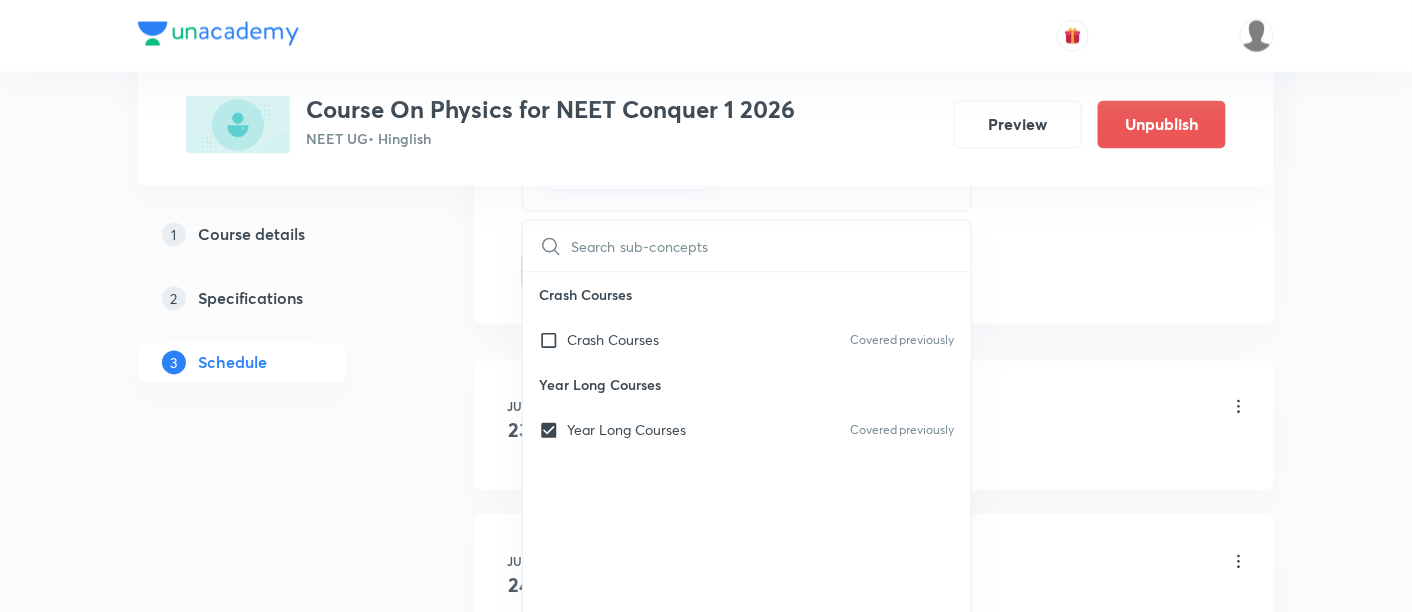 scroll, scrollTop: 1000, scrollLeft: 0, axis: vertical 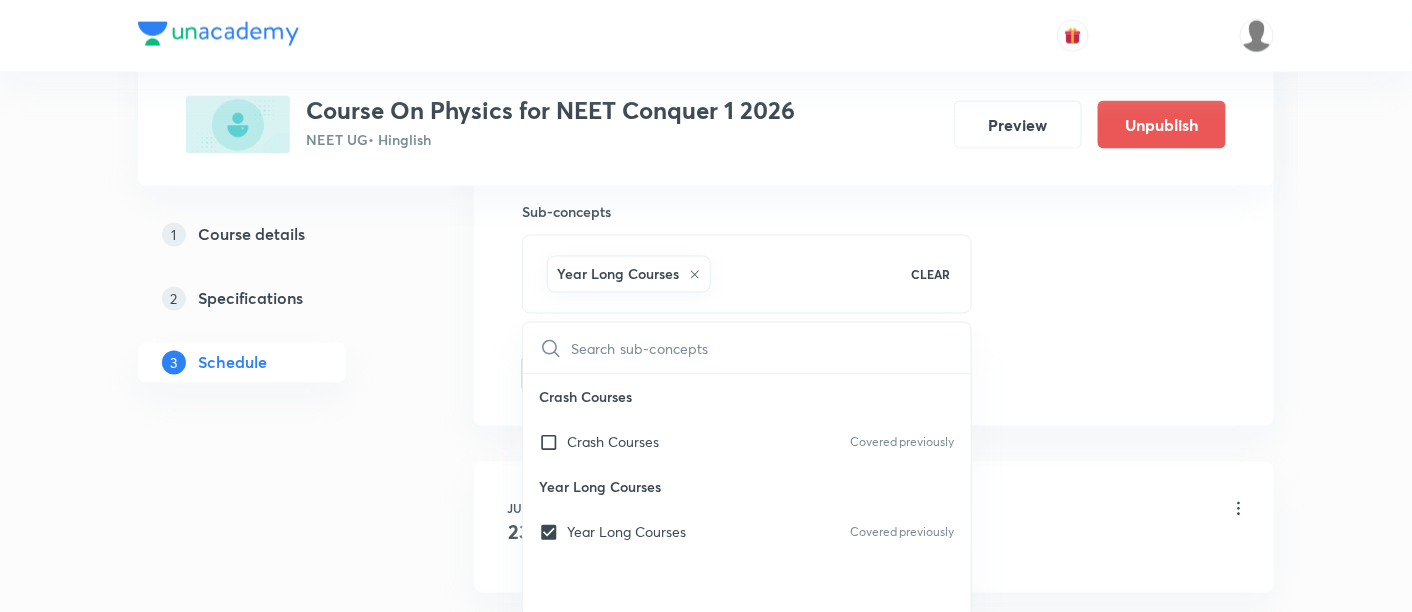 click on "Session  23 Live class Session title 27/99 Laws of motion and friction ​ Schedule for [DATE], [TIME] ​ Duration (in minutes) 90 ​   Session type Online Offline Room [LOCATION] Room No 1 Sub-concepts Year Long Courses CLEAR ​ Crash Courses Crash Courses Covered previously Year Long Courses Year Long Courses Covered previously Add Cancel" at bounding box center [874, -87] 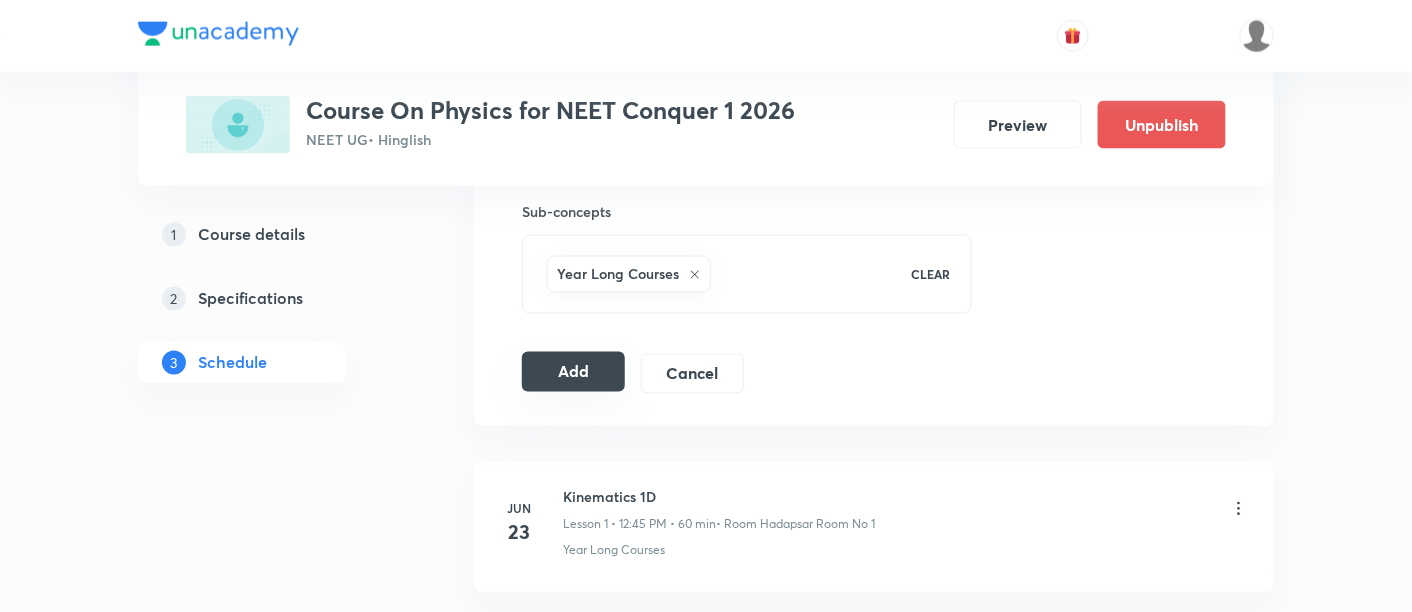 click on "Add" at bounding box center [573, 372] 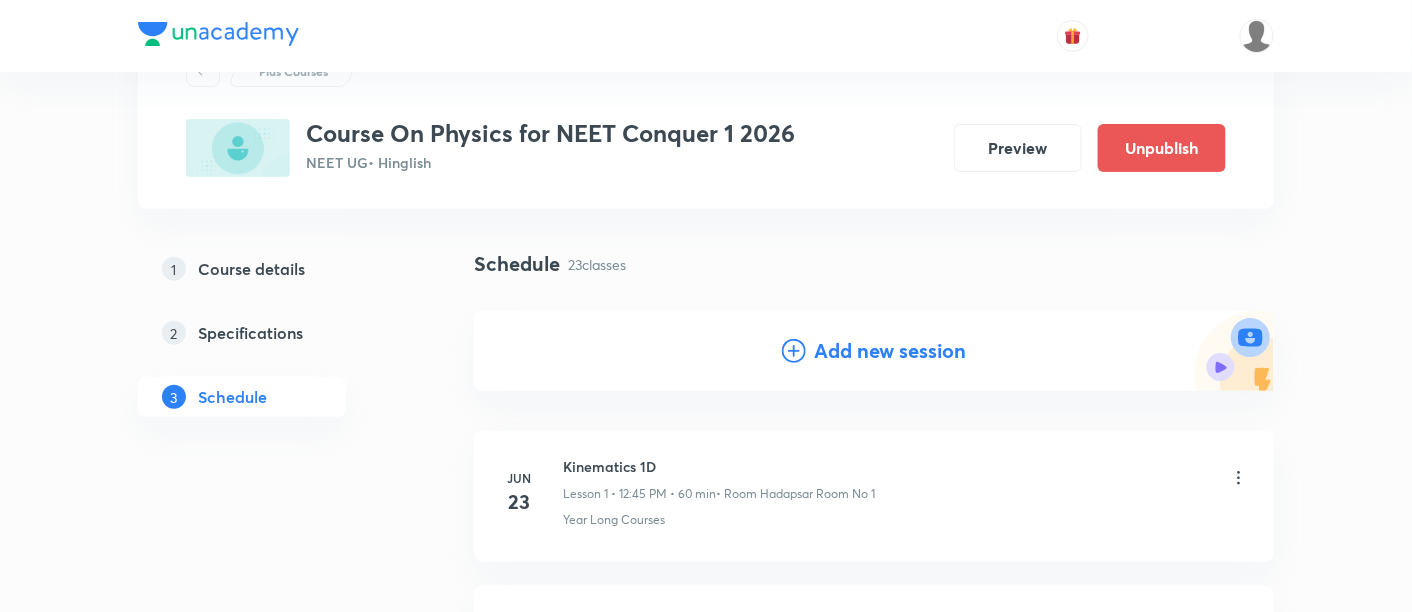 scroll, scrollTop: 0, scrollLeft: 0, axis: both 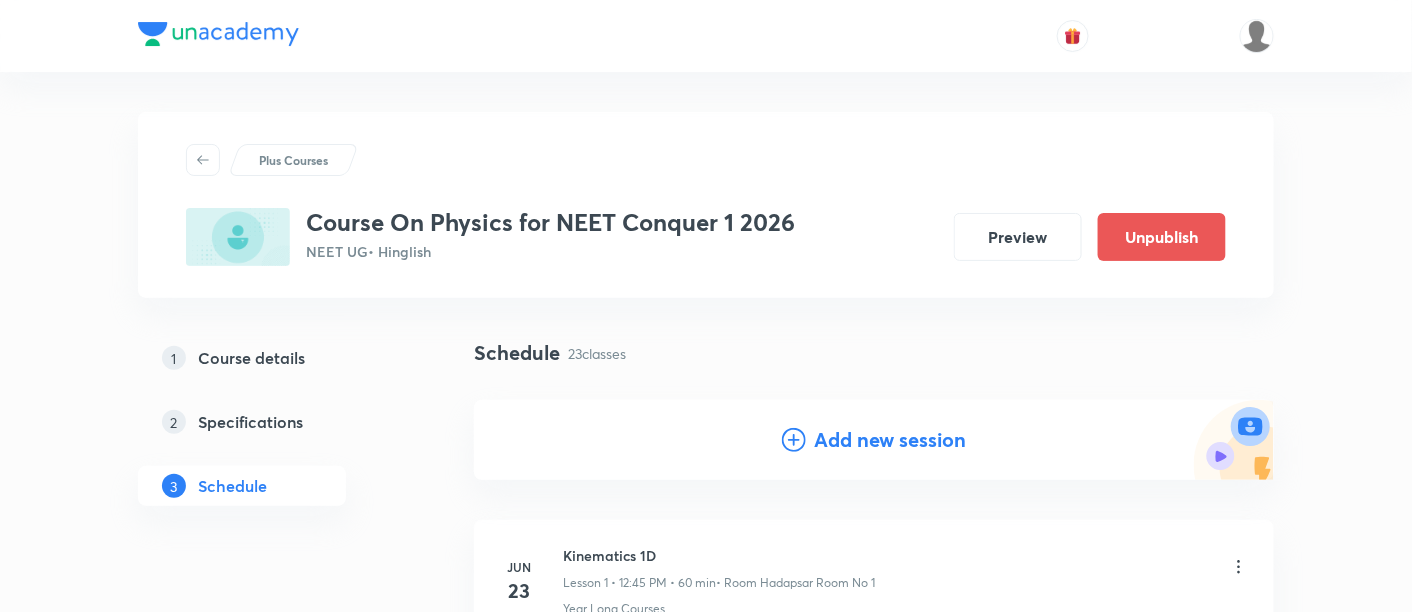 click on "Add new session" at bounding box center [890, 440] 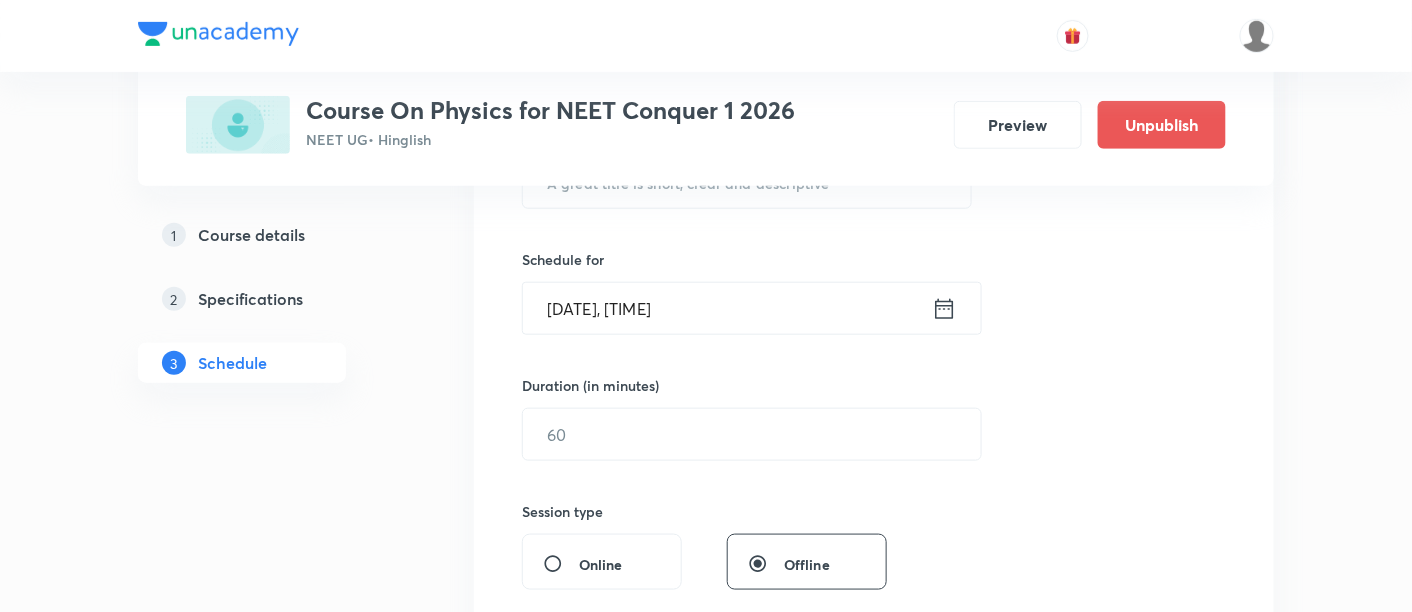 scroll, scrollTop: 222, scrollLeft: 0, axis: vertical 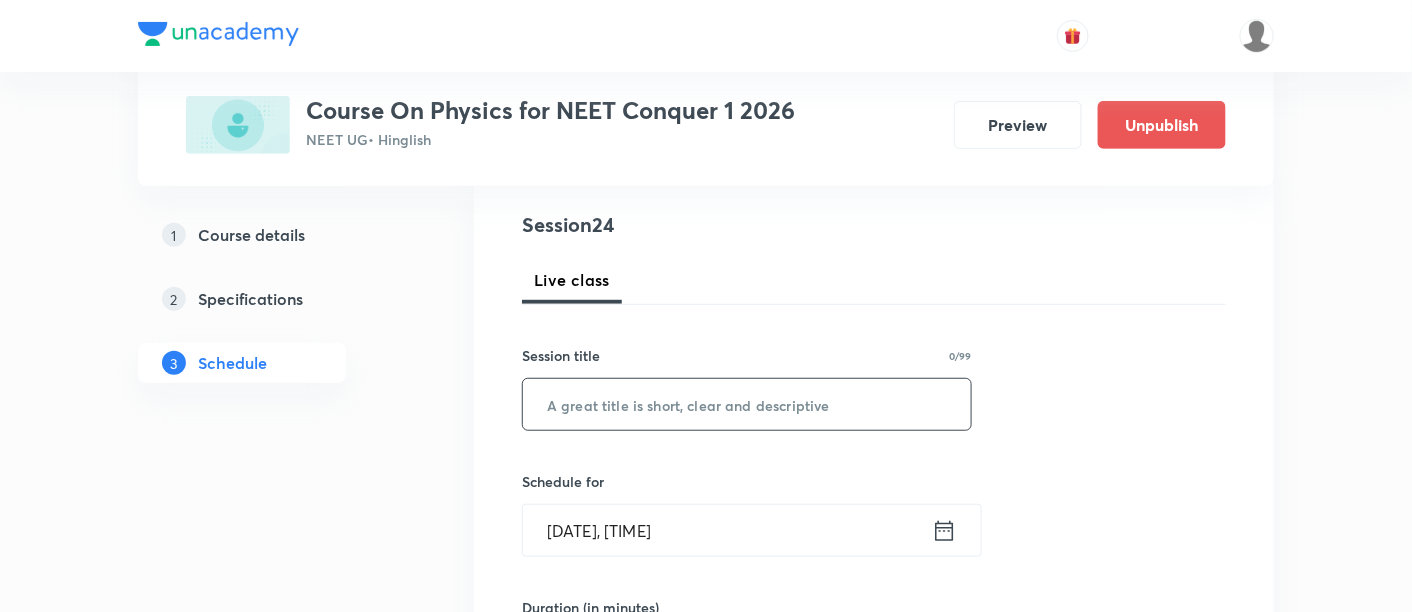 drag, startPoint x: 803, startPoint y: 404, endPoint x: 821, endPoint y: 419, distance: 23.43075 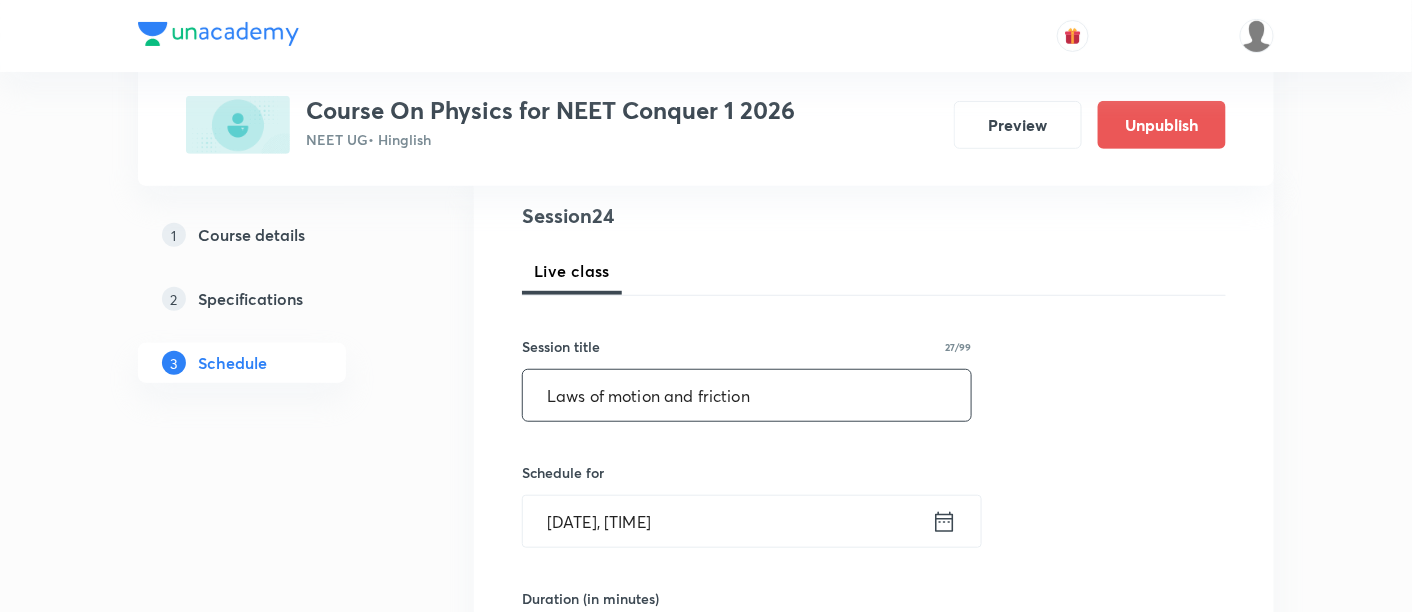 scroll, scrollTop: 444, scrollLeft: 0, axis: vertical 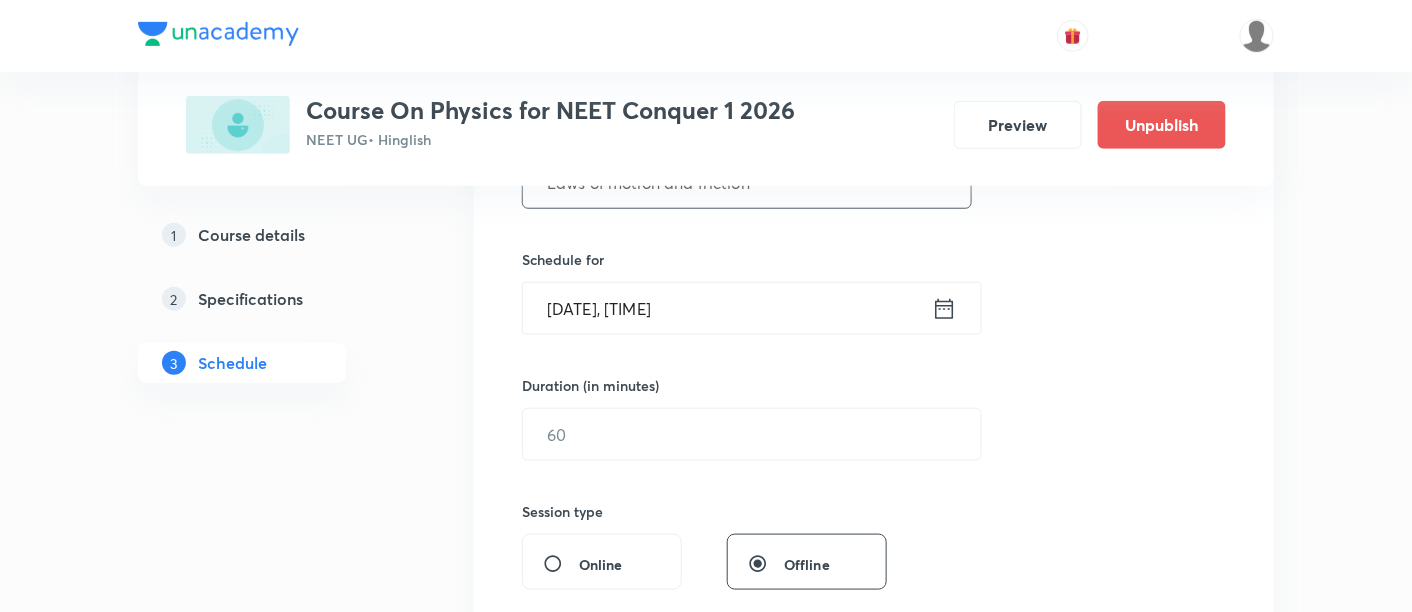 type on "Laws of motion and friction" 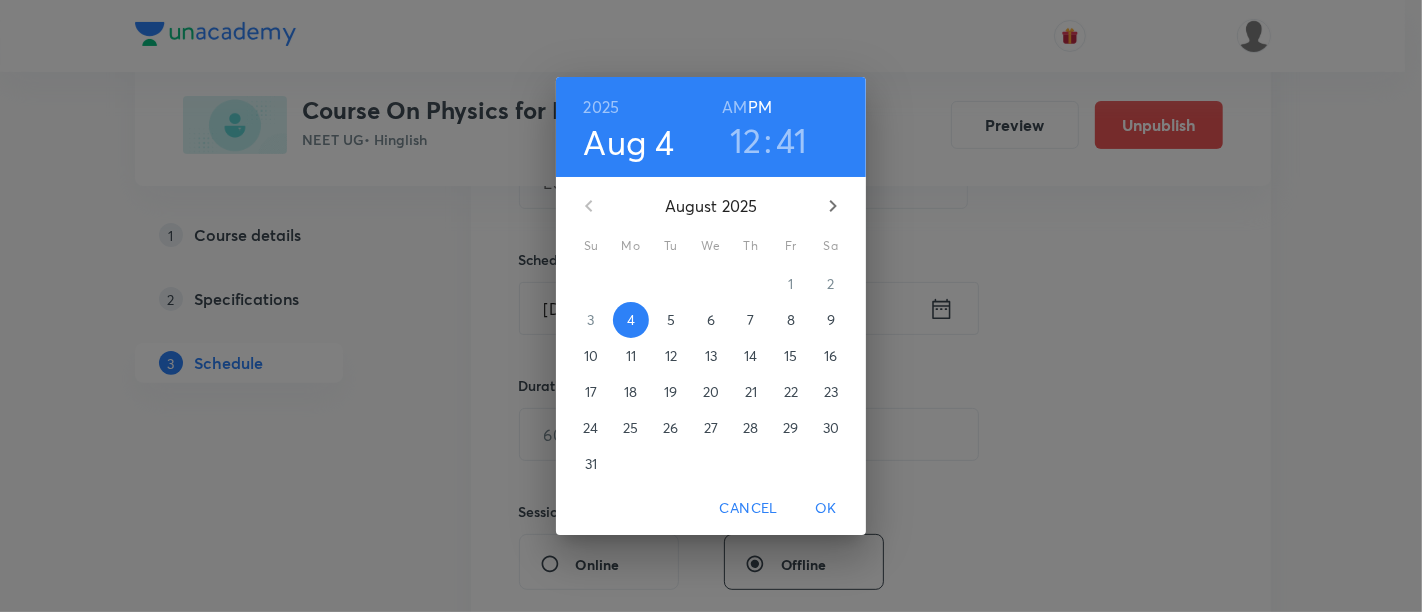 click on "7" at bounding box center (751, 320) 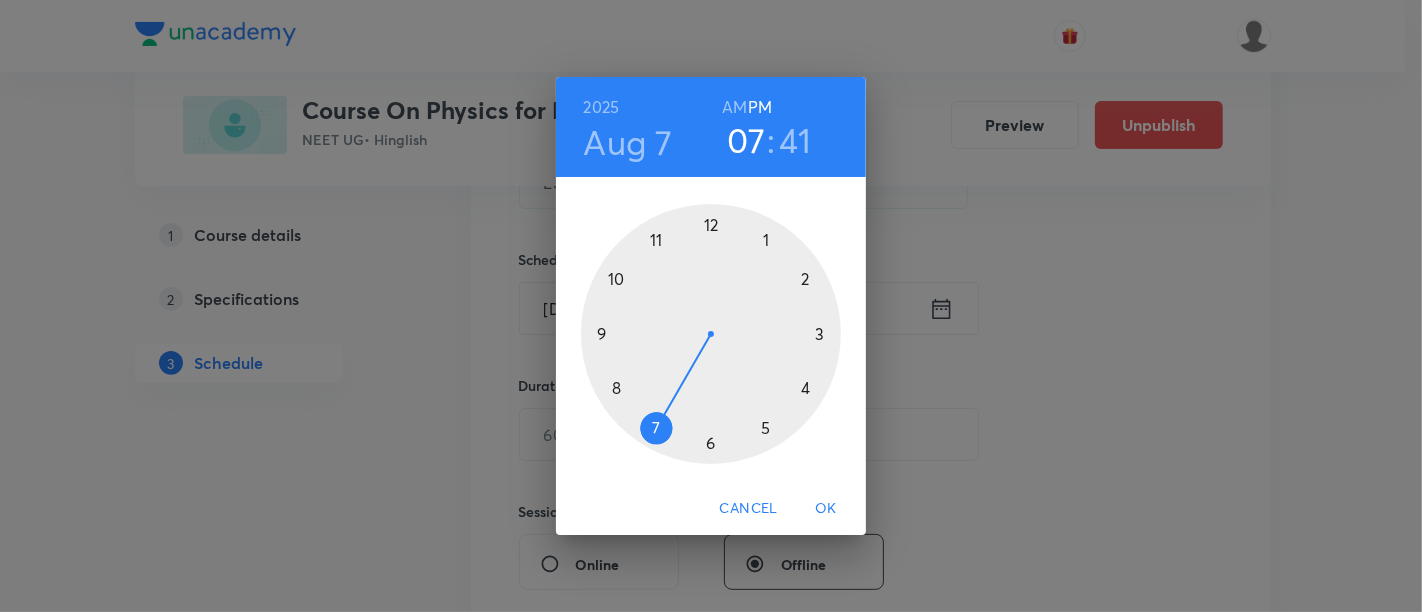 drag, startPoint x: 717, startPoint y: 224, endPoint x: 685, endPoint y: 372, distance: 151.41995 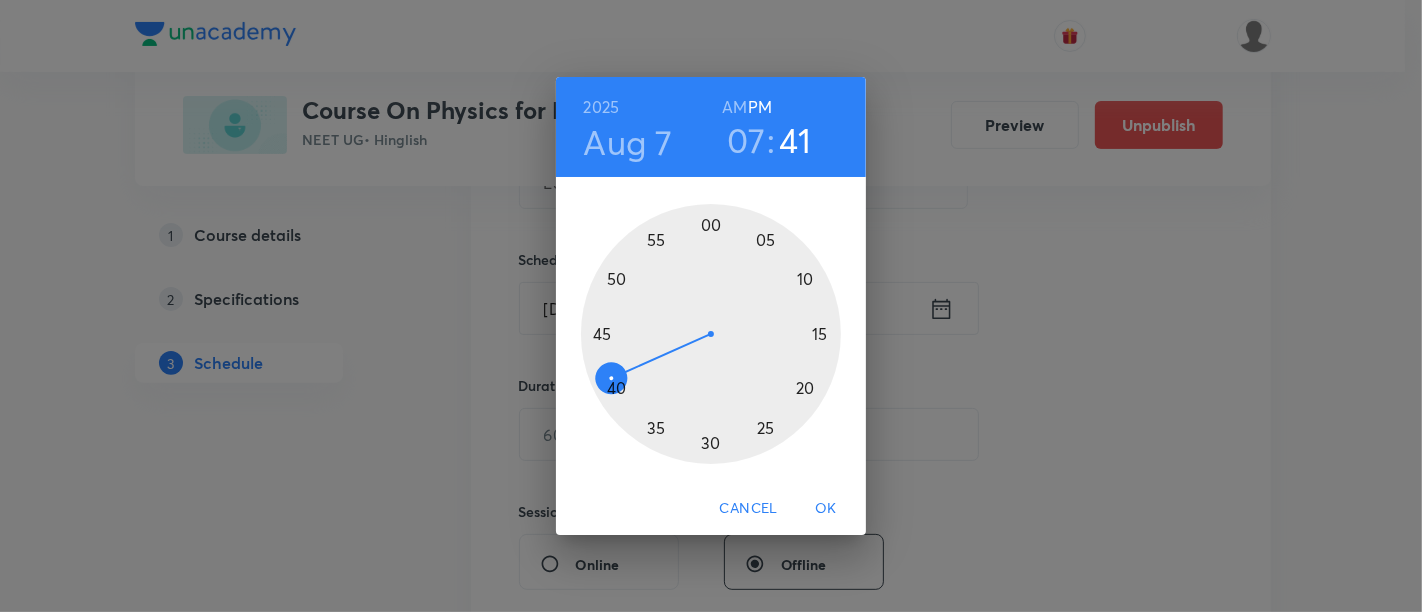 click on "07" at bounding box center [746, 140] 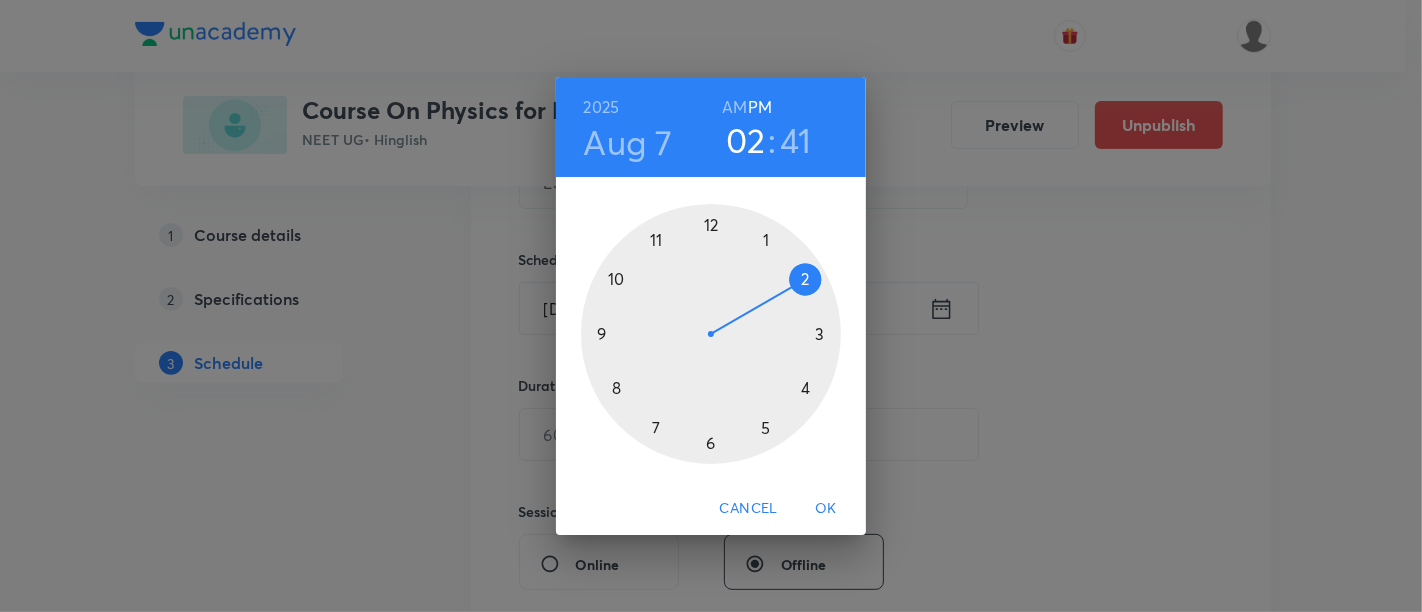 drag, startPoint x: 665, startPoint y: 435, endPoint x: 785, endPoint y: 299, distance: 181.37254 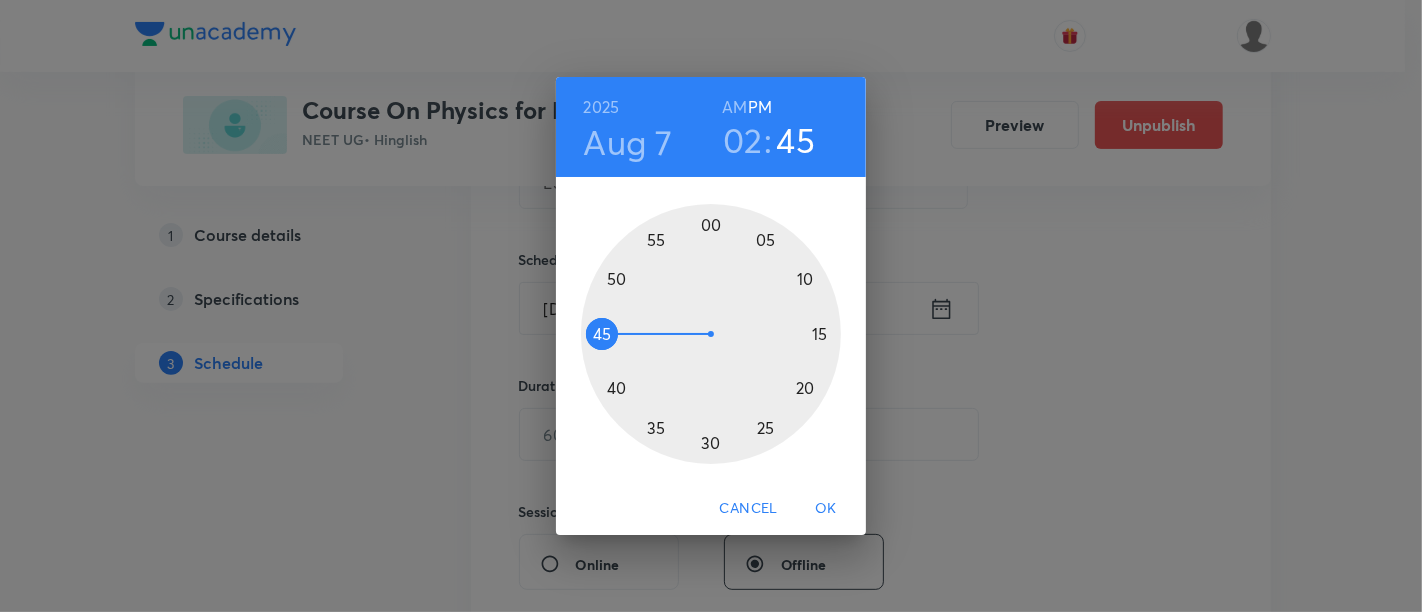 drag, startPoint x: 618, startPoint y: 383, endPoint x: 613, endPoint y: 335, distance: 48.259712 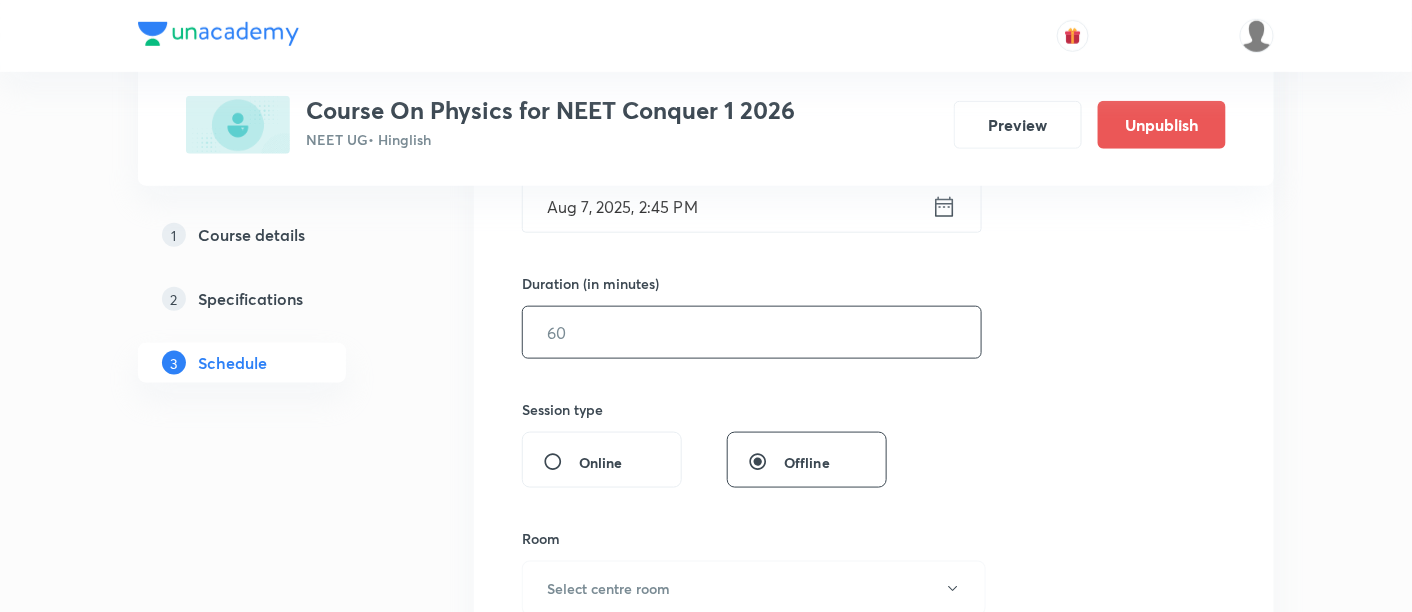 scroll, scrollTop: 555, scrollLeft: 0, axis: vertical 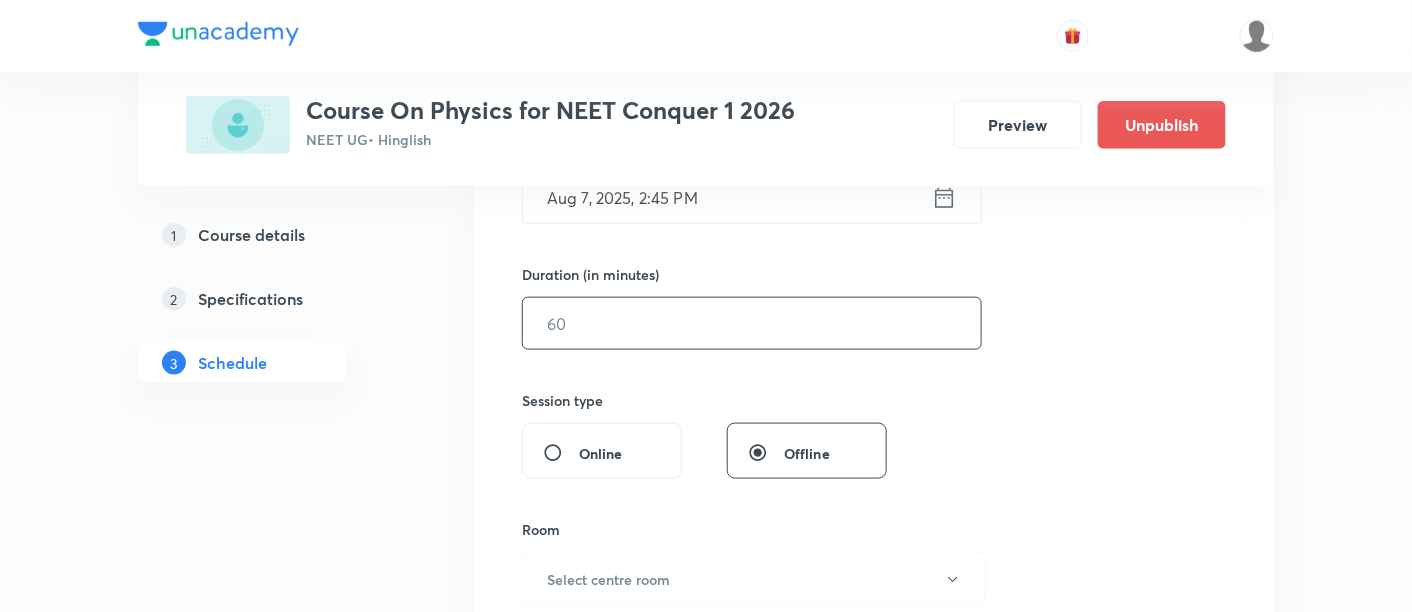 click at bounding box center [752, 323] 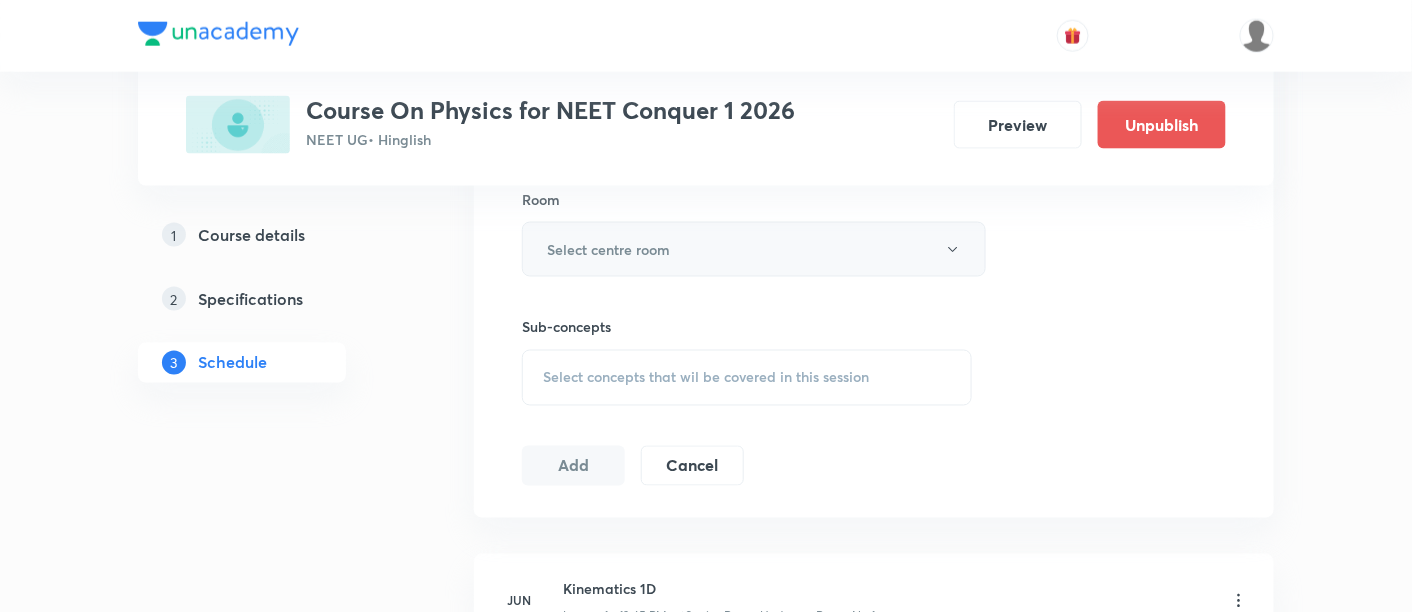 scroll, scrollTop: 777, scrollLeft: 0, axis: vertical 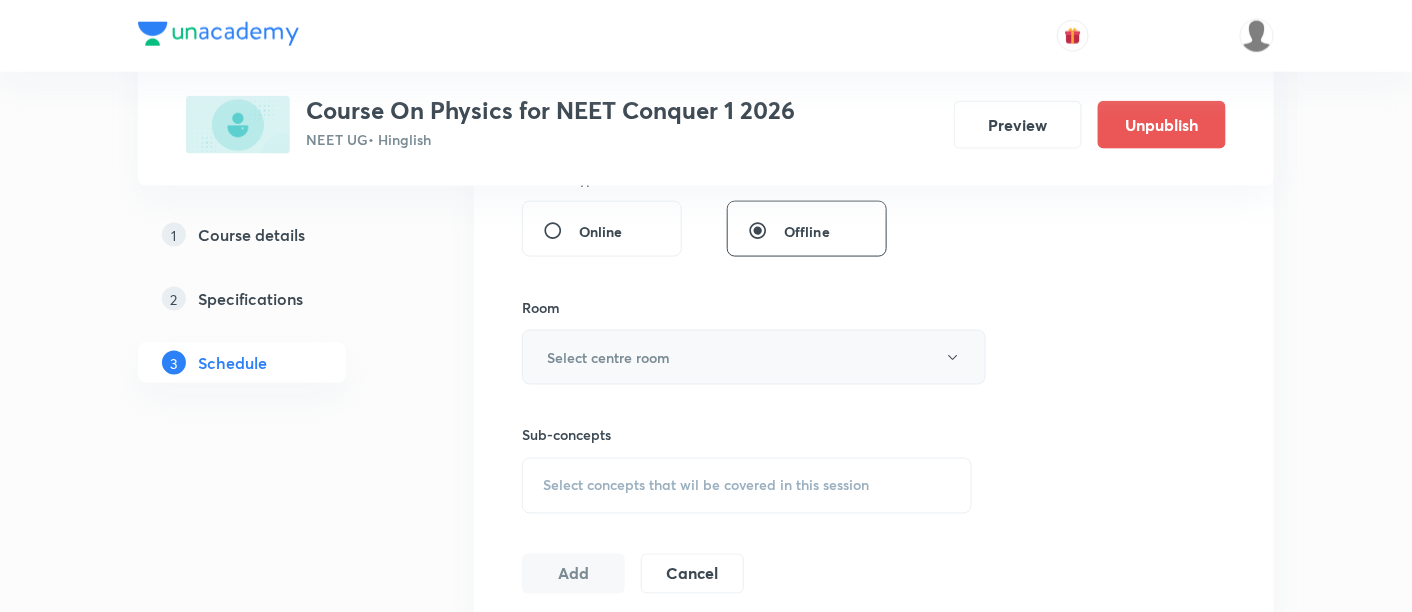 type on "90" 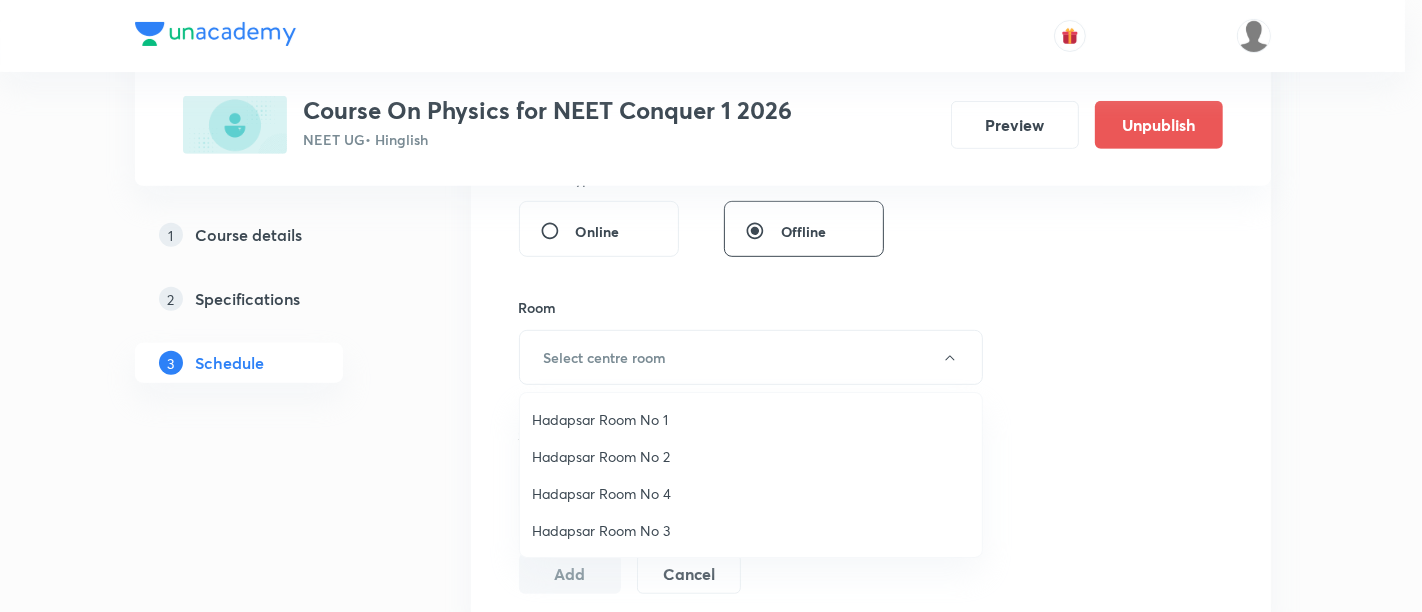 click on "Hadapsar Room No 1" at bounding box center [751, 419] 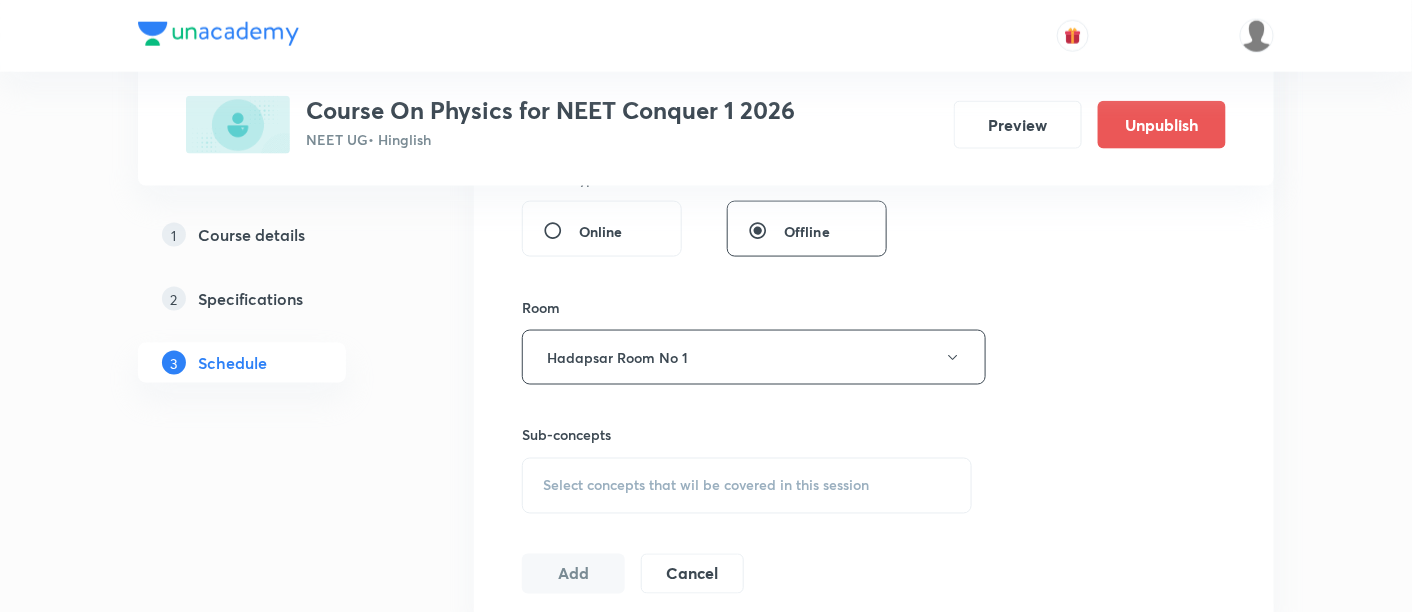 click on "Select concepts that wil be covered in this session" at bounding box center [706, 486] 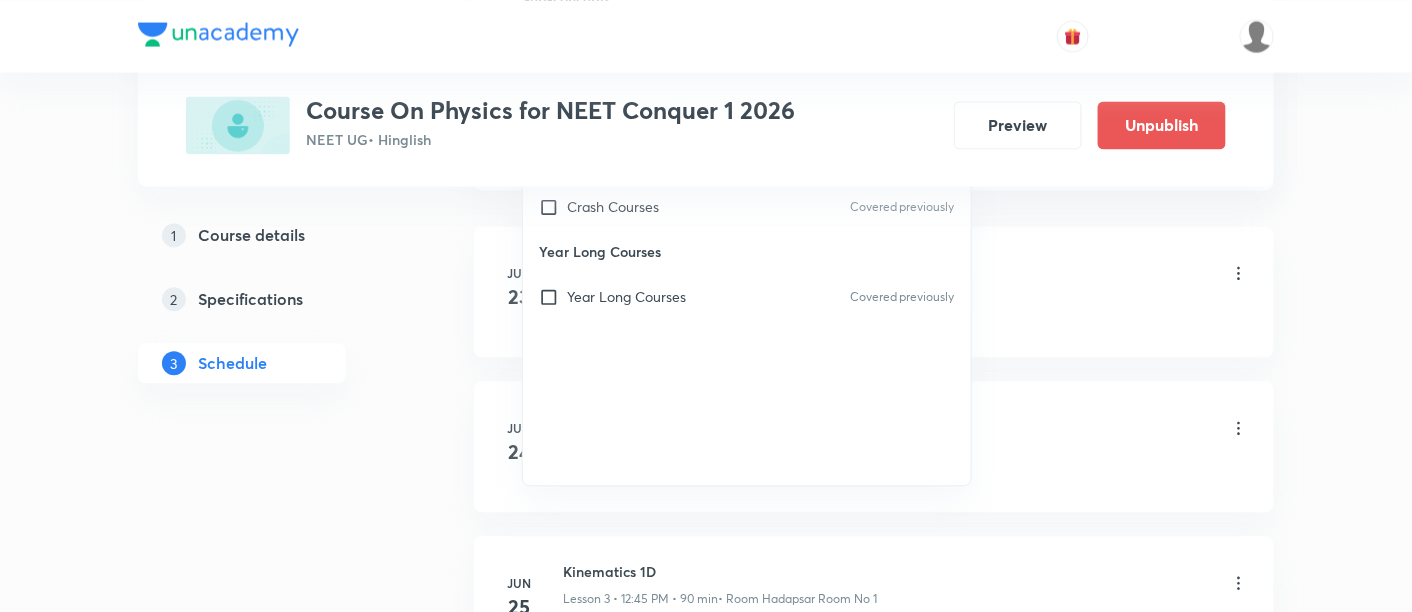 scroll, scrollTop: 1222, scrollLeft: 0, axis: vertical 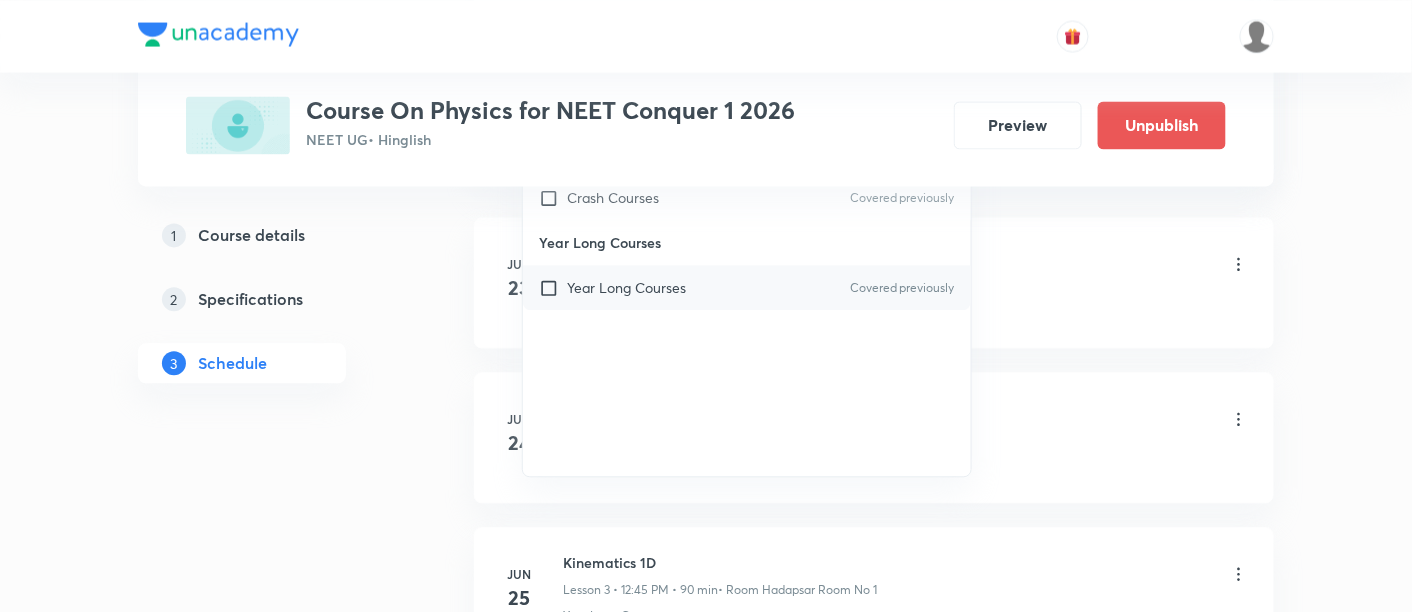 click on "Year Long Courses Covered previously" at bounding box center [747, 287] 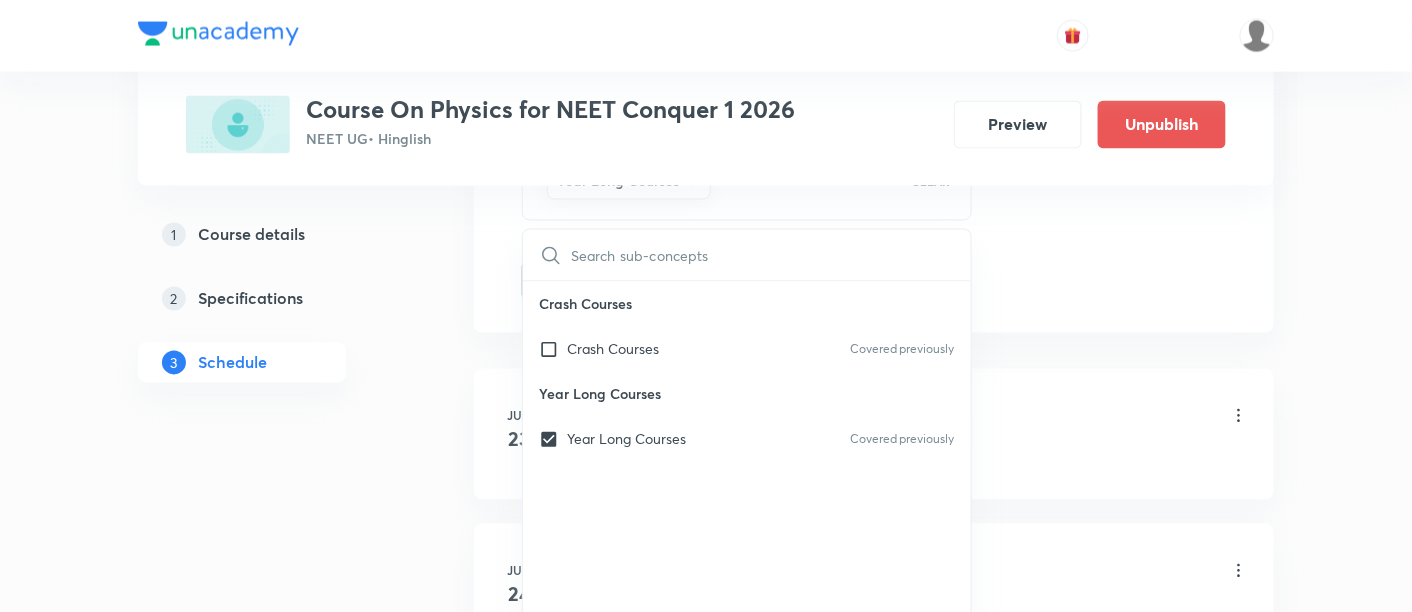 scroll, scrollTop: 1111, scrollLeft: 0, axis: vertical 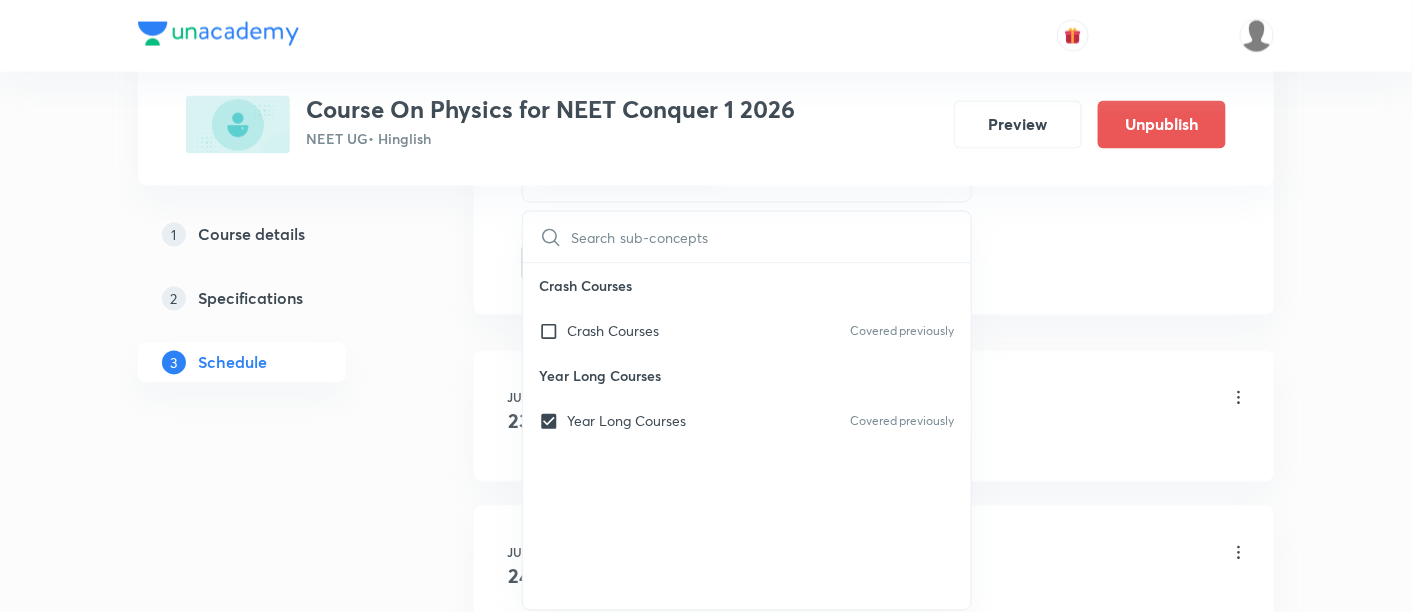 click on "Session  24 Live class Session title 27/99 Laws of motion and friction ​ Schedule for [DATE], [TIME] ​ Duration (in minutes) 90 ​   Session type Online Offline Room [LOCATION] Room No 1 Sub-concepts Year Long Courses CLEAR ​ Crash Courses Crash Courses Covered previously Year Long Courses Year Long Courses Covered previously Add Cancel" at bounding box center [874, -198] 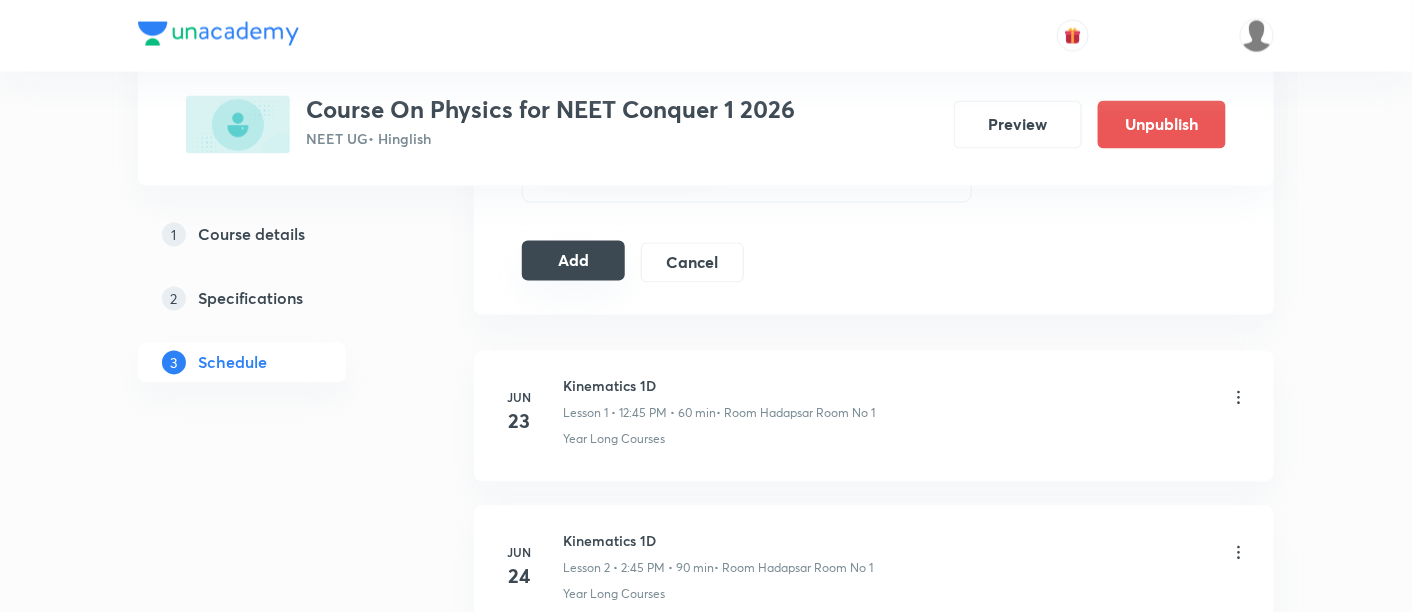 click on "Add" at bounding box center (573, 261) 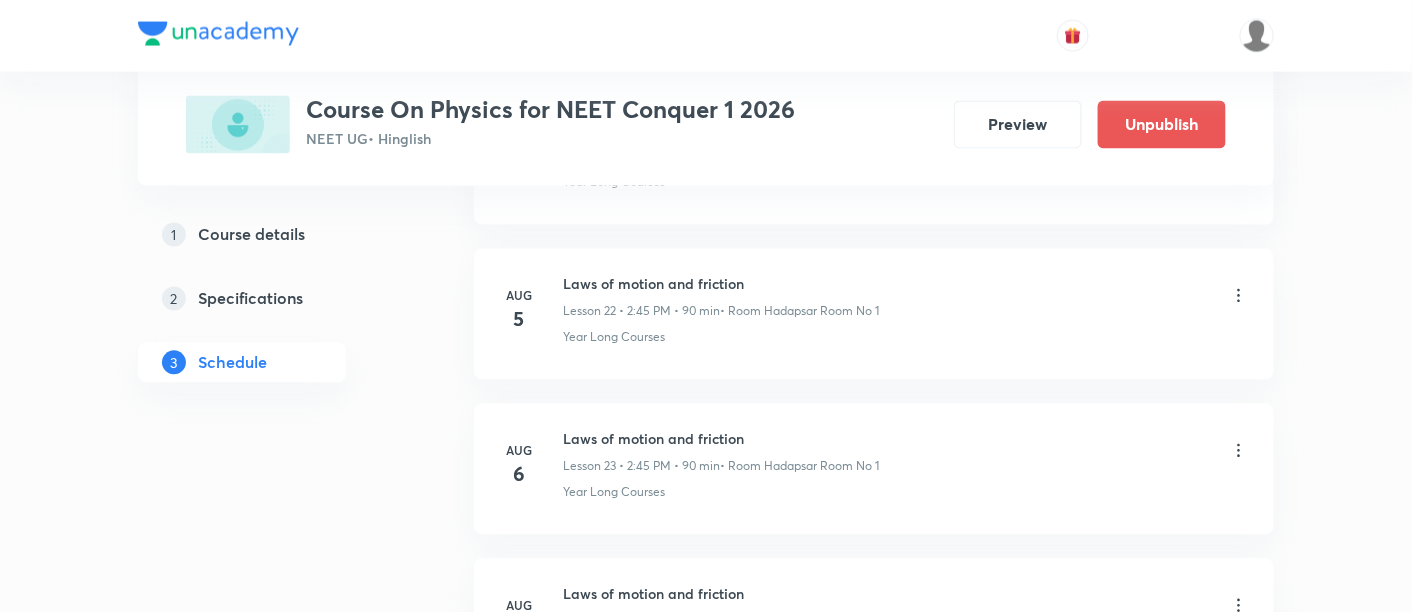 scroll, scrollTop: 3777, scrollLeft: 0, axis: vertical 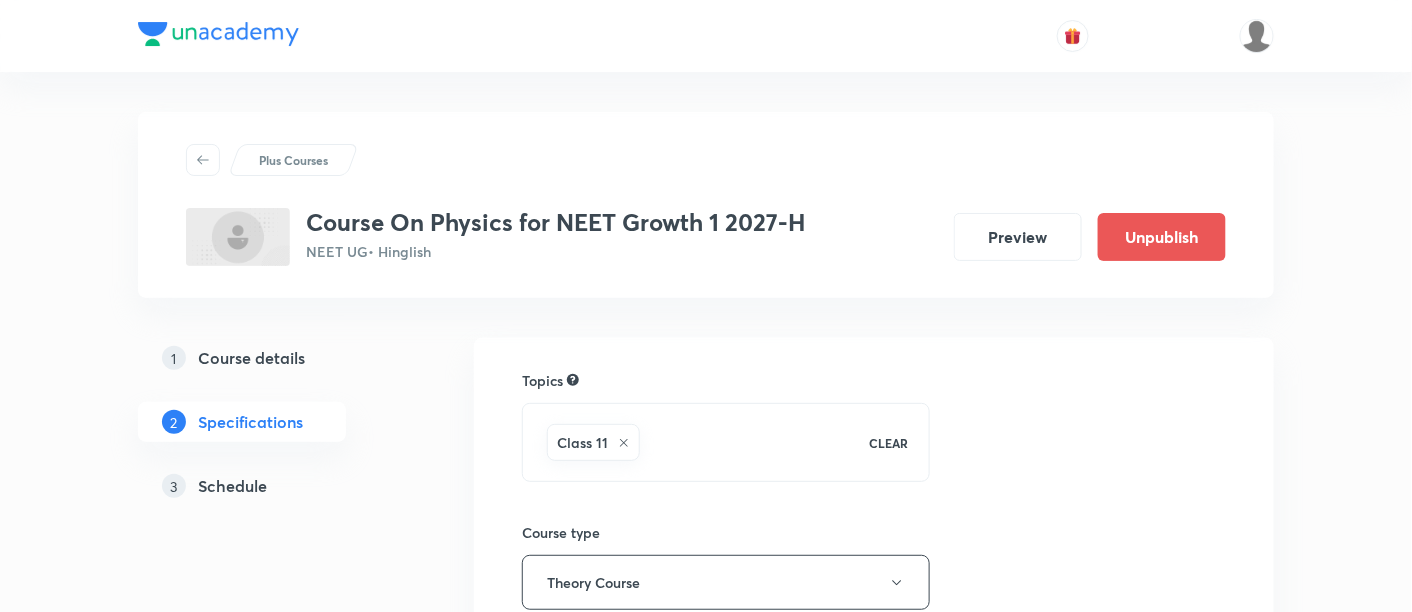 drag, startPoint x: 0, startPoint y: 0, endPoint x: 465, endPoint y: 457, distance: 651.977 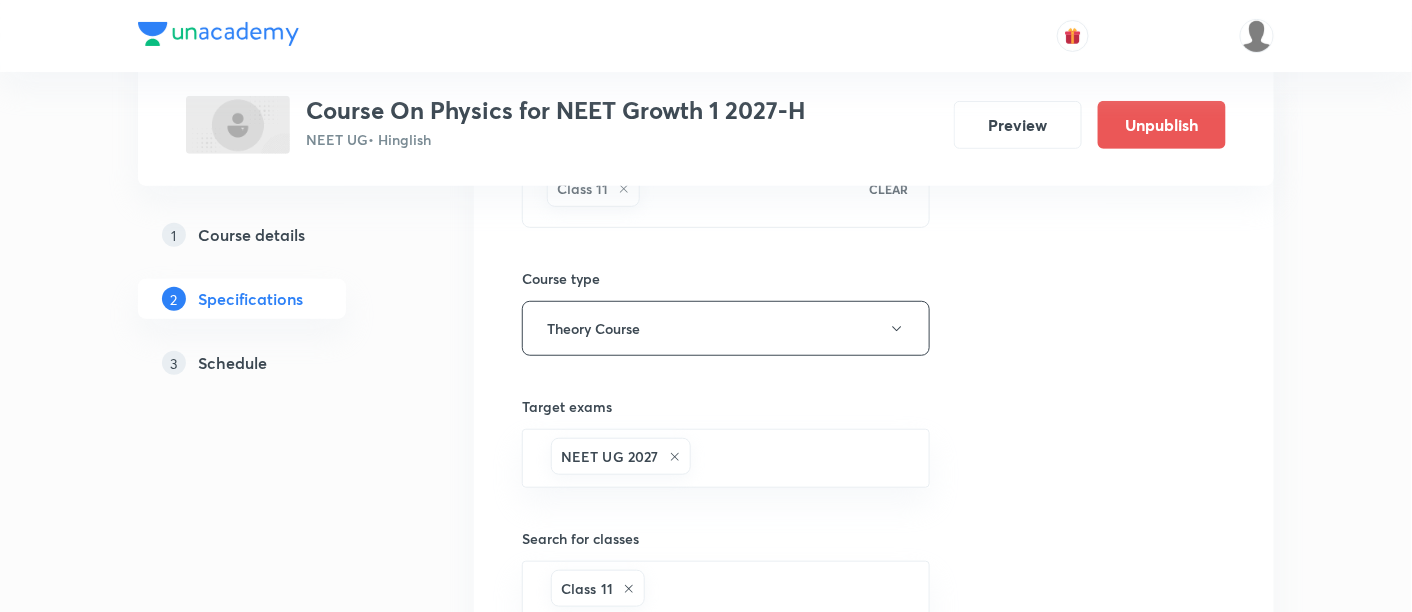scroll, scrollTop: 333, scrollLeft: 0, axis: vertical 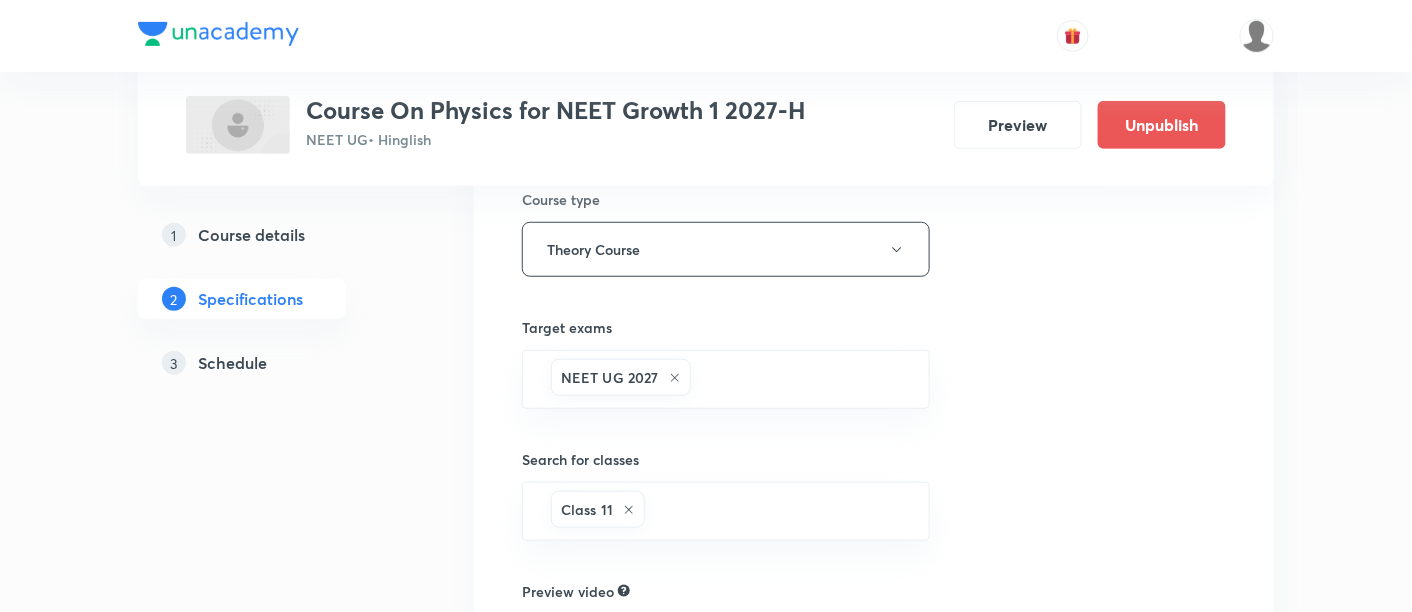 click on "Schedule" at bounding box center [232, 363] 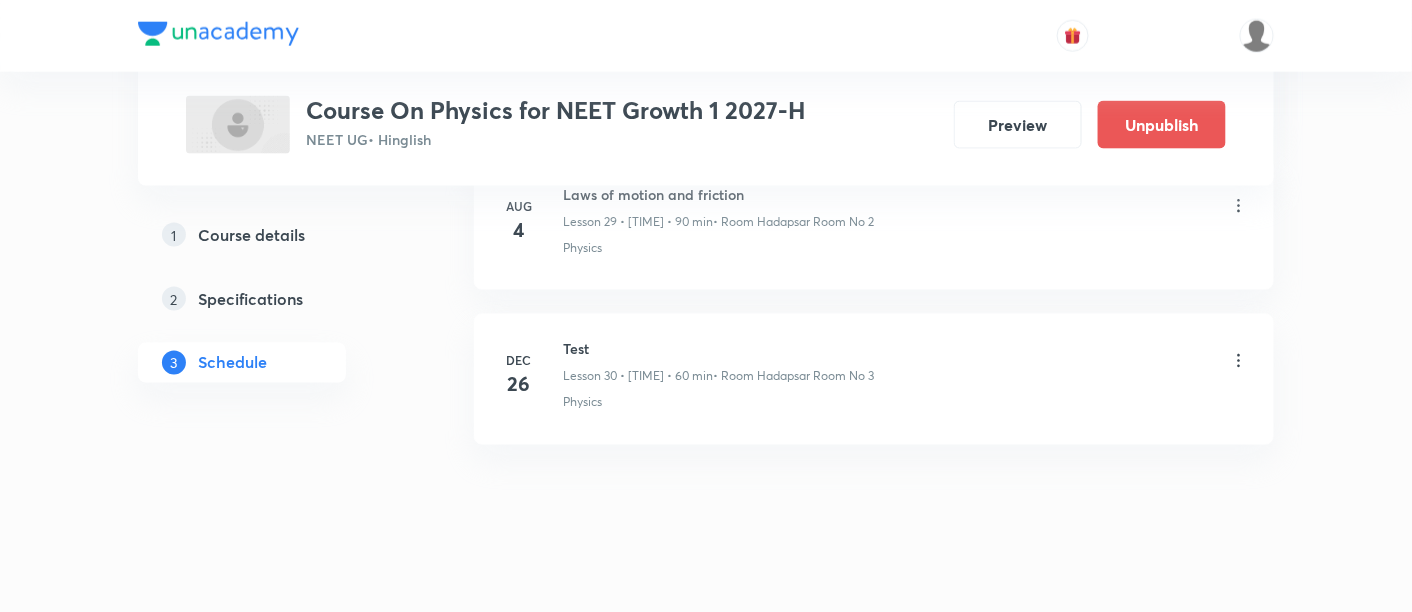 scroll, scrollTop: 5509, scrollLeft: 0, axis: vertical 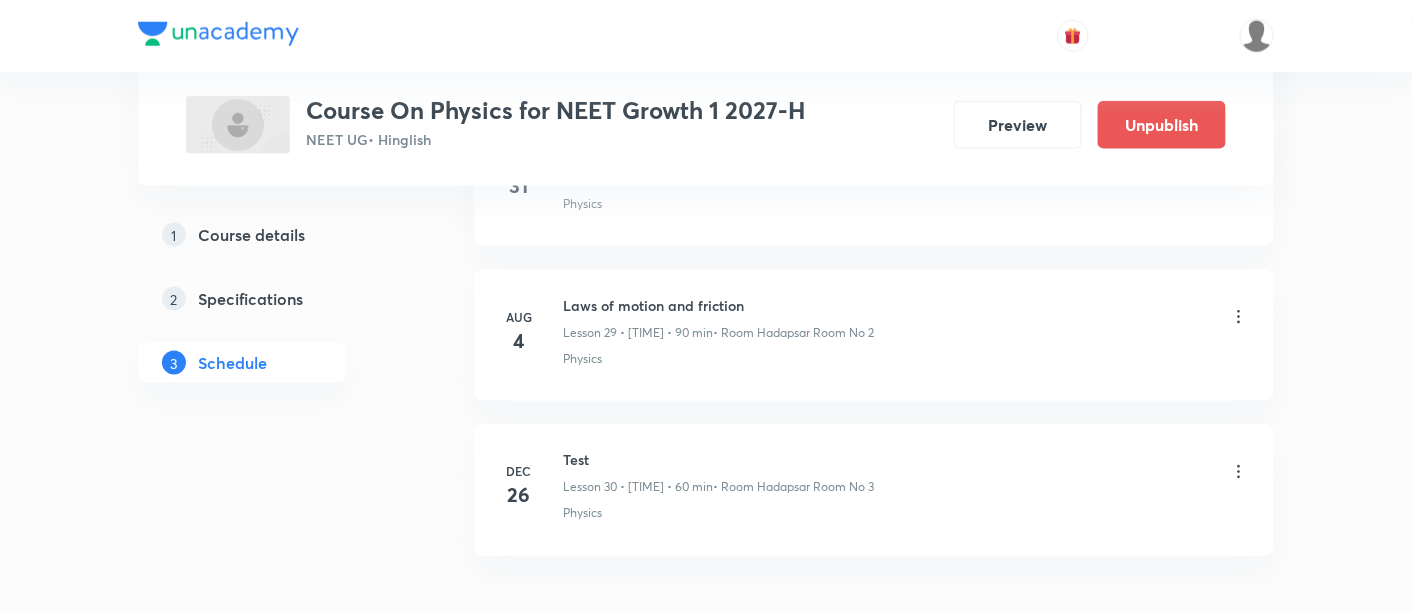 click on "Laws of motion and friction" at bounding box center [718, 305] 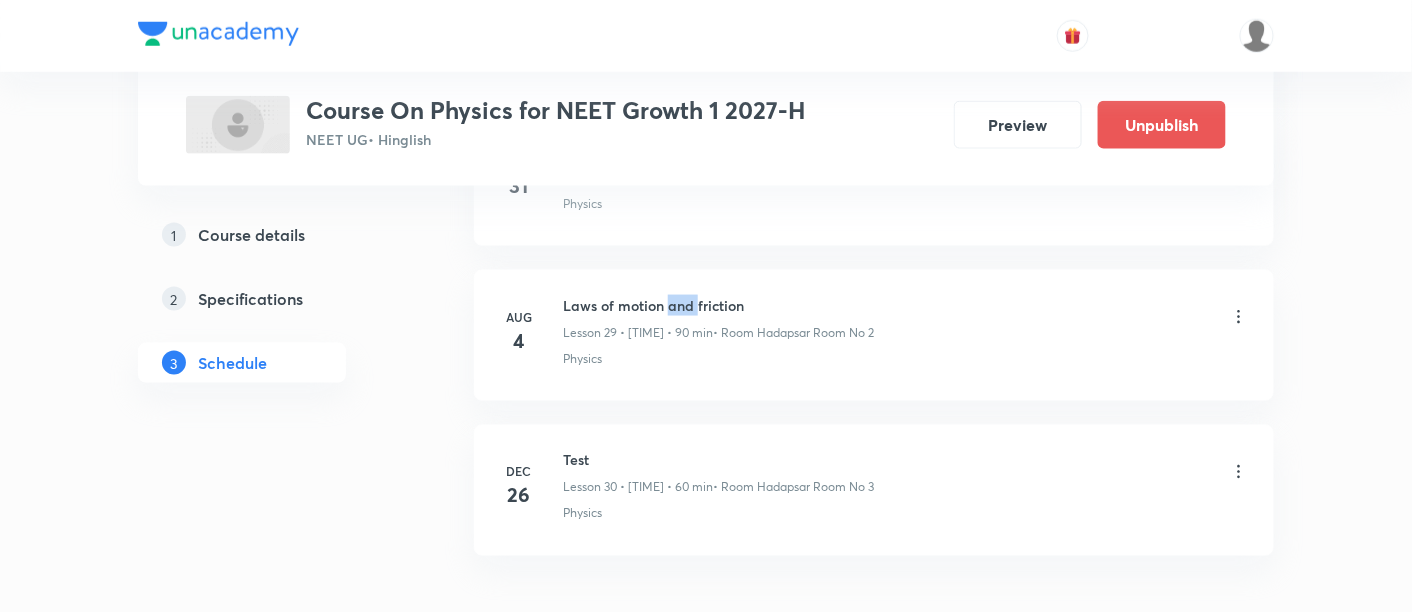 click on "Laws of motion and friction" at bounding box center [718, 305] 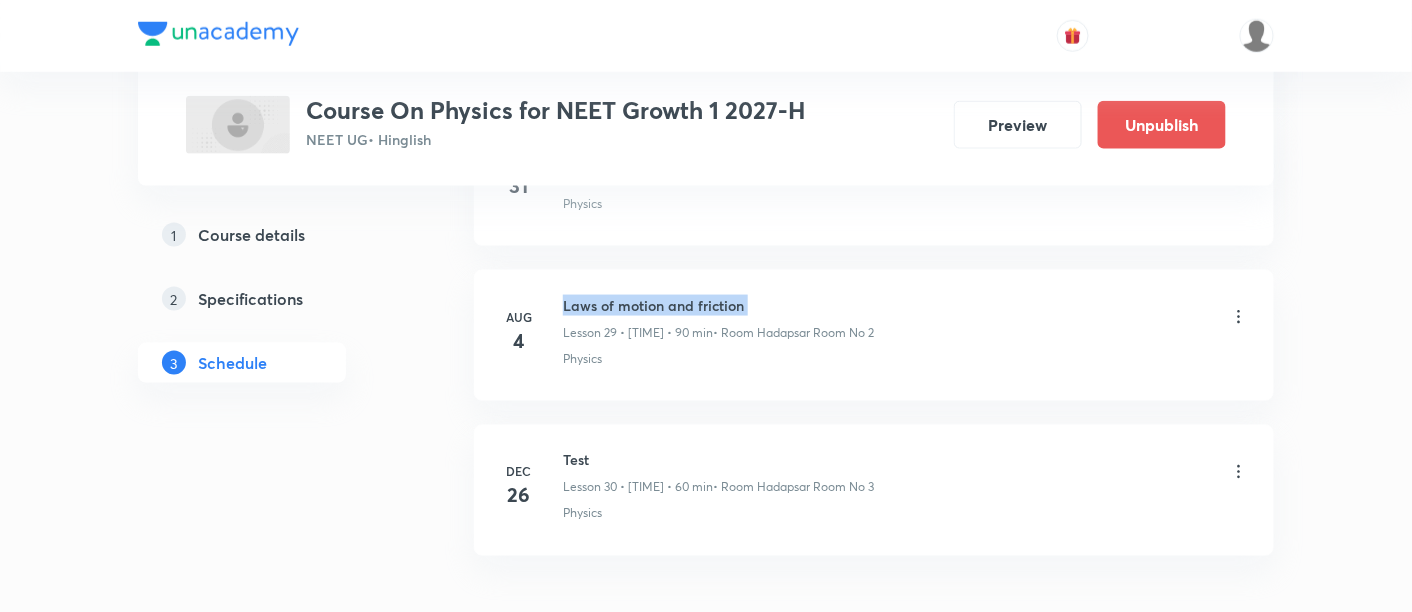 click on "Laws of motion and friction" at bounding box center (718, 305) 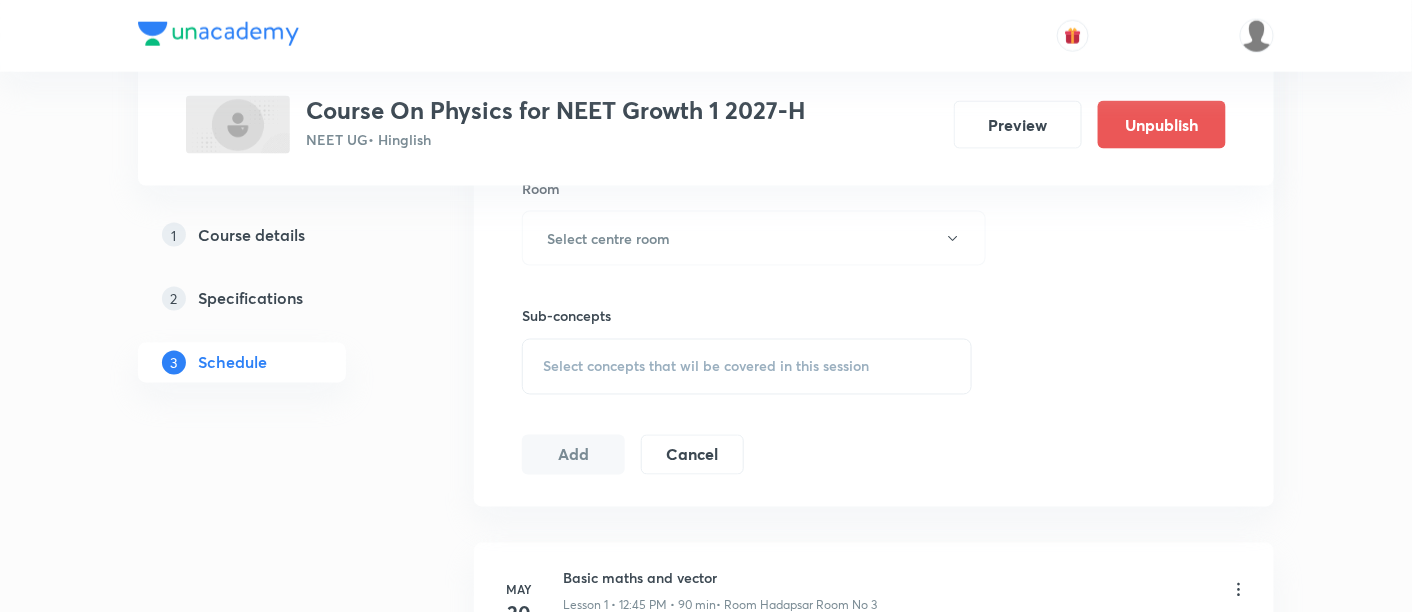 scroll, scrollTop: 0, scrollLeft: 0, axis: both 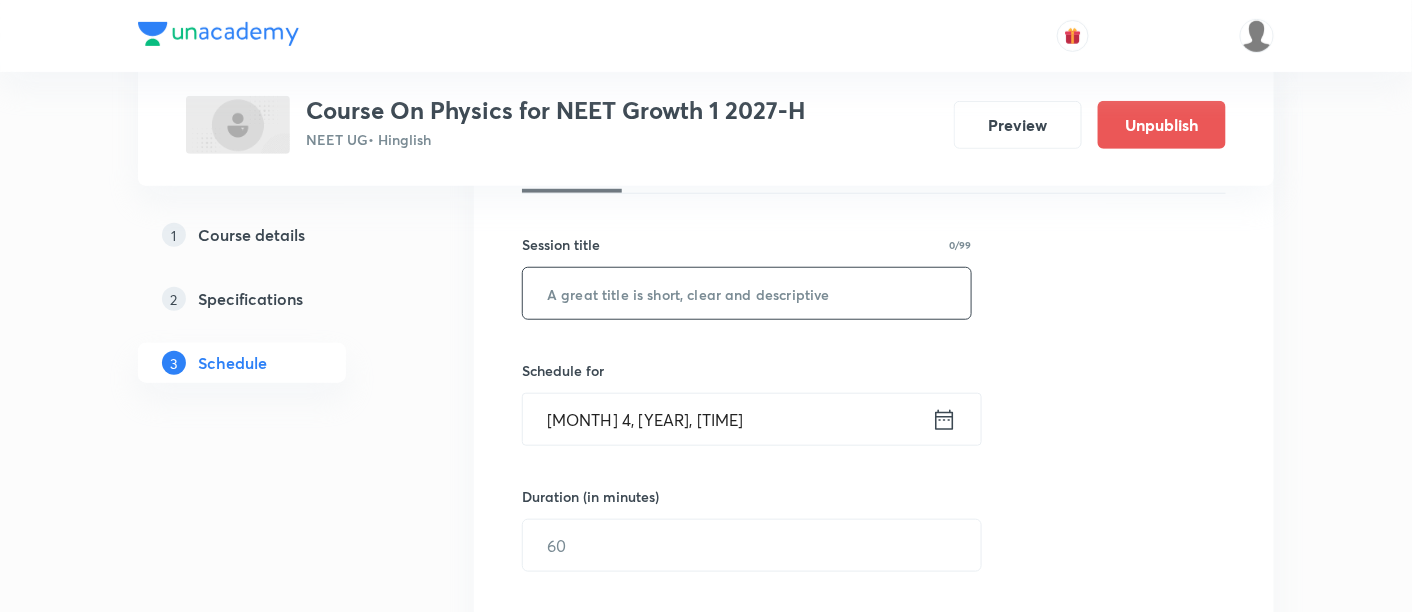 click at bounding box center (747, 293) 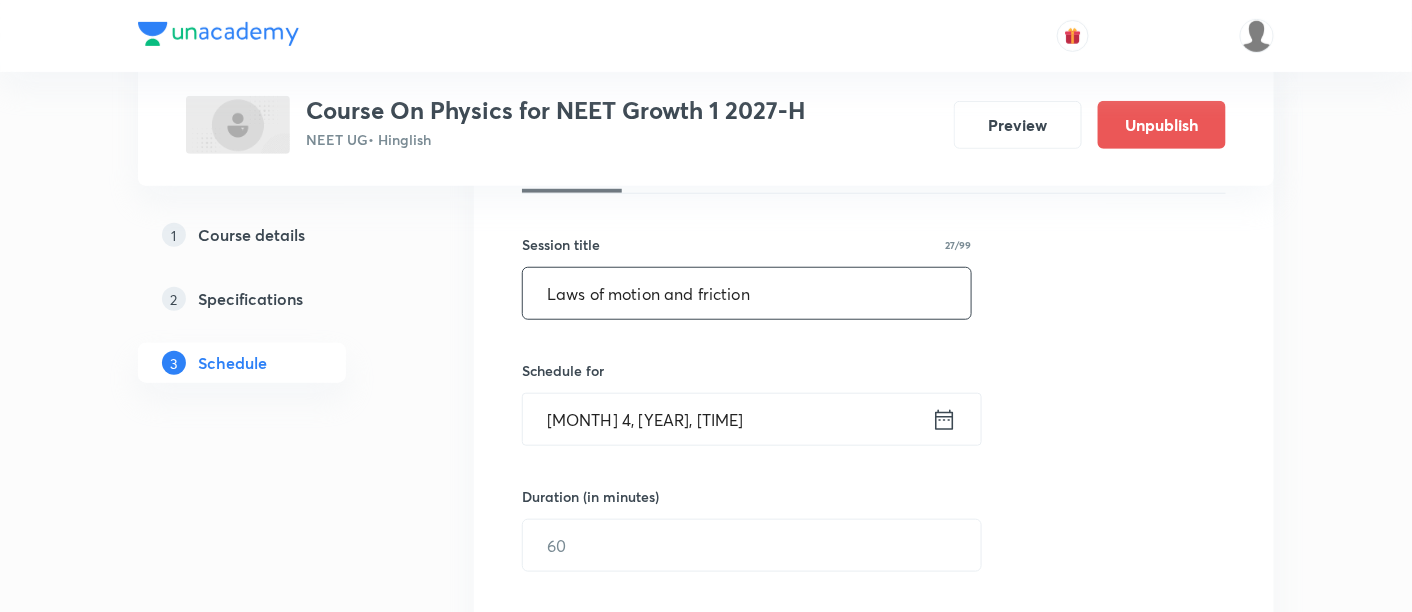 type on "Laws of motion and friction" 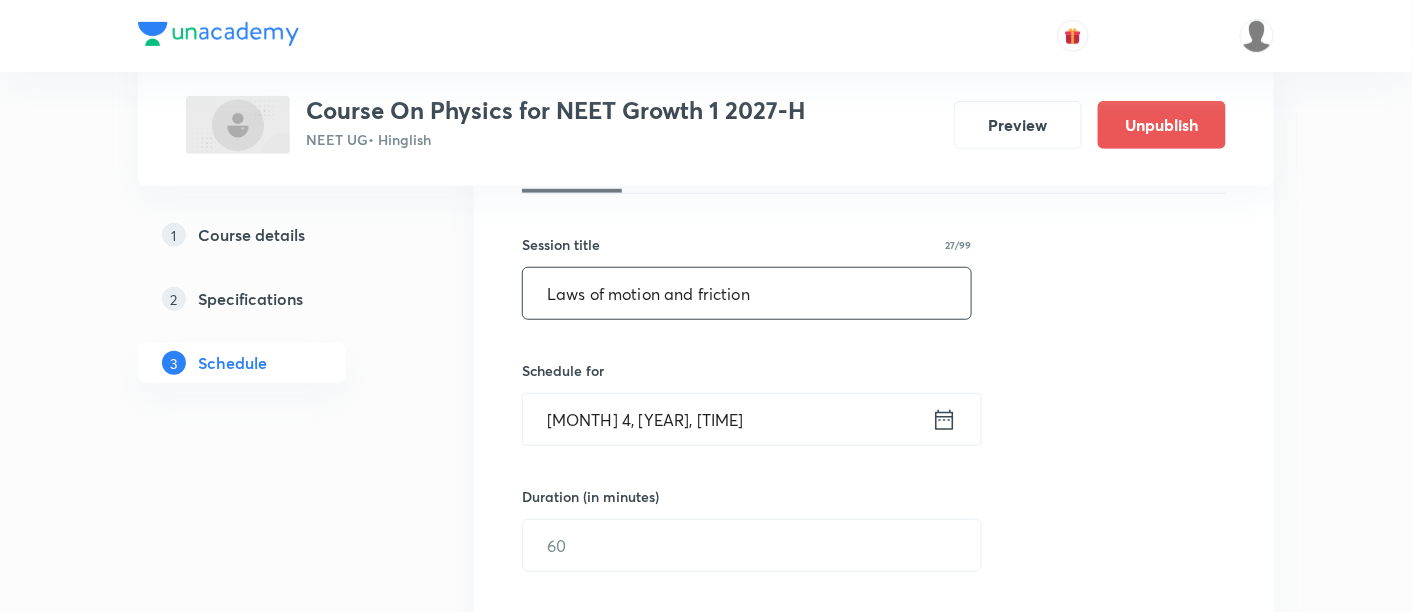 click 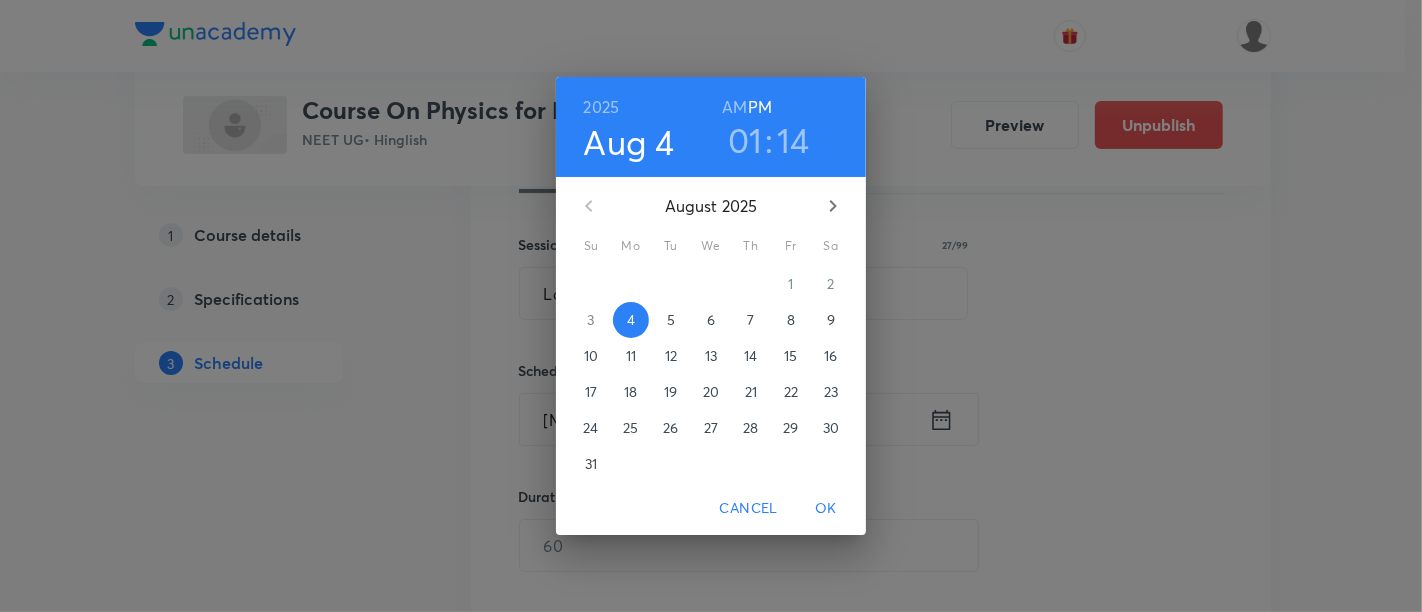 click on "5" at bounding box center (671, 320) 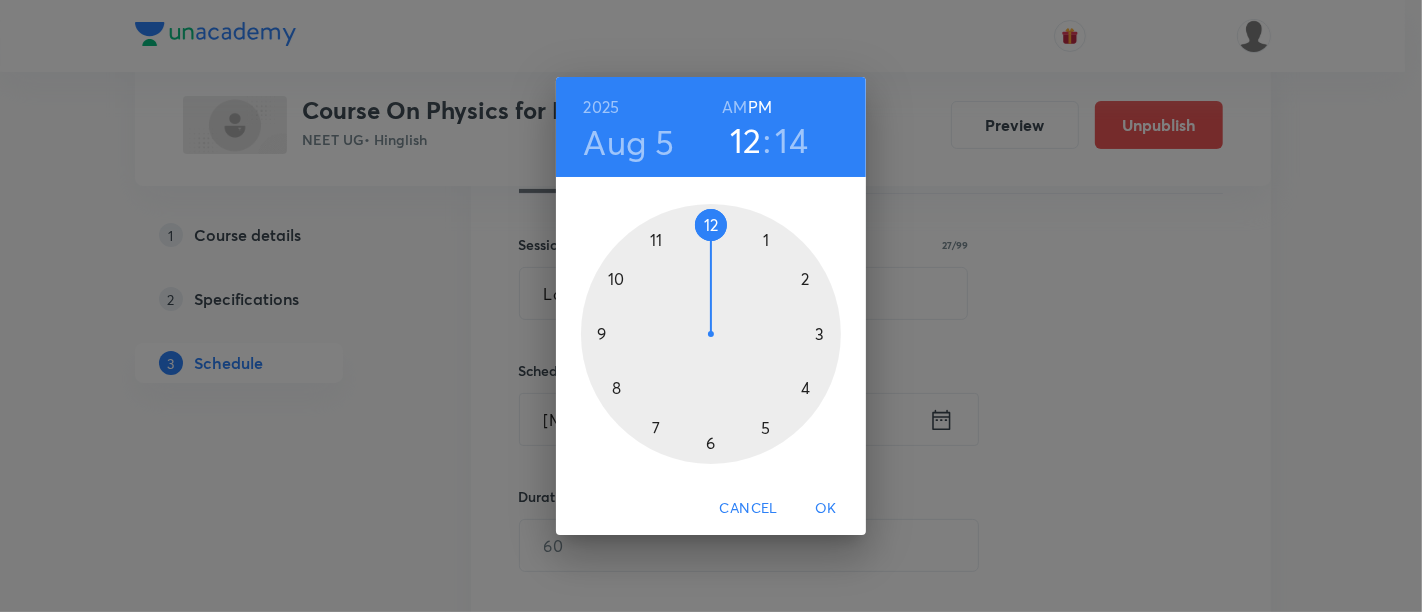 drag, startPoint x: 763, startPoint y: 238, endPoint x: 719, endPoint y: 227, distance: 45.35416 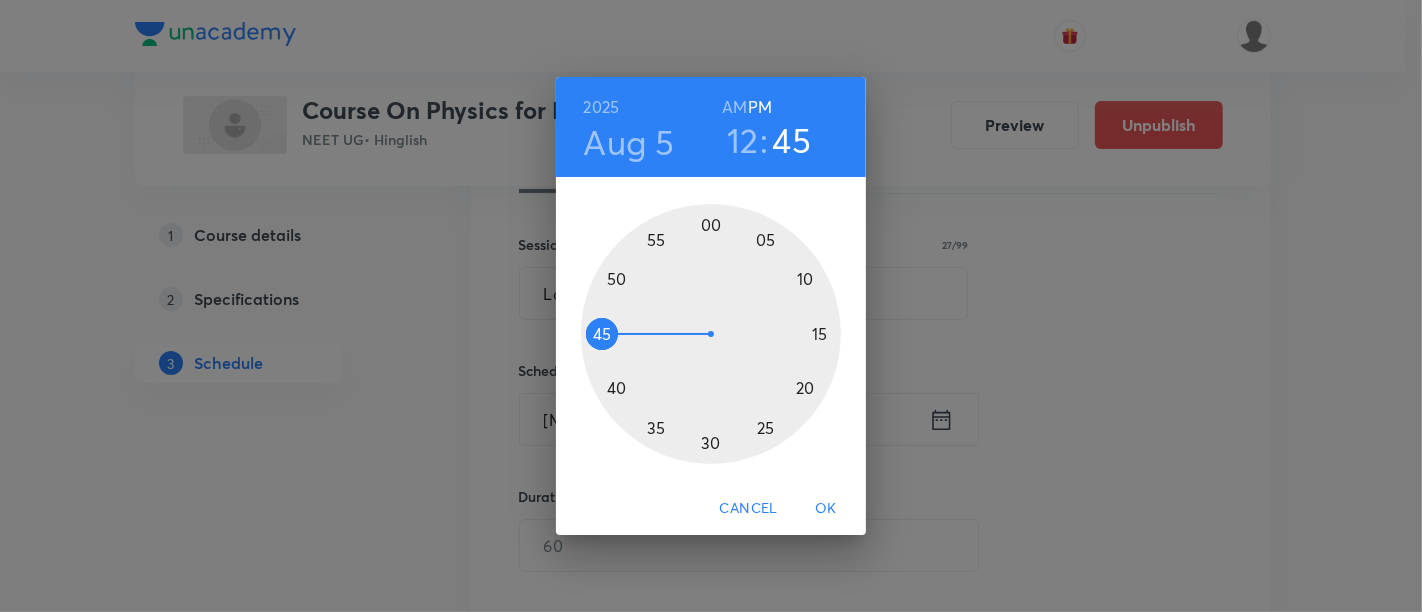 drag, startPoint x: 813, startPoint y: 322, endPoint x: 655, endPoint y: 335, distance: 158.5339 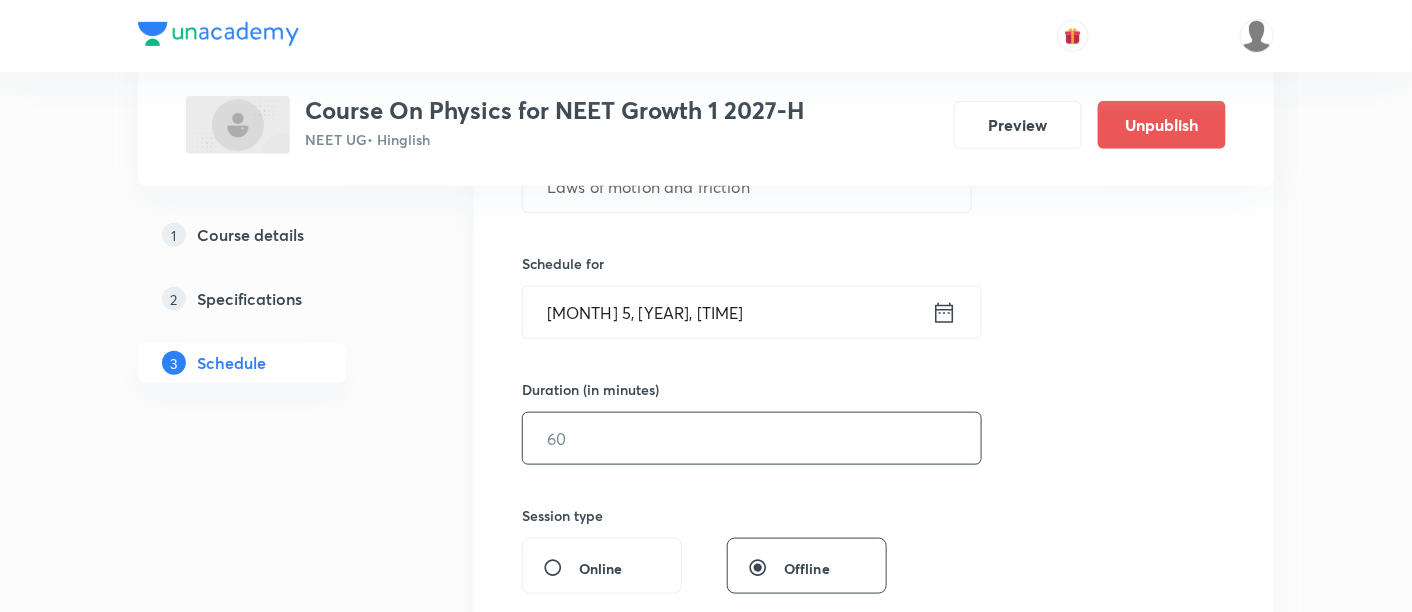 scroll, scrollTop: 444, scrollLeft: 0, axis: vertical 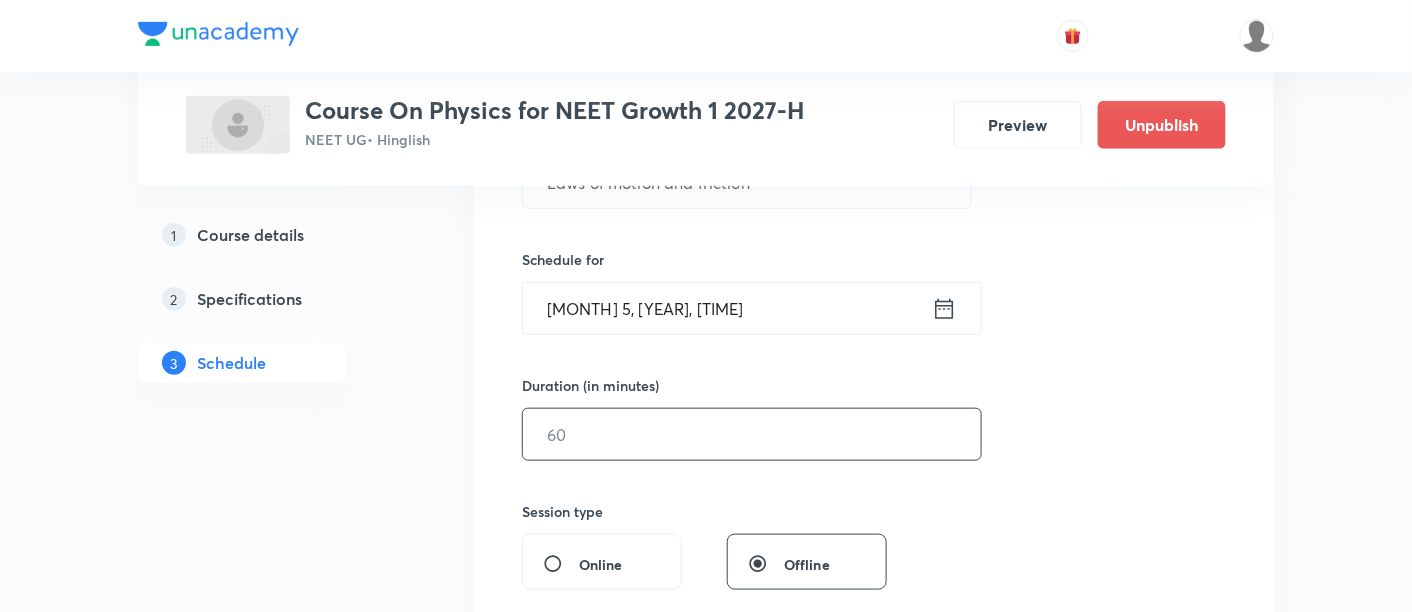click at bounding box center (752, 434) 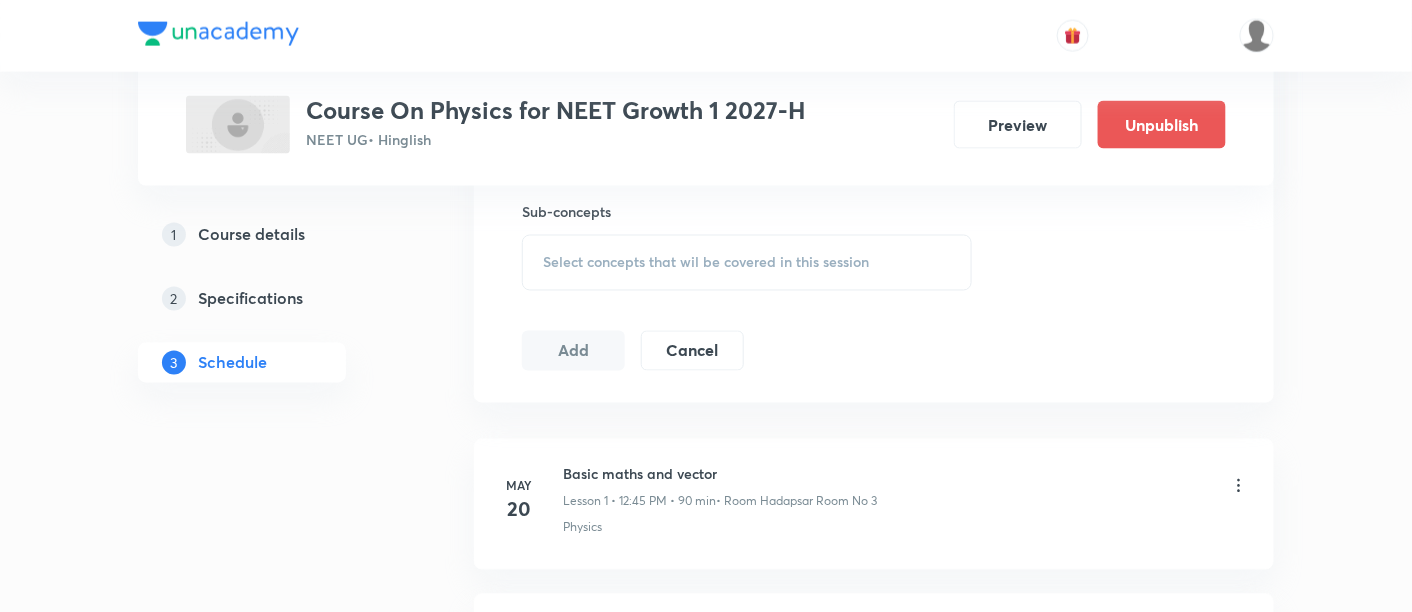scroll, scrollTop: 777, scrollLeft: 0, axis: vertical 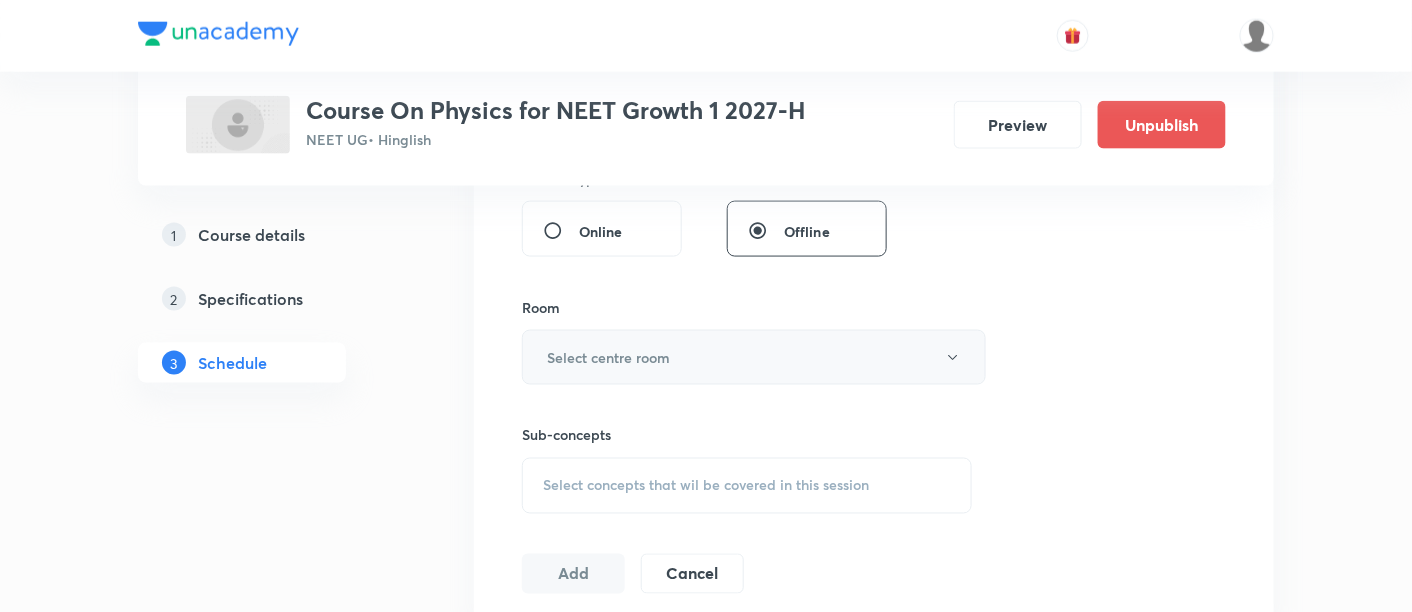 type on "90" 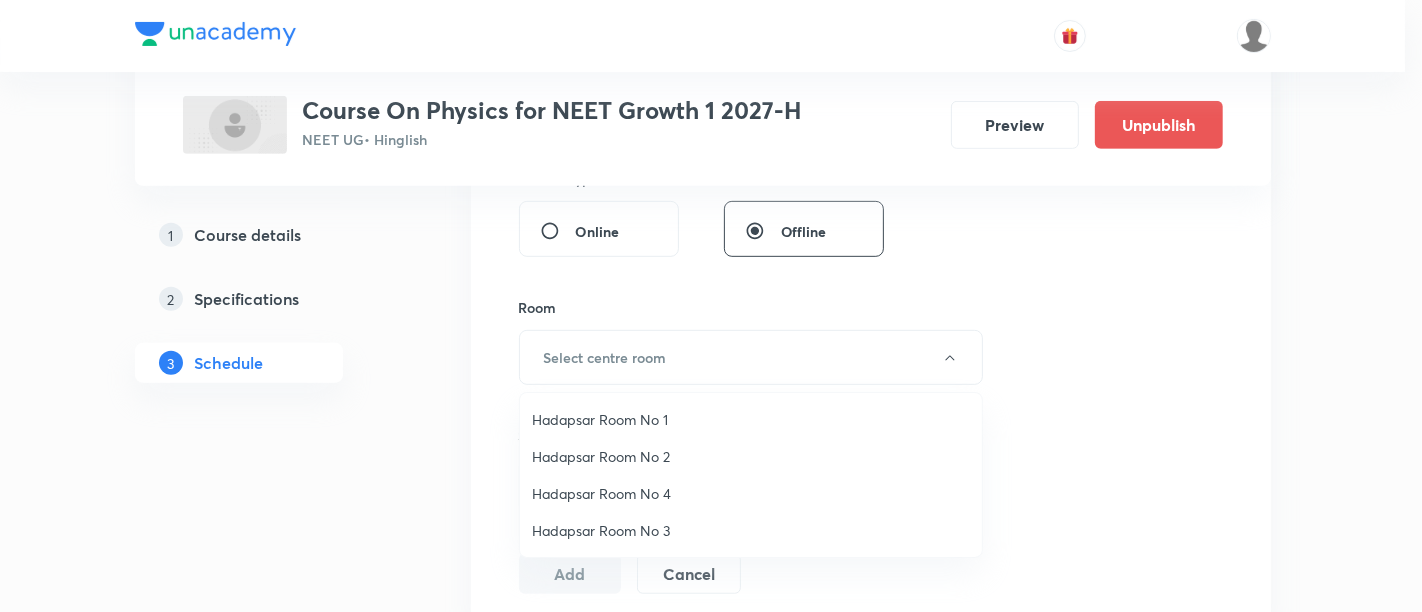 drag, startPoint x: 642, startPoint y: 527, endPoint x: 660, endPoint y: 521, distance: 18.973665 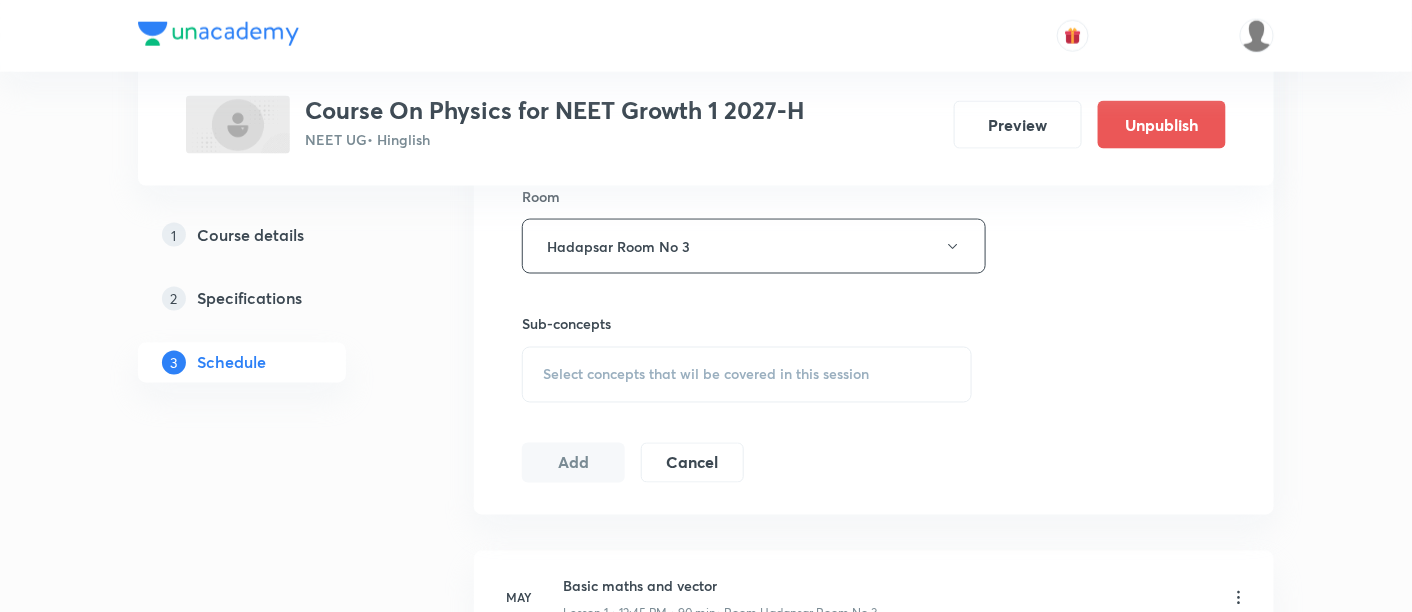 click on "Select concepts that wil be covered in this session" at bounding box center [747, 375] 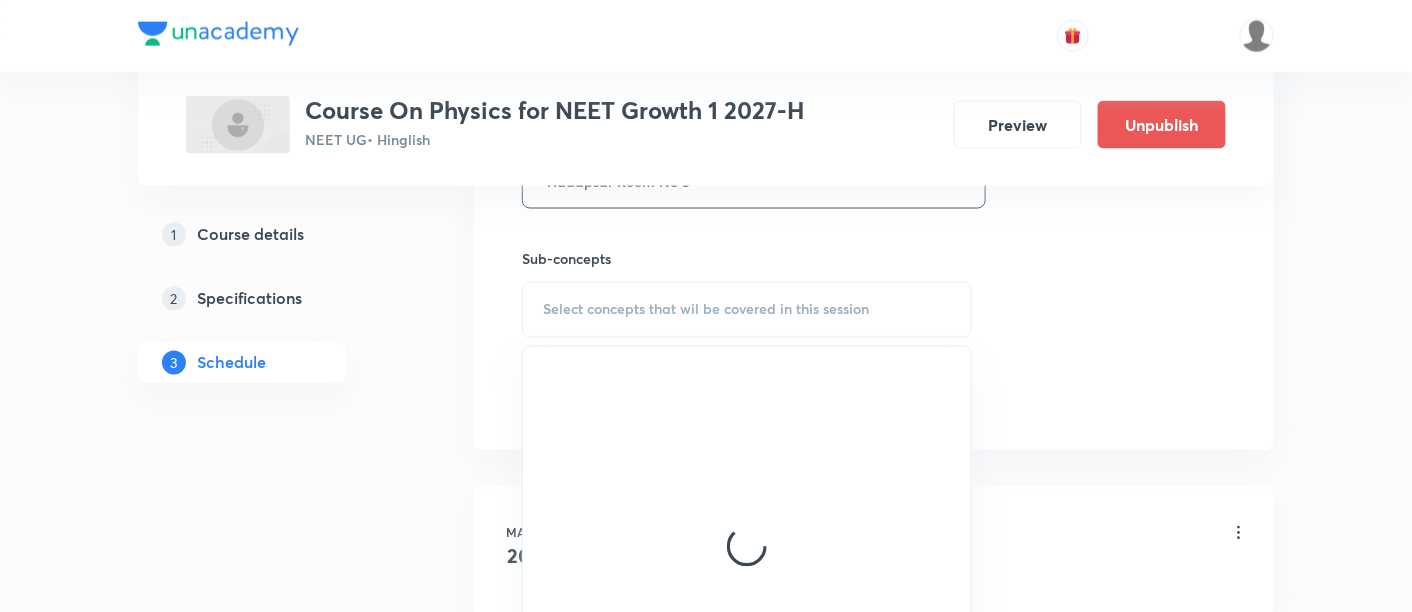 scroll, scrollTop: 1000, scrollLeft: 0, axis: vertical 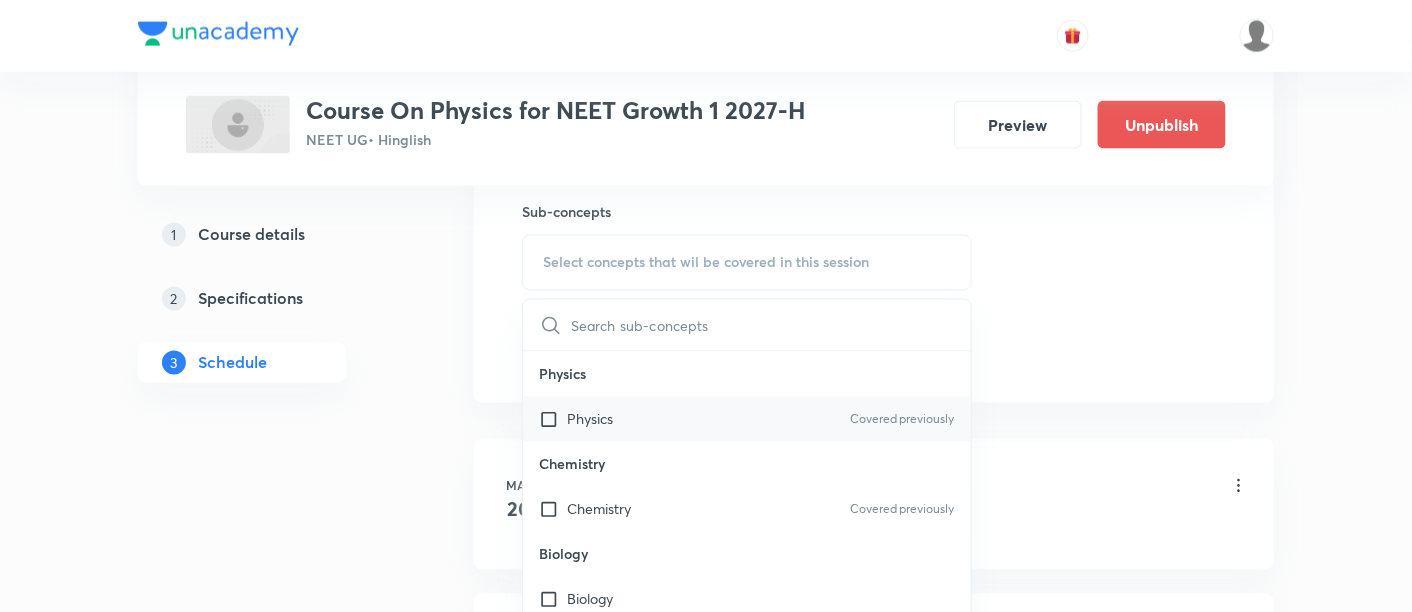click on "Physics Covered previously" at bounding box center [747, 419] 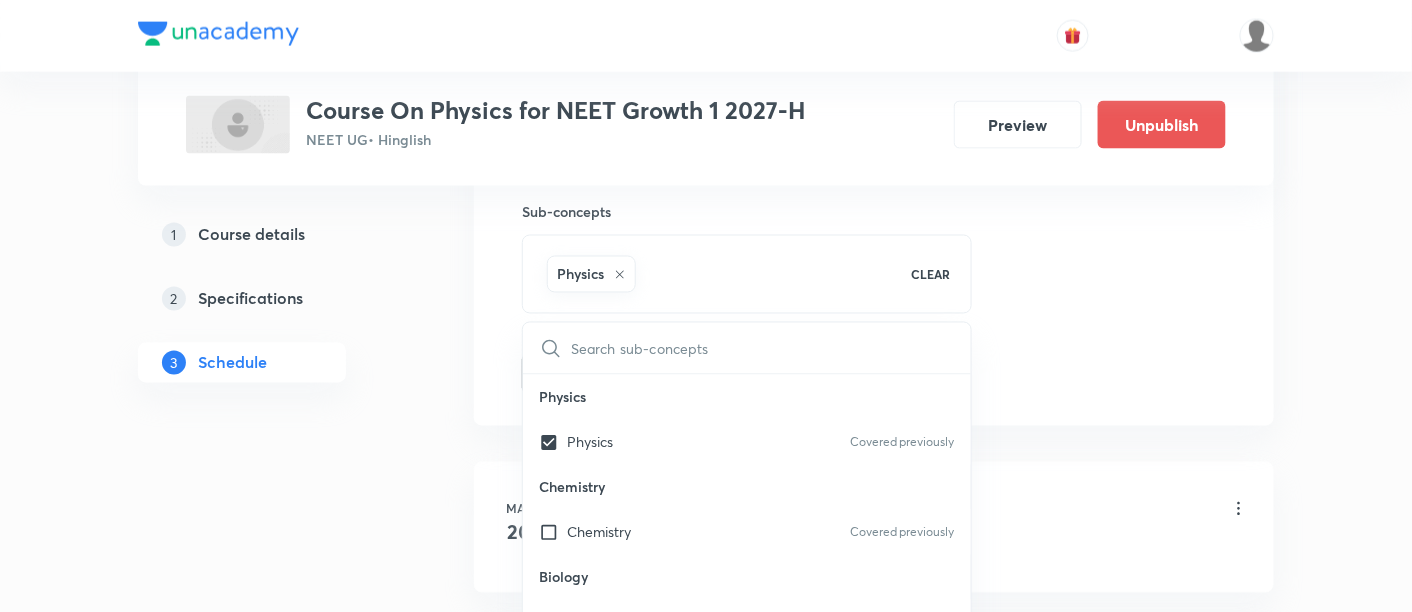 click on "Session  31 Live class Session title 27/99 Laws of motion and friction ​ Schedule for Aug 5, 2025, 12:45 PM ​ Duration (in minutes) 90 ​   Session type Online Offline Room Hadapsar Room No 3 Sub-concepts Physics CLEAR ​ Physics Physics Covered previously Chemistry Chemistry Covered previously Biology Biology Add Cancel" at bounding box center [874, -87] 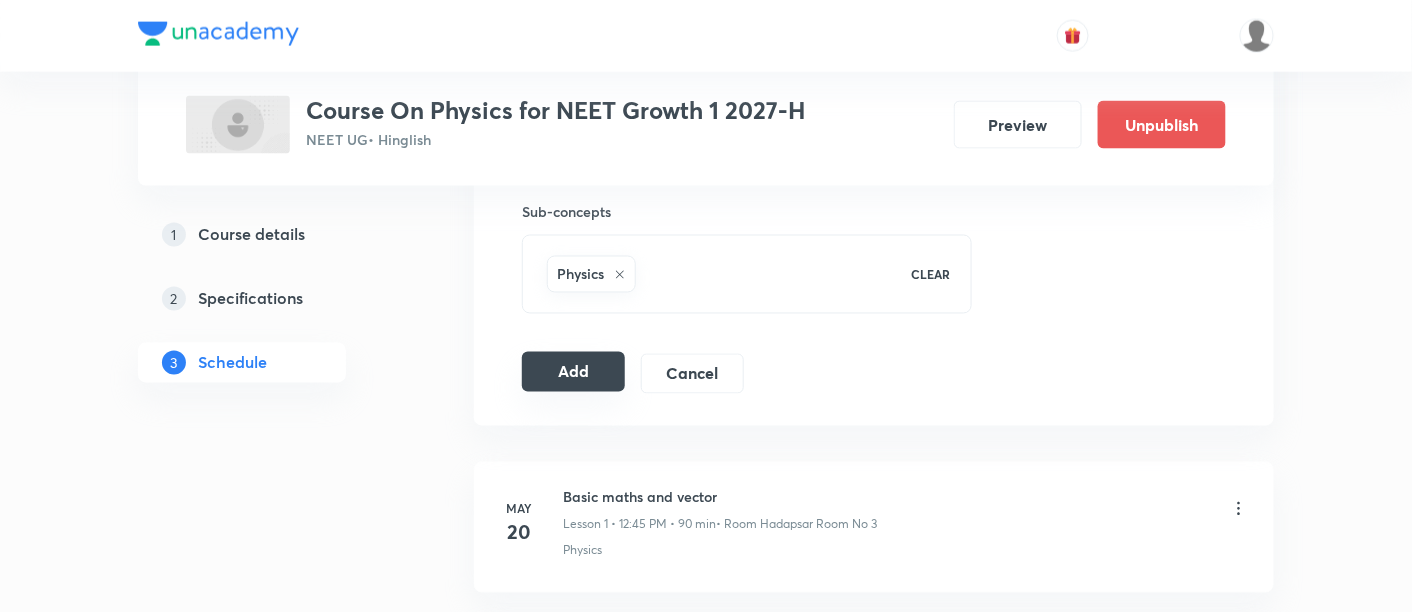 click on "Add" at bounding box center (573, 372) 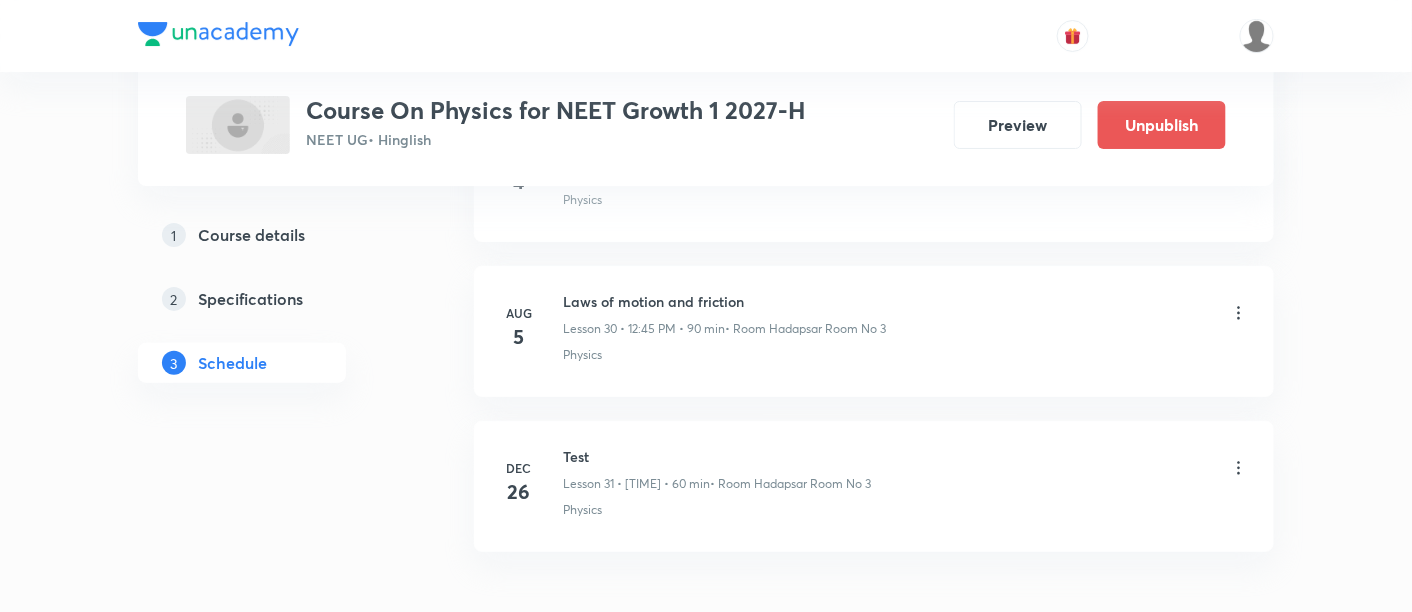 scroll, scrollTop: 4748, scrollLeft: 0, axis: vertical 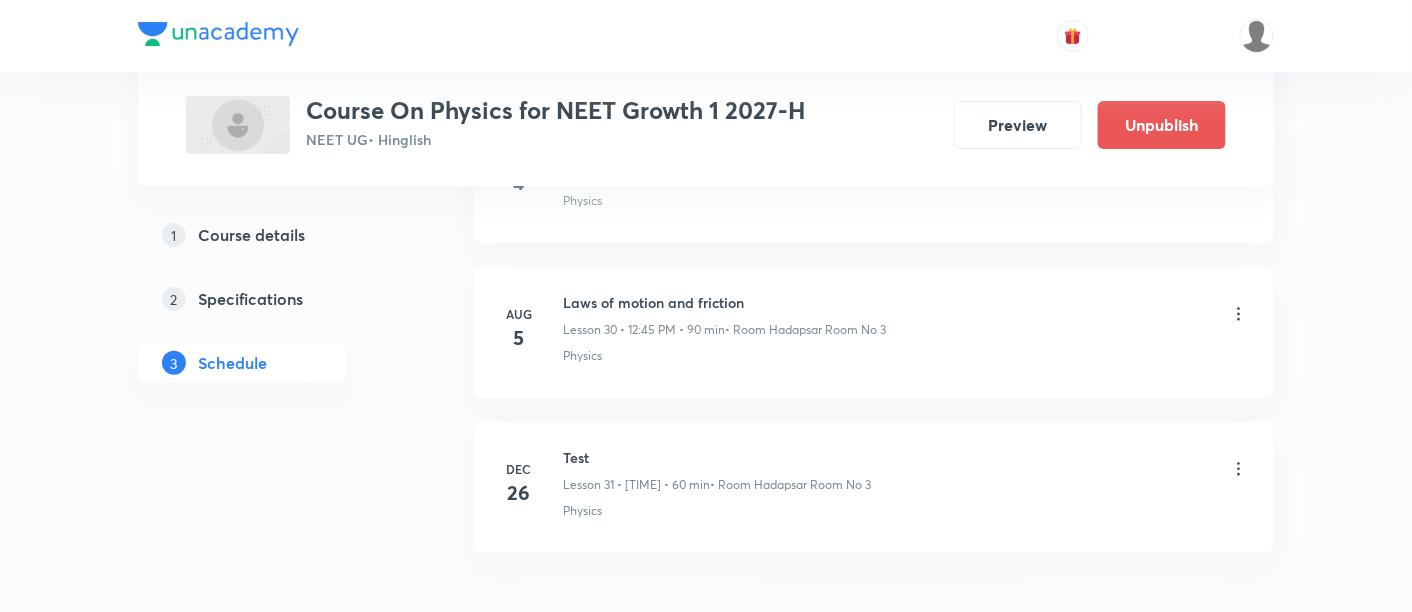 click on "Laws of motion and friction" at bounding box center (724, 302) 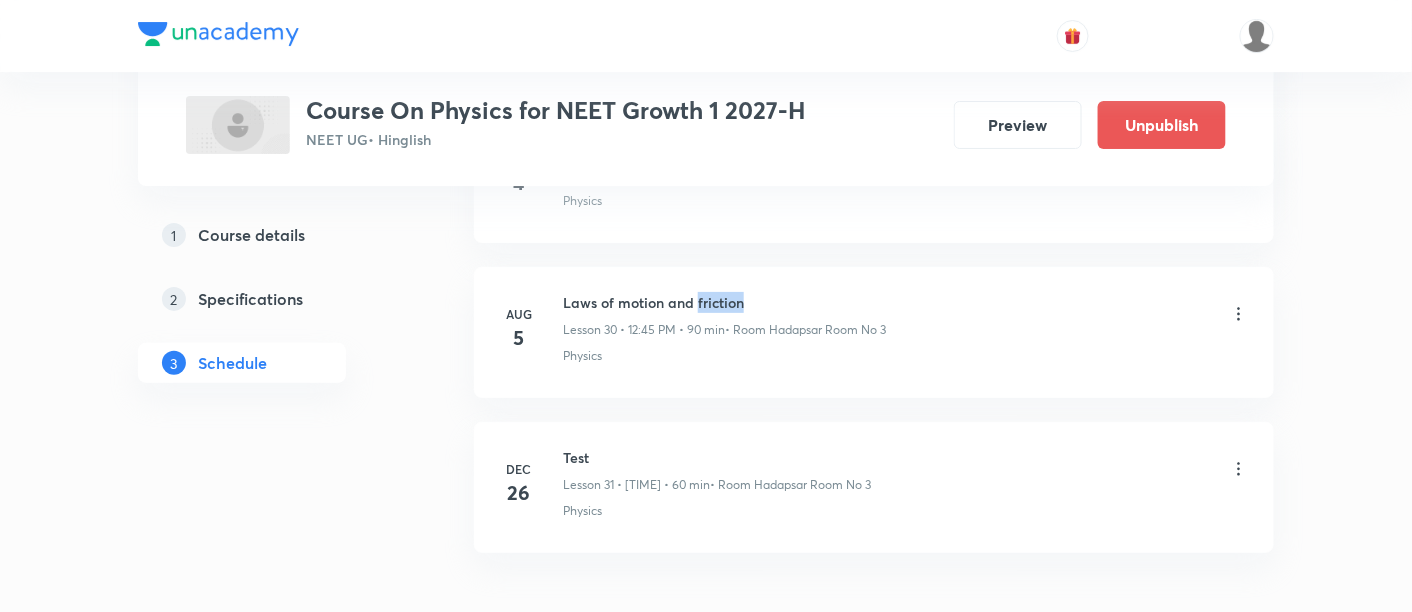 click on "Laws of motion and friction" at bounding box center (724, 302) 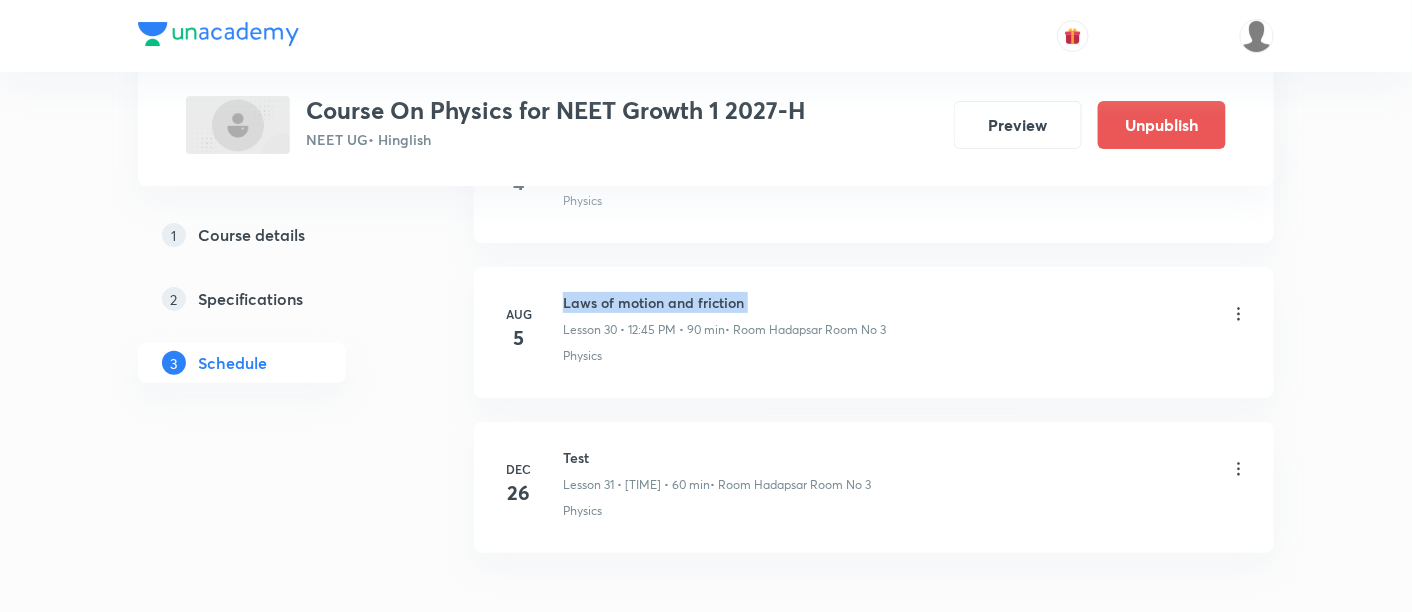 click on "Laws of motion and friction" at bounding box center (724, 302) 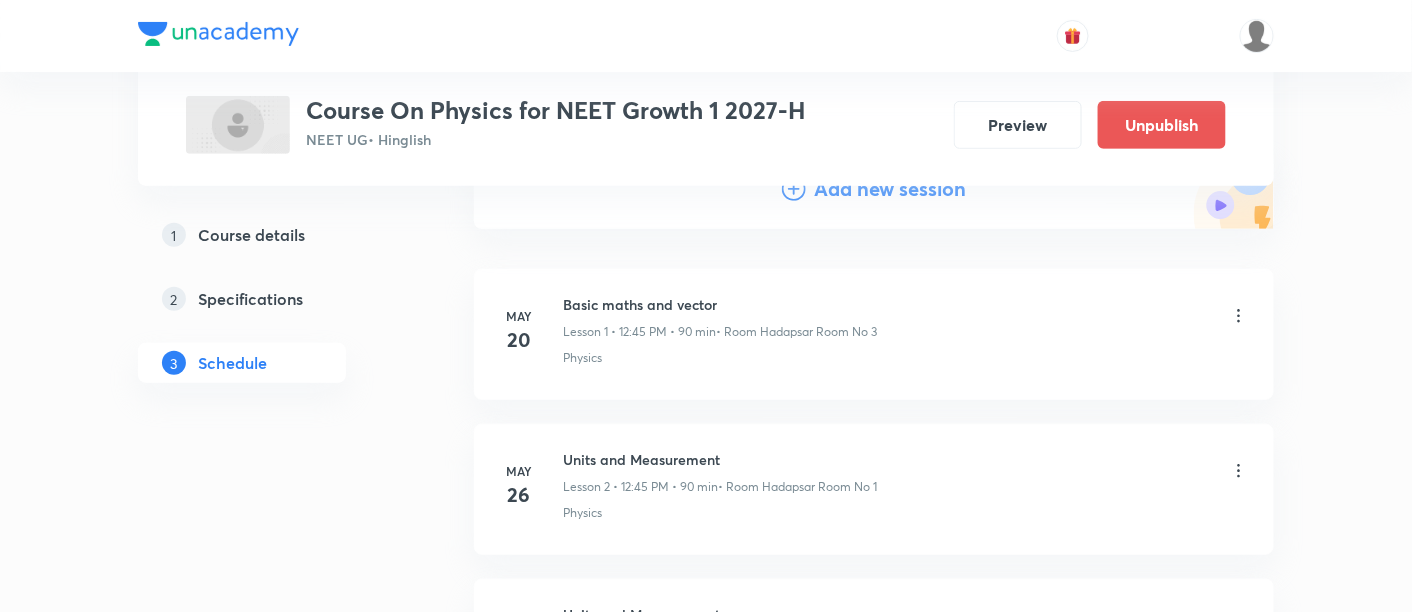 scroll, scrollTop: 0, scrollLeft: 0, axis: both 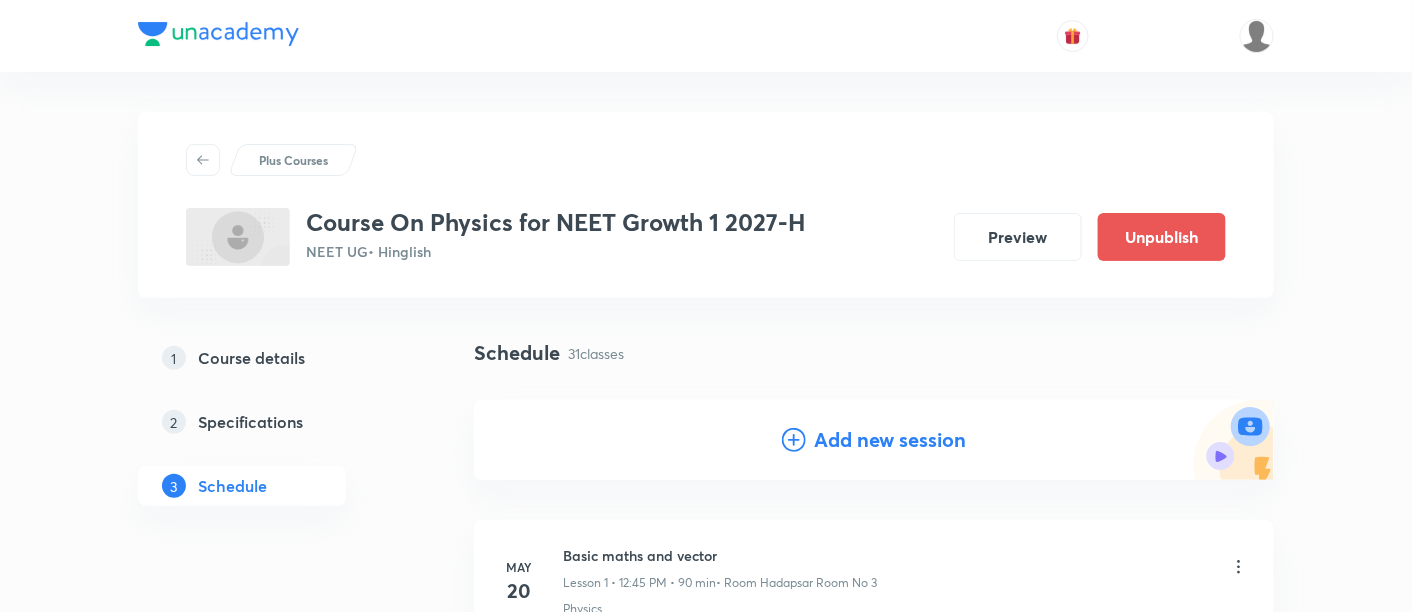 click on "Add new session" at bounding box center [890, 440] 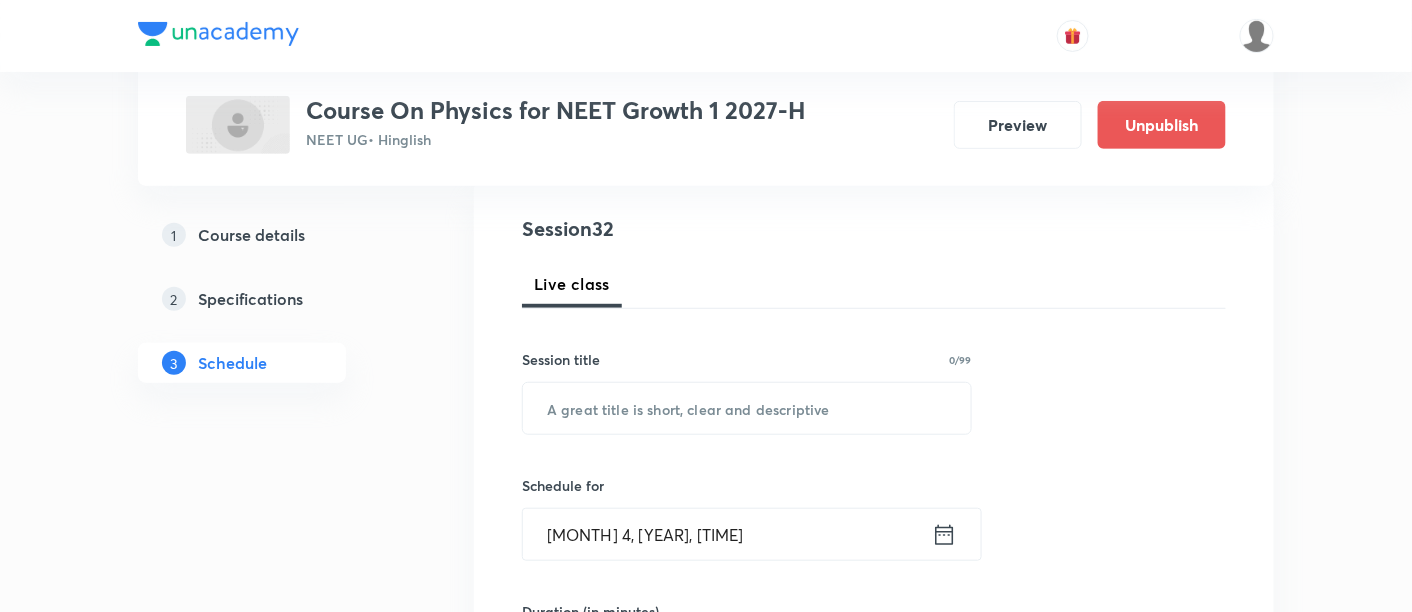 scroll, scrollTop: 222, scrollLeft: 0, axis: vertical 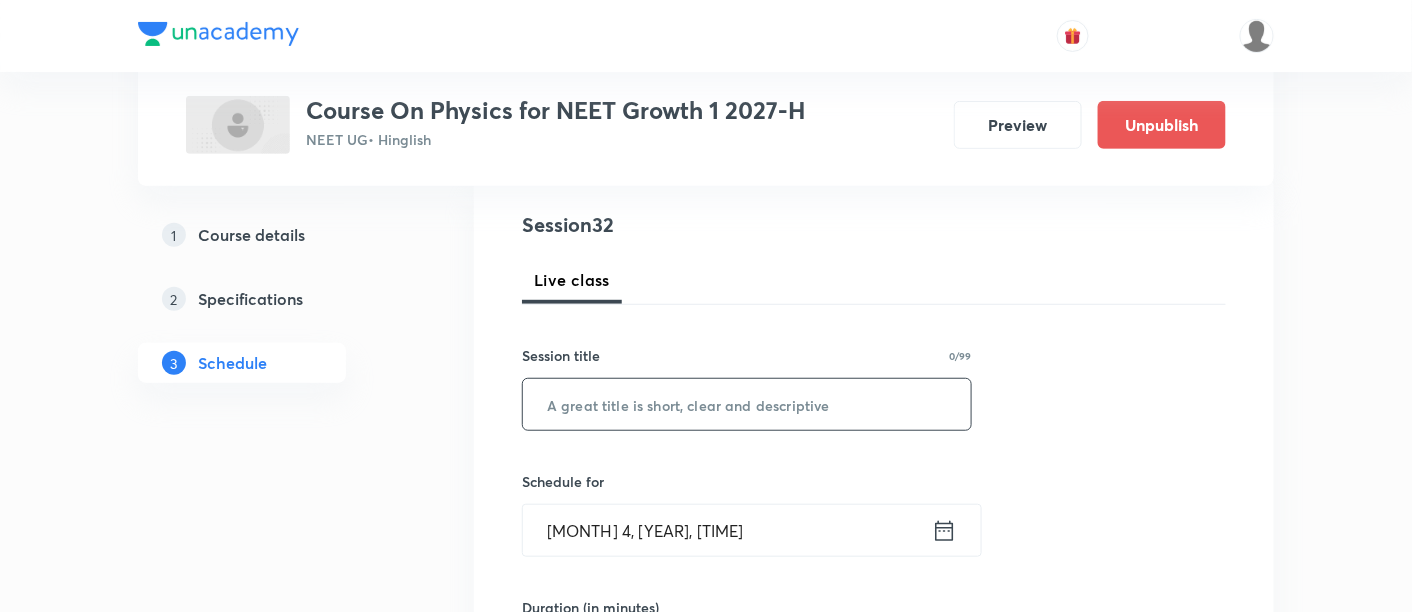 click at bounding box center (747, 404) 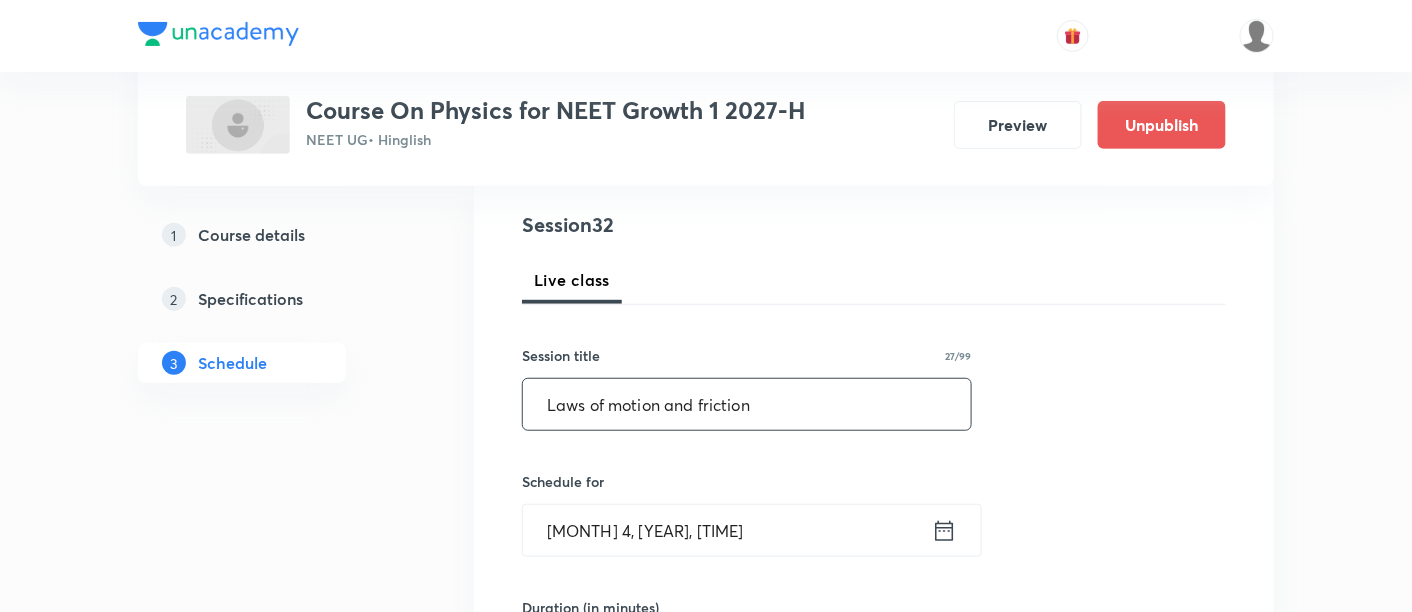 type on "Laws of motion and friction" 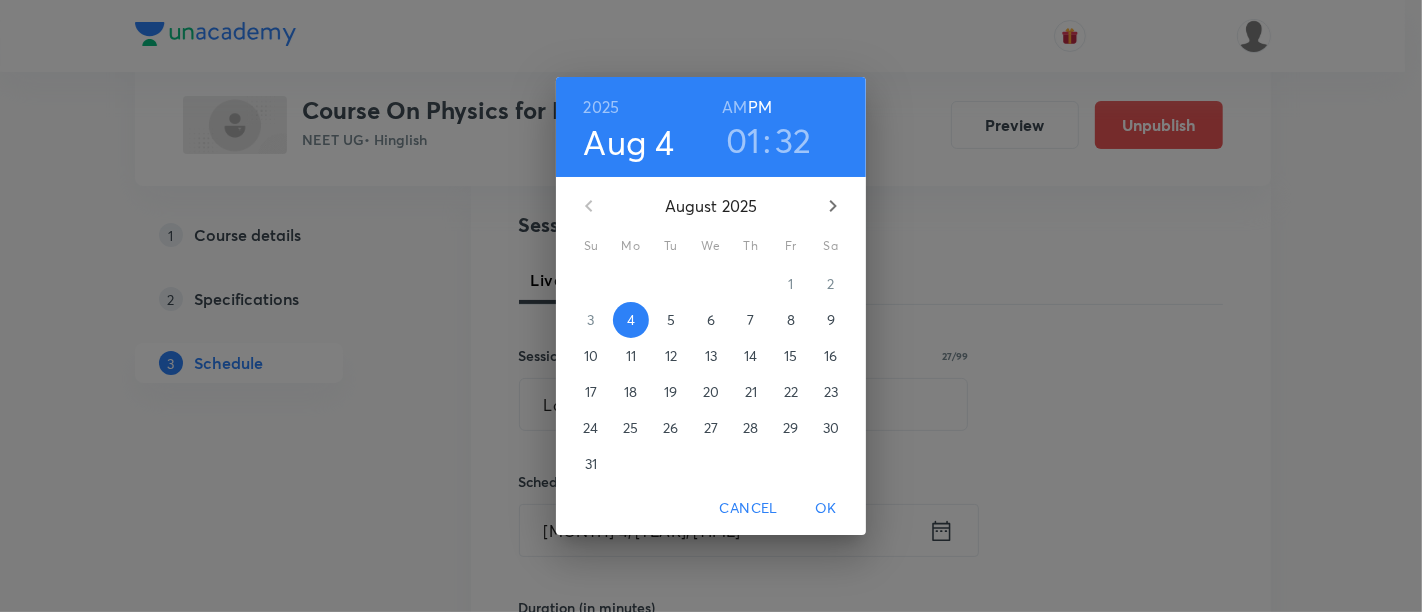 click on "7" at bounding box center (750, 320) 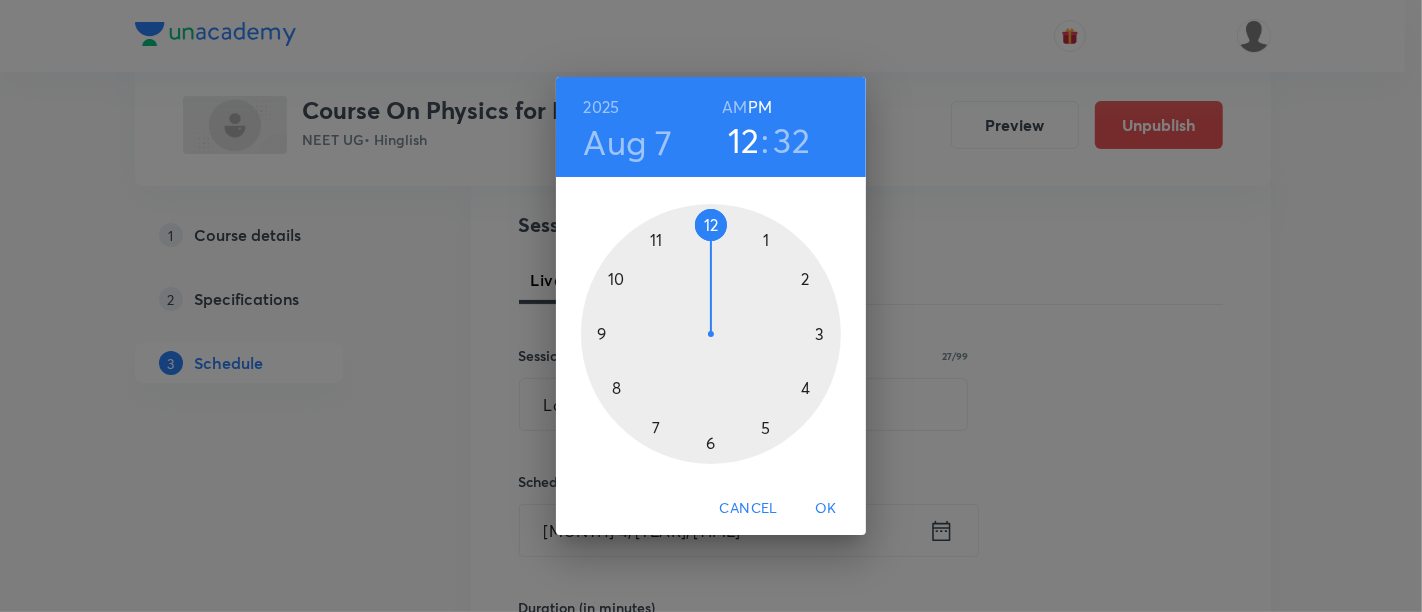 drag, startPoint x: 760, startPoint y: 241, endPoint x: 720, endPoint y: 238, distance: 40.112343 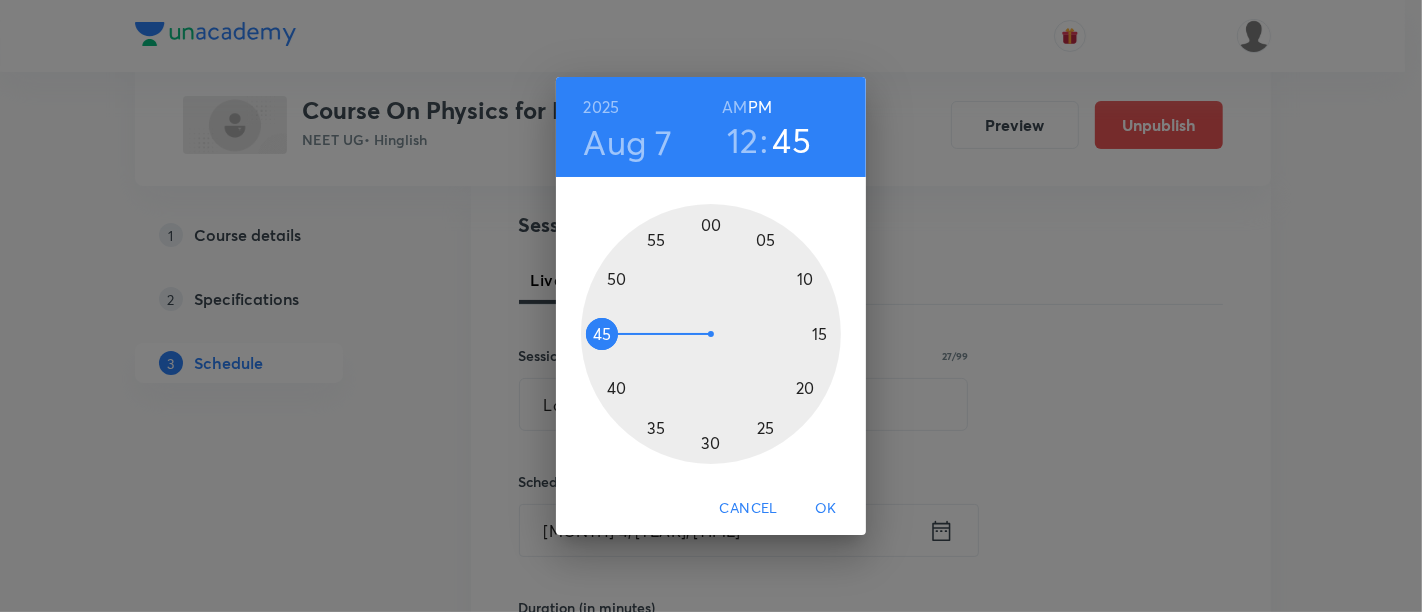 drag, startPoint x: 692, startPoint y: 436, endPoint x: 622, endPoint y: 332, distance: 125.36347 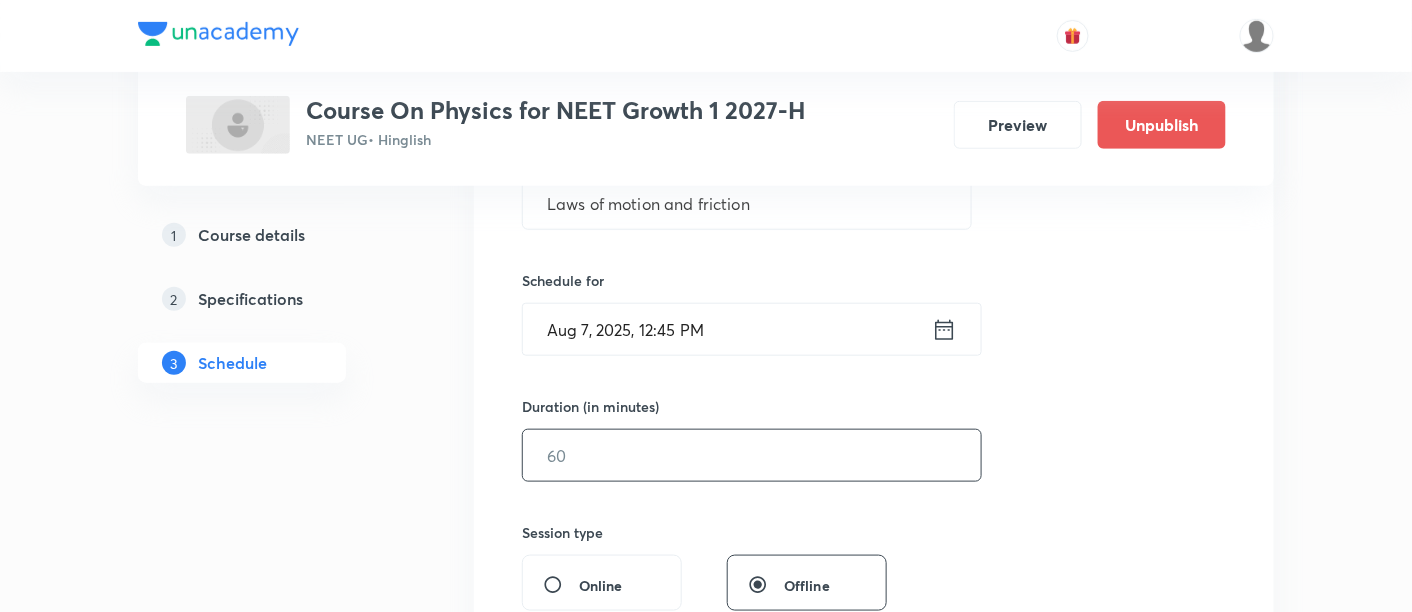 scroll, scrollTop: 555, scrollLeft: 0, axis: vertical 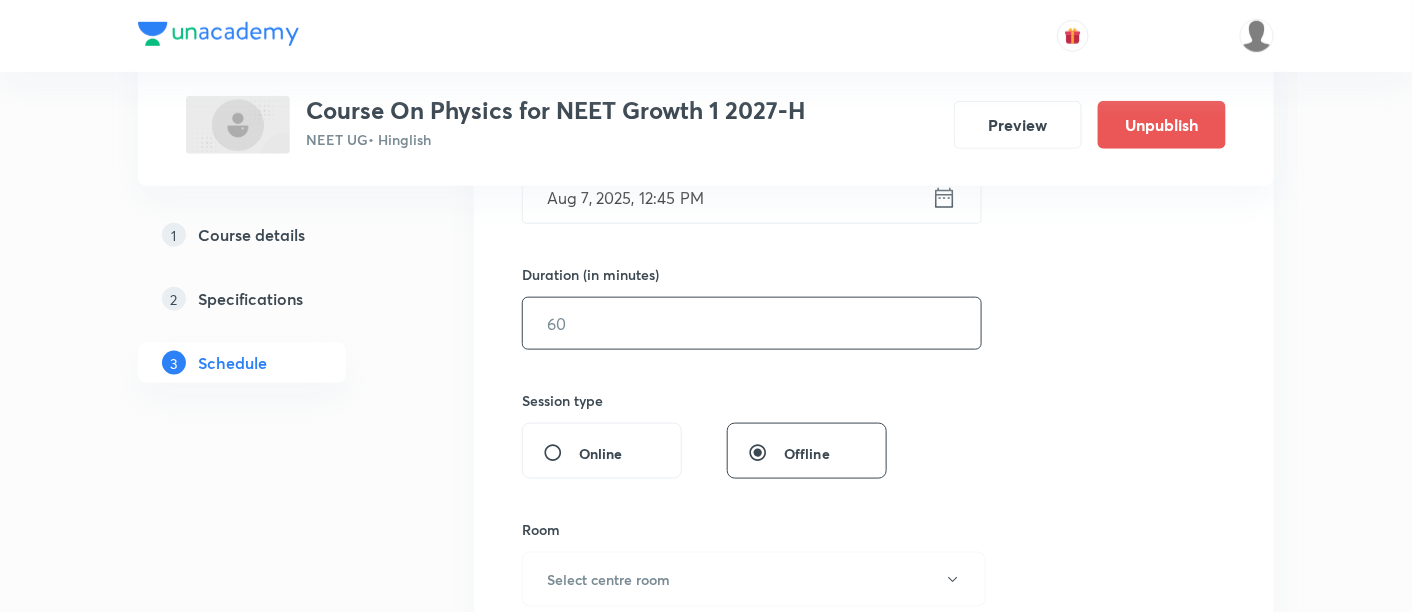 click at bounding box center [752, 323] 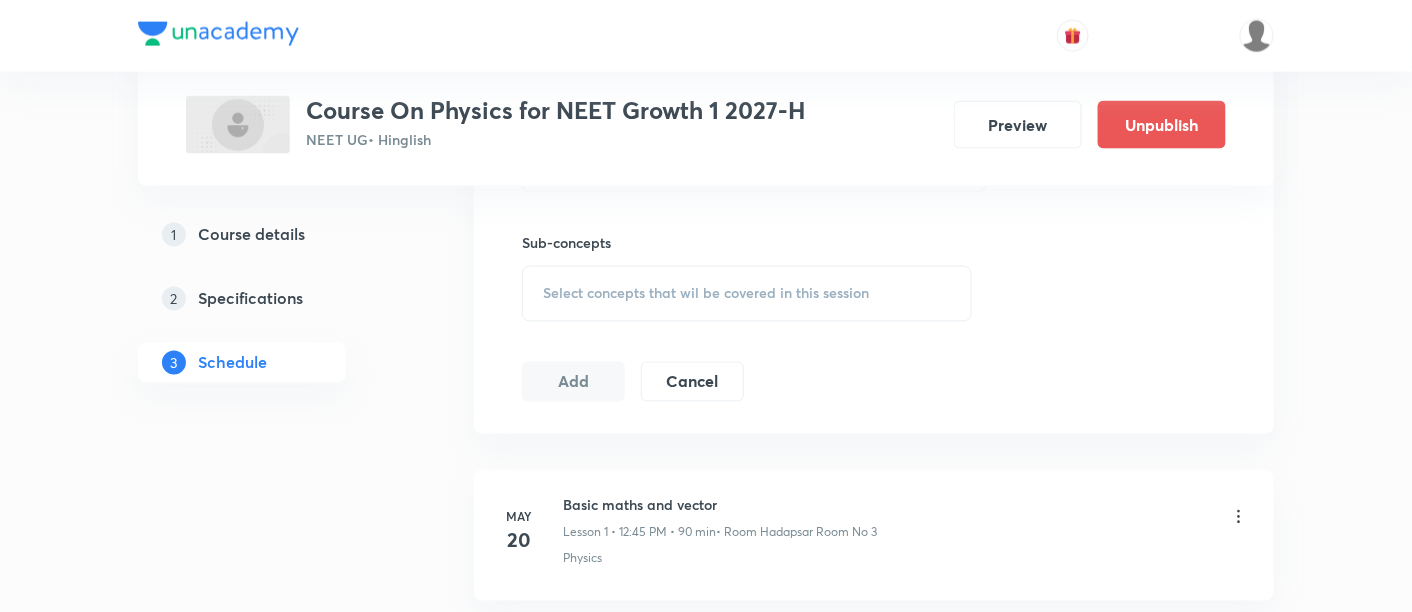 scroll, scrollTop: 1000, scrollLeft: 0, axis: vertical 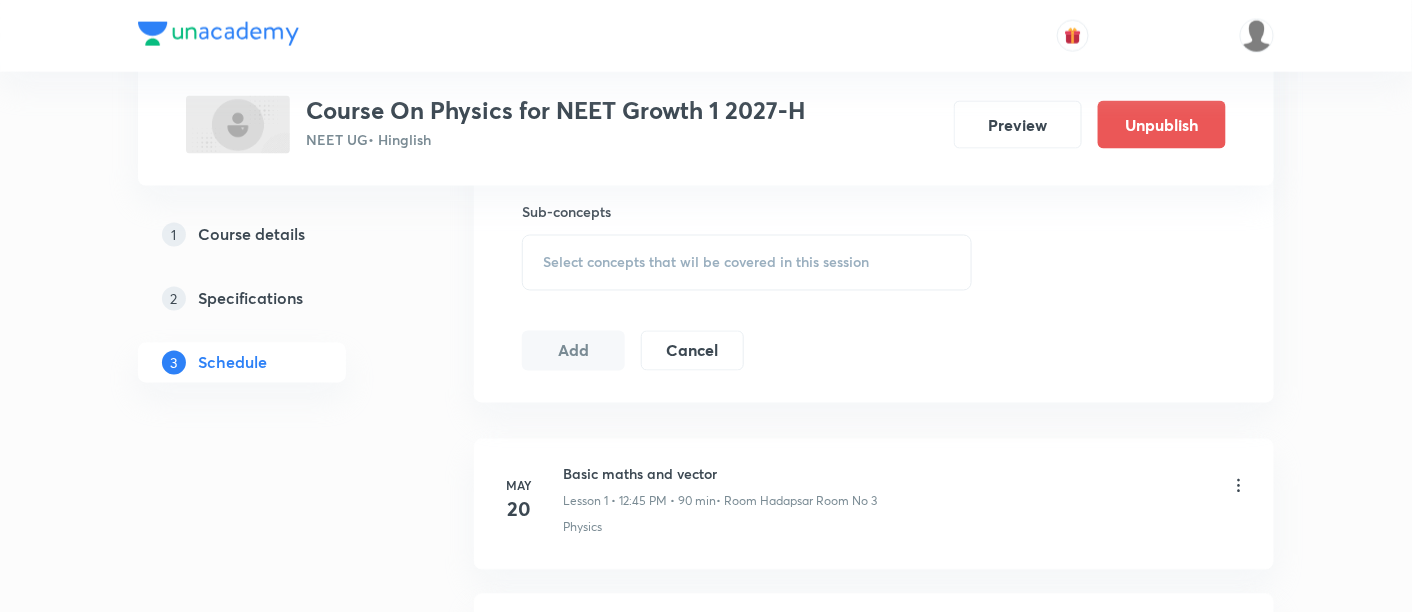 type on "90" 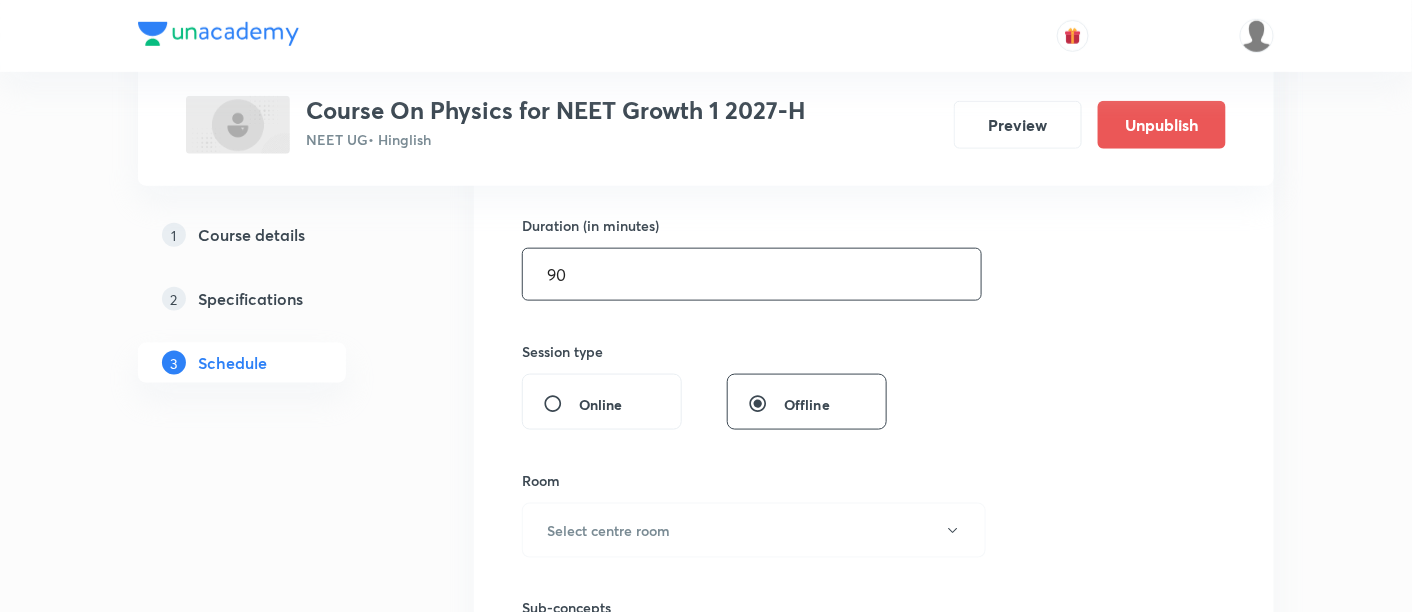 scroll, scrollTop: 666, scrollLeft: 0, axis: vertical 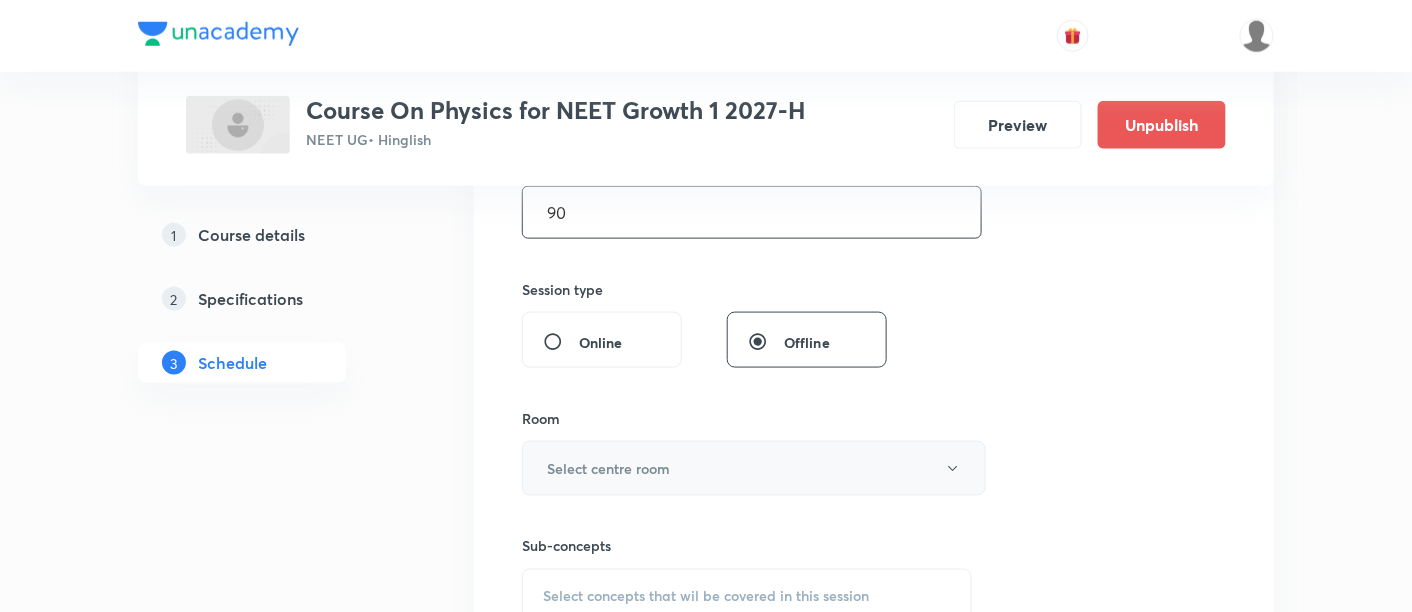 click on "Select centre room" at bounding box center [608, 468] 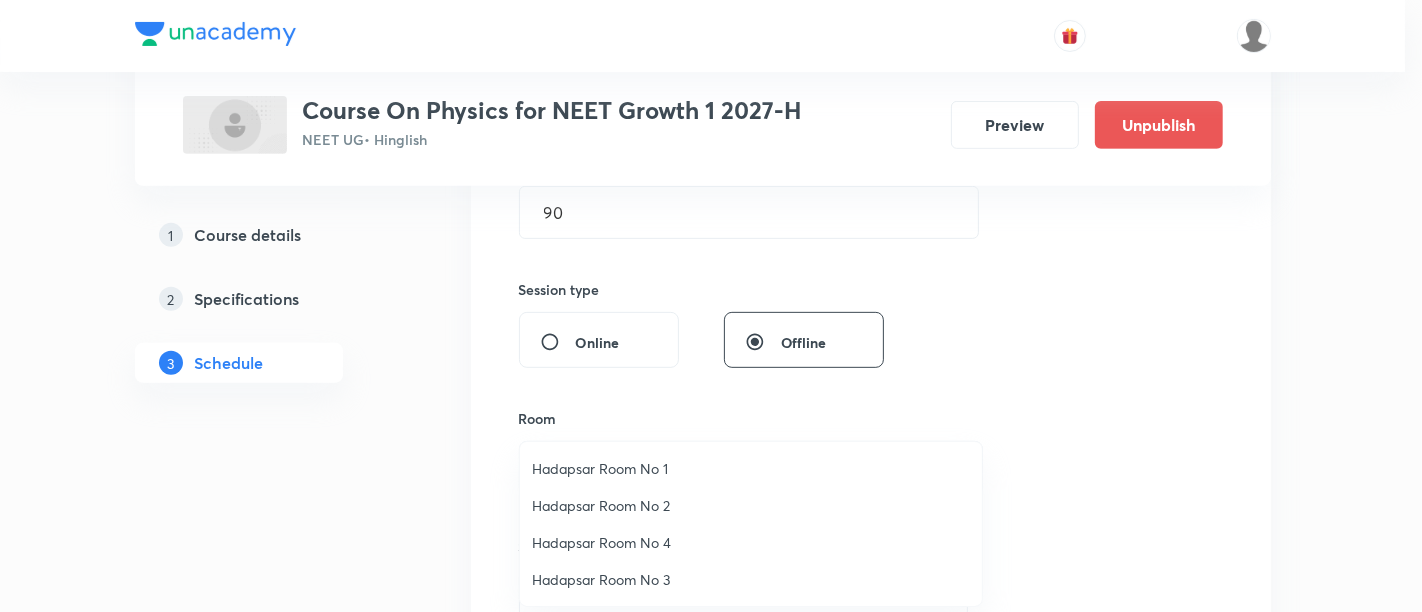 click on "Hadapsar Room No 3" at bounding box center (751, 579) 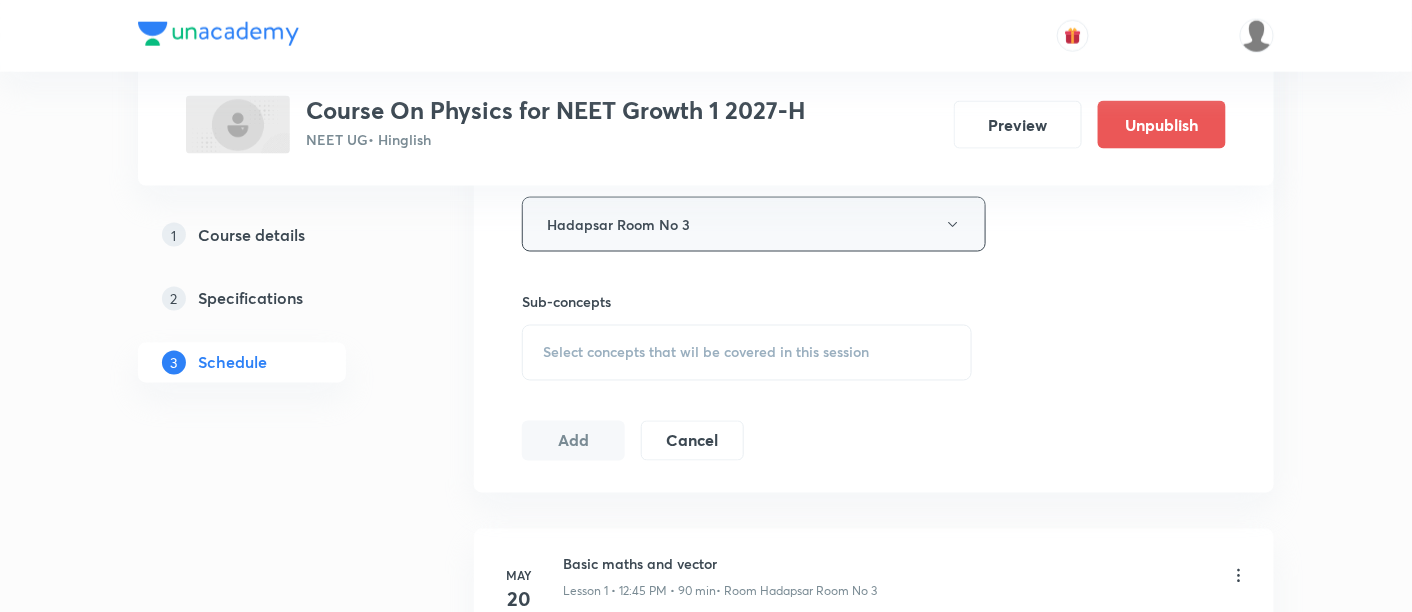 scroll, scrollTop: 1000, scrollLeft: 0, axis: vertical 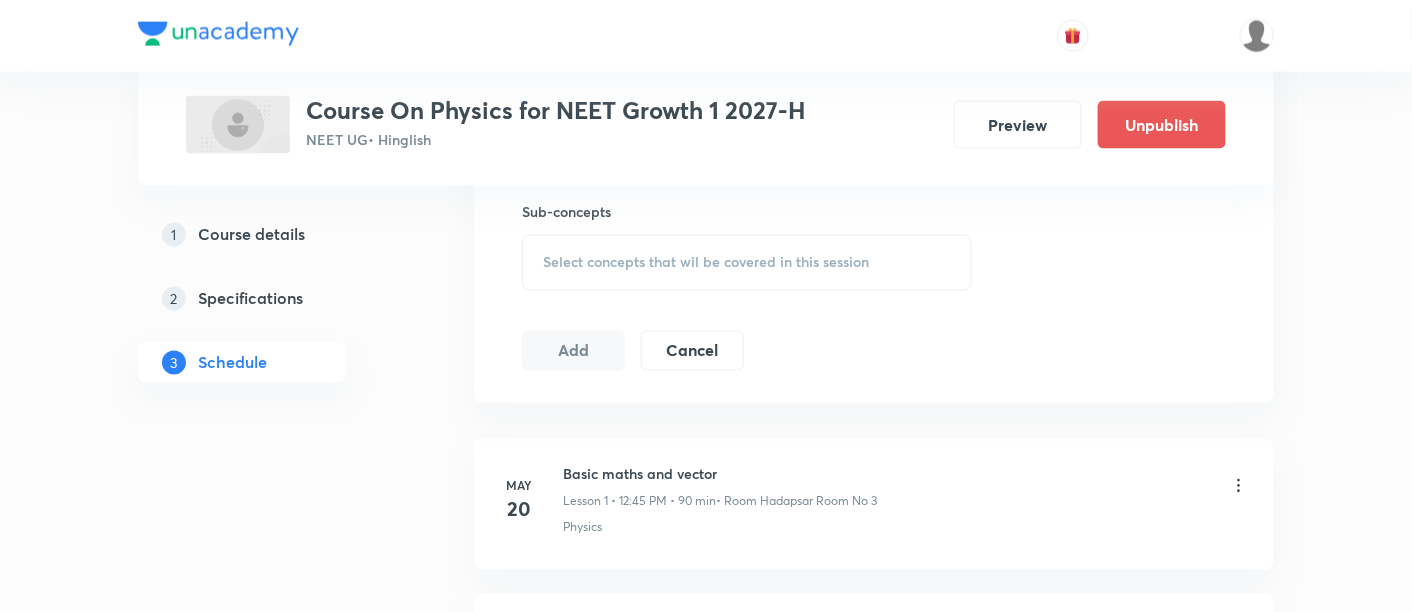 click on "Select concepts that wil be covered in this session" at bounding box center (747, 263) 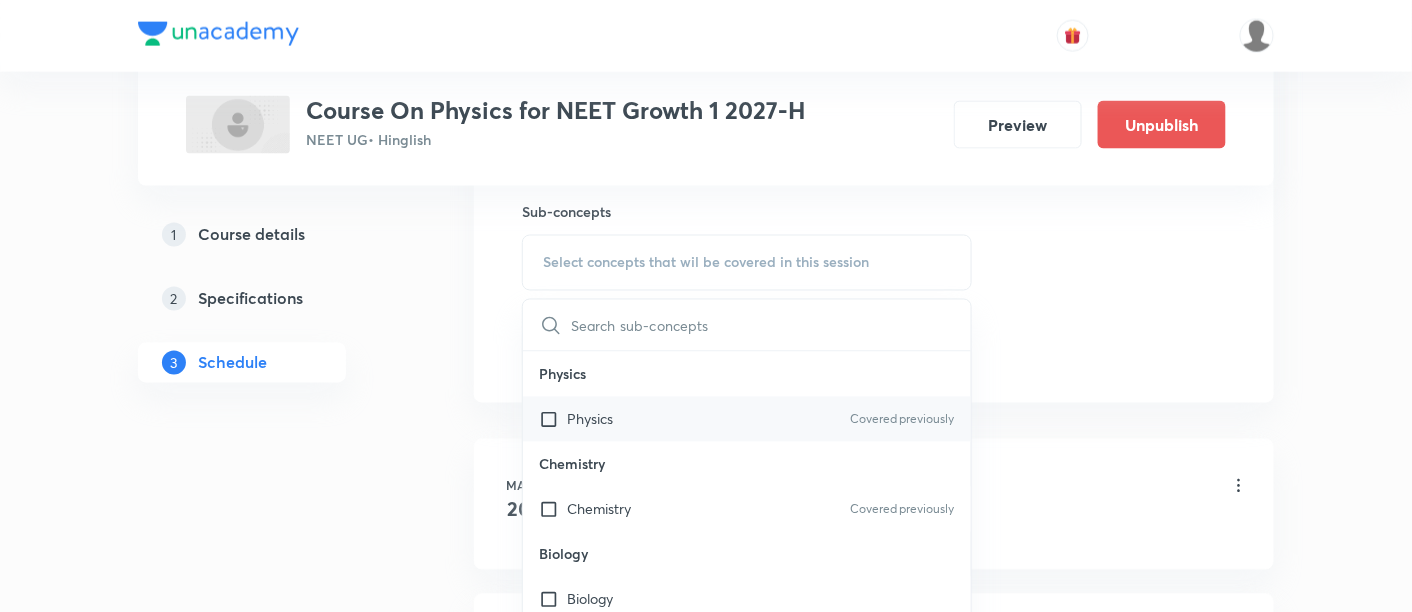 click on "Physics Covered previously" at bounding box center [747, 419] 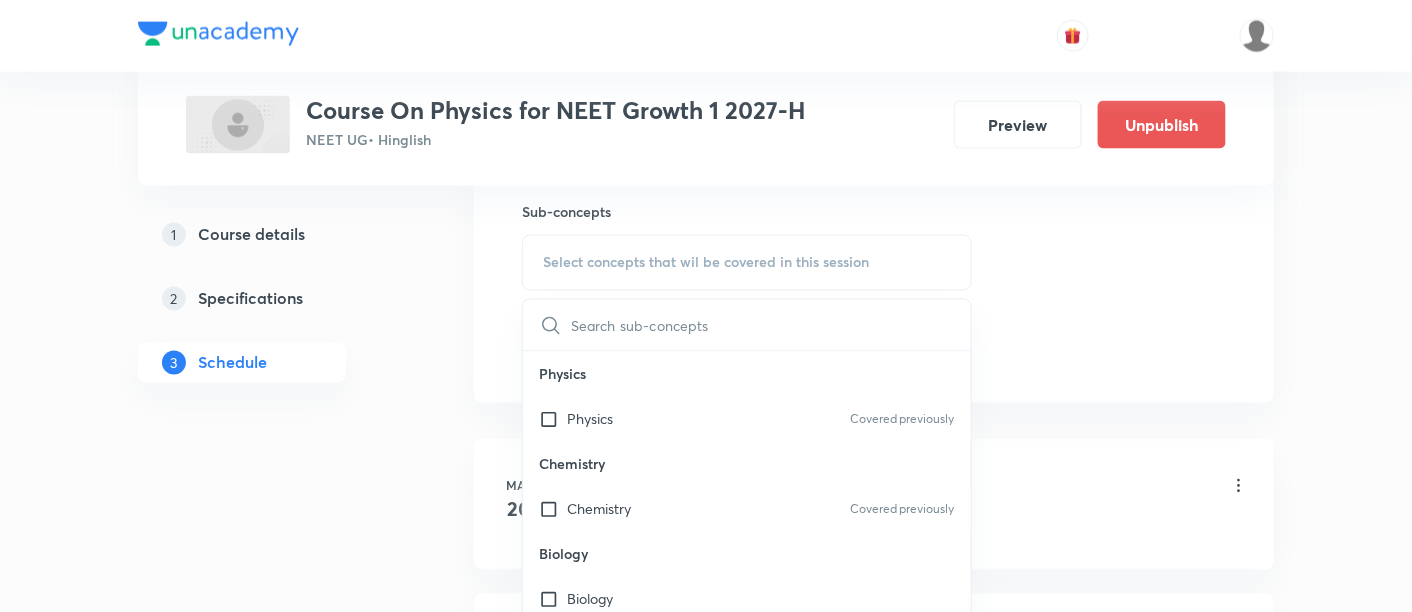 checkbox on "true" 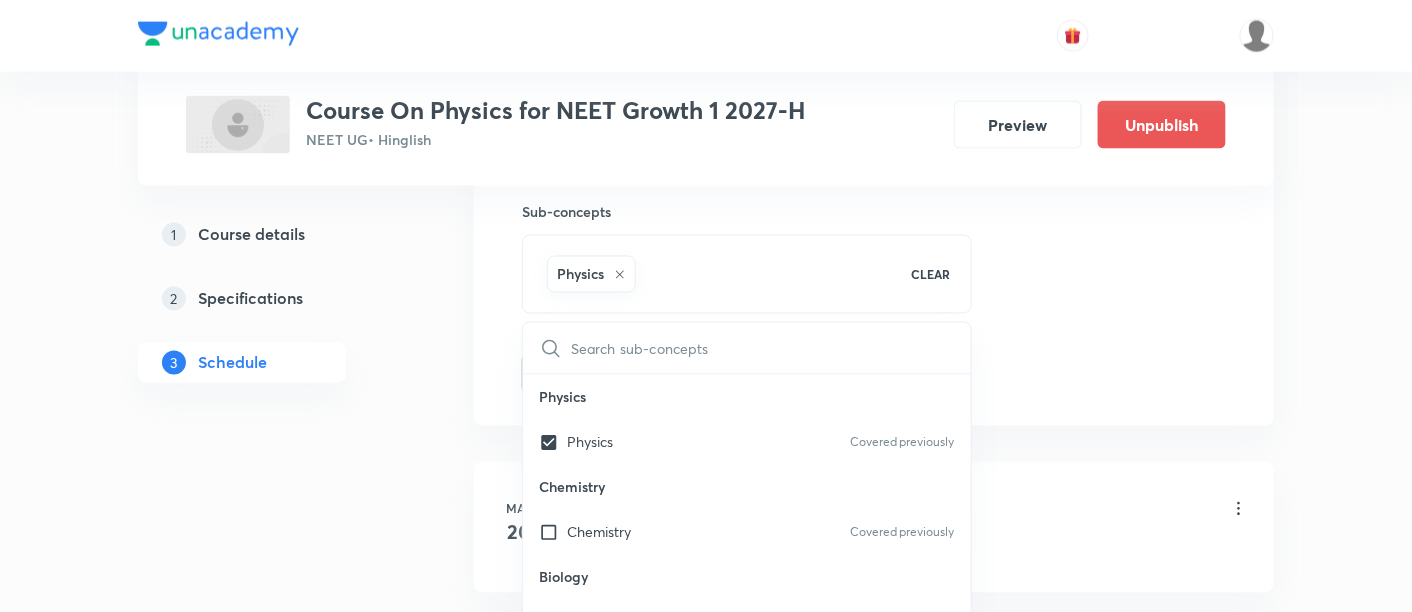 click on "Session  32 Live class Session title 27/99 Laws of motion and friction ​ Schedule for Aug 7, 2025, 12:45 PM ​ Duration (in minutes) 90 ​   Session type Online Offline Room Hadapsar Room No 3 Sub-concepts Physics CLEAR ​ Physics Physics Covered previously Chemistry Chemistry Covered previously Biology Biology Add Cancel" at bounding box center (874, -87) 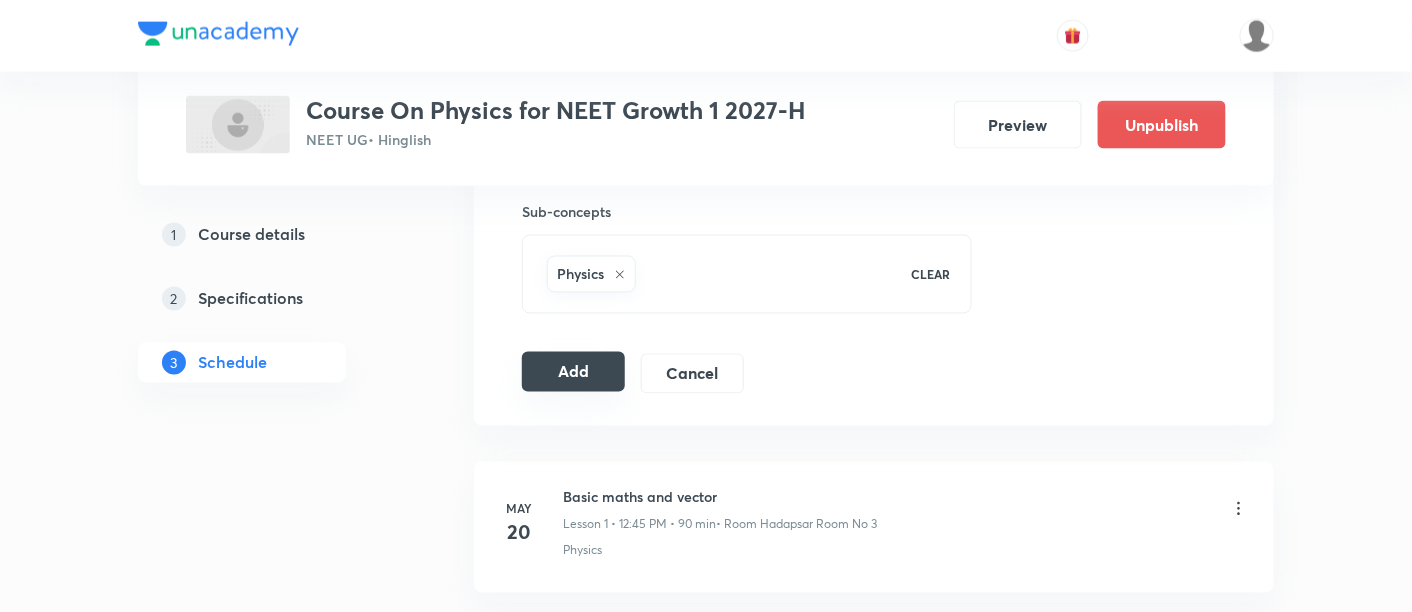 click on "Add" at bounding box center [573, 372] 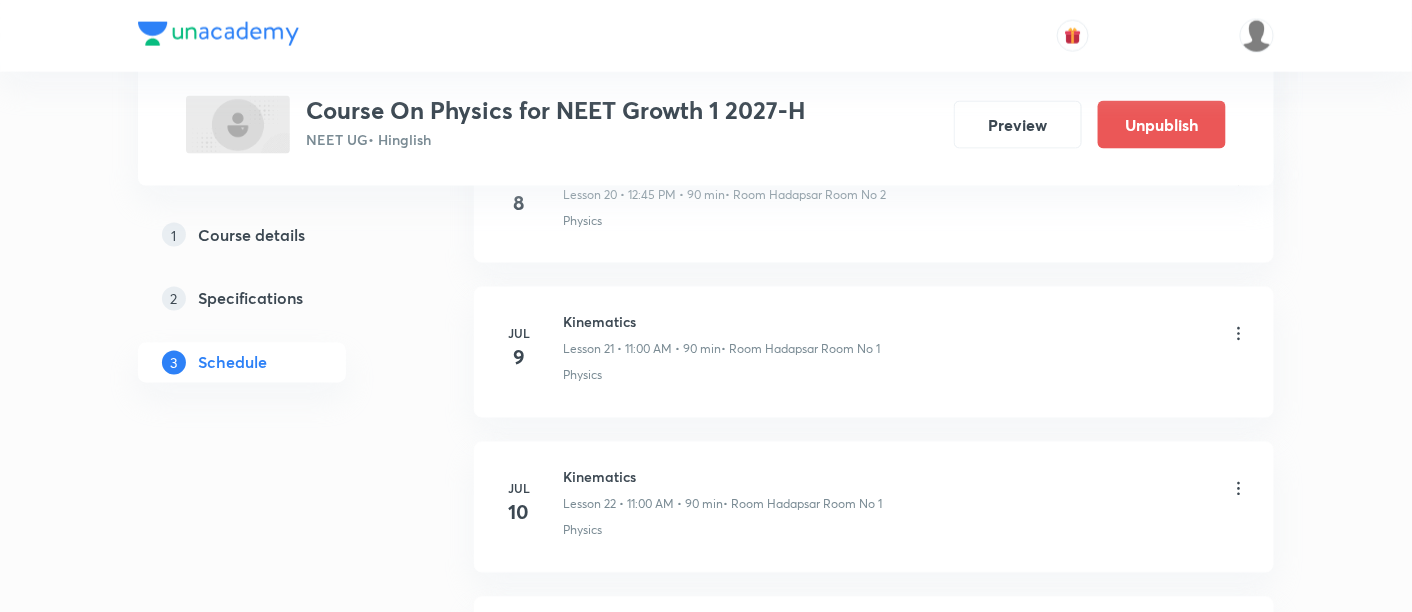 scroll, scrollTop: 3666, scrollLeft: 0, axis: vertical 